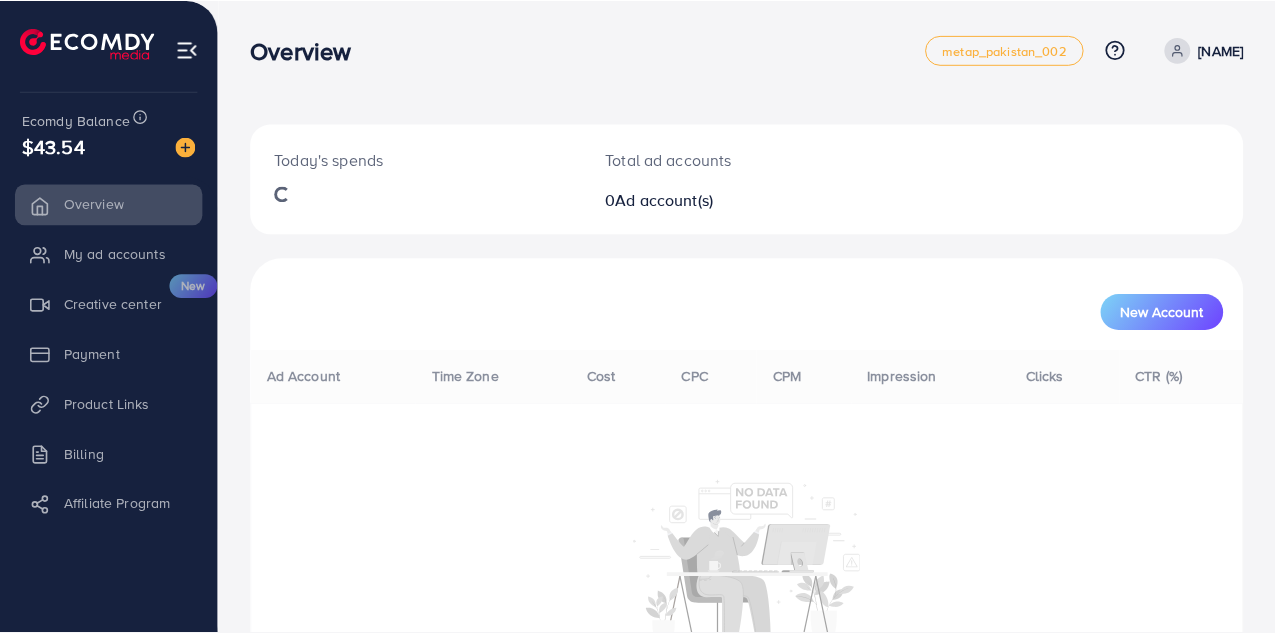 scroll, scrollTop: 0, scrollLeft: 0, axis: both 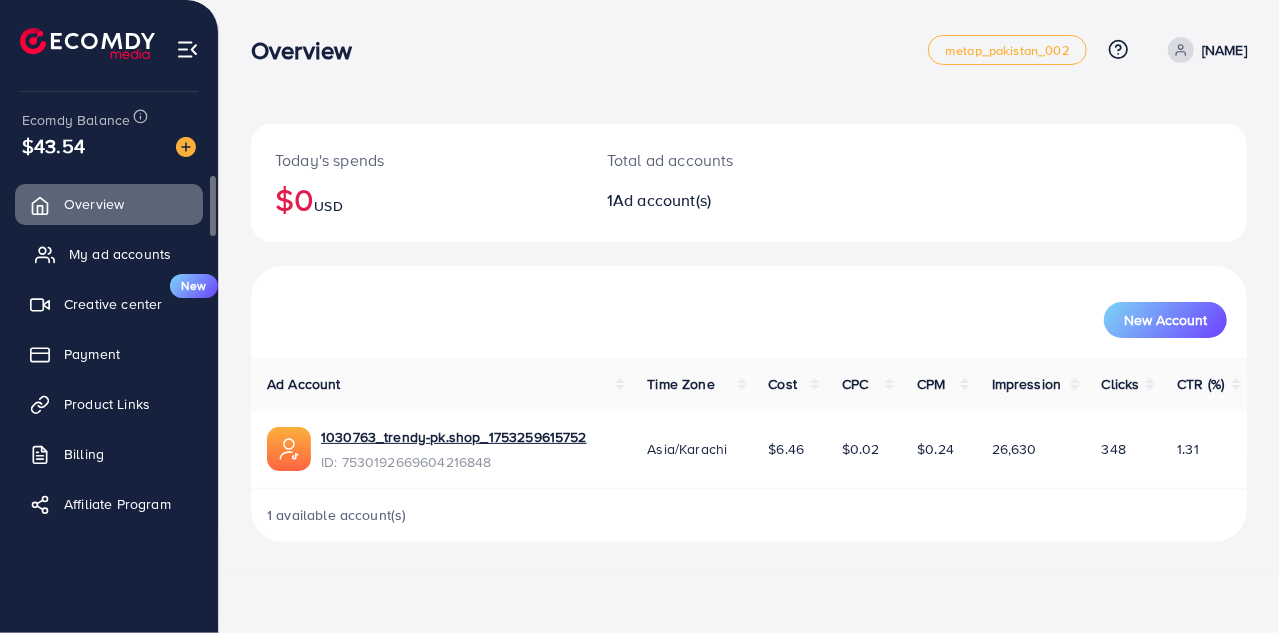 click on "My ad accounts" at bounding box center (109, 254) 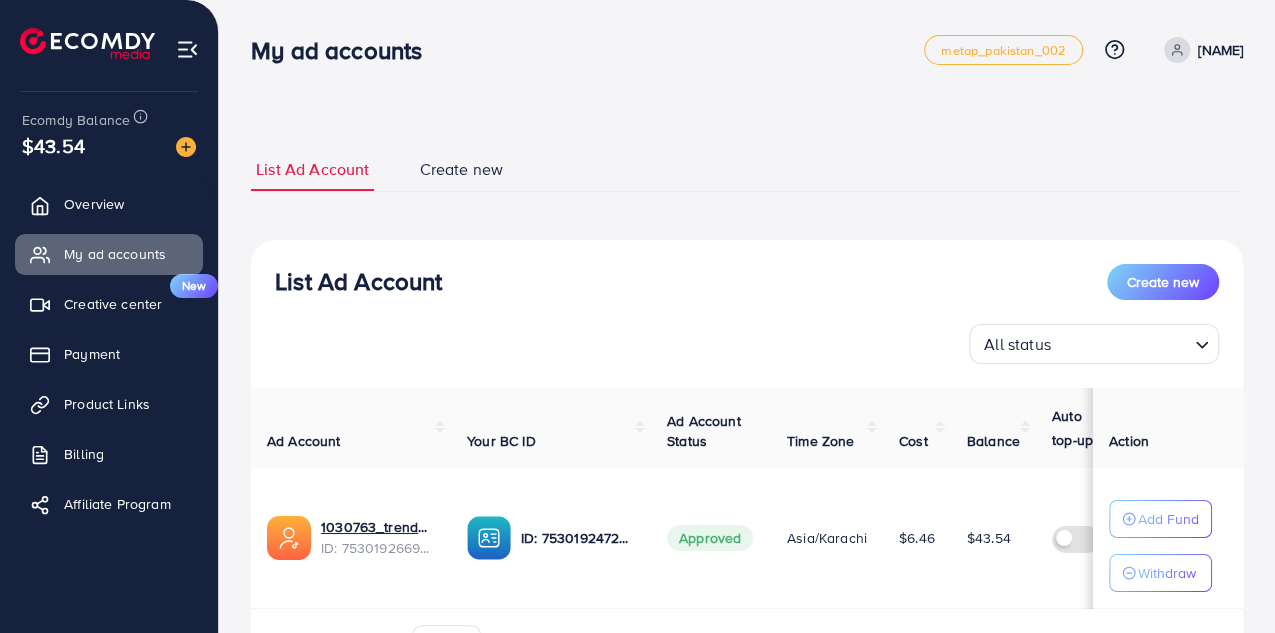 scroll, scrollTop: 0, scrollLeft: 202, axis: horizontal 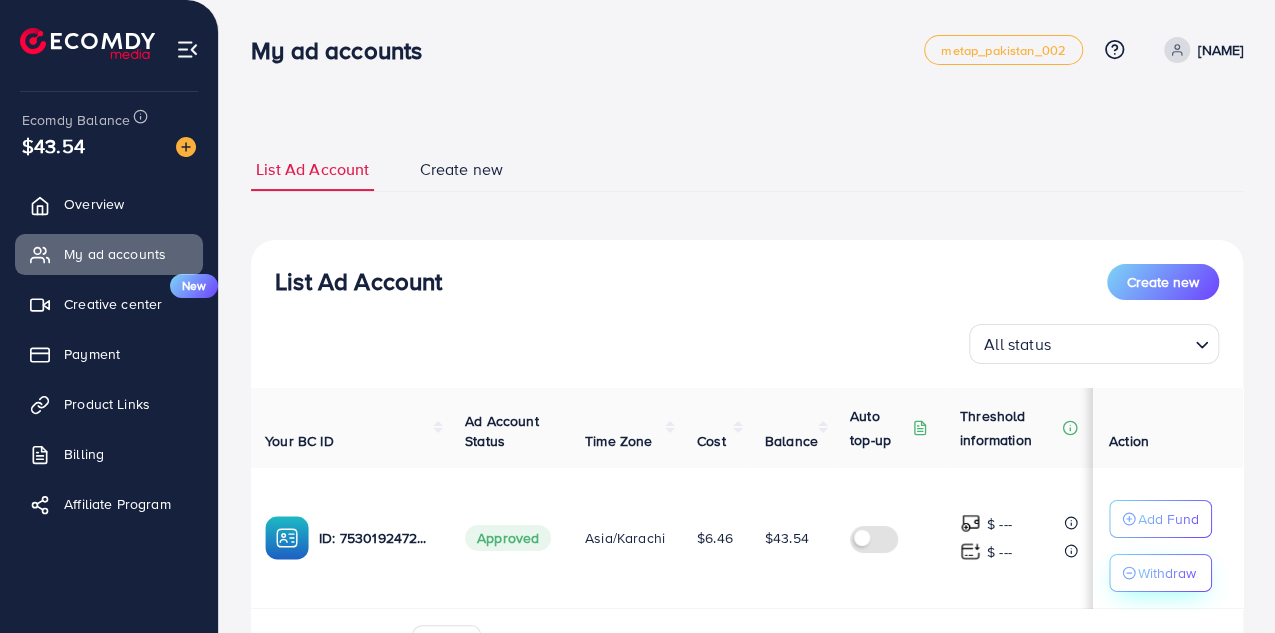 click on "Withdraw" at bounding box center [1167, 573] 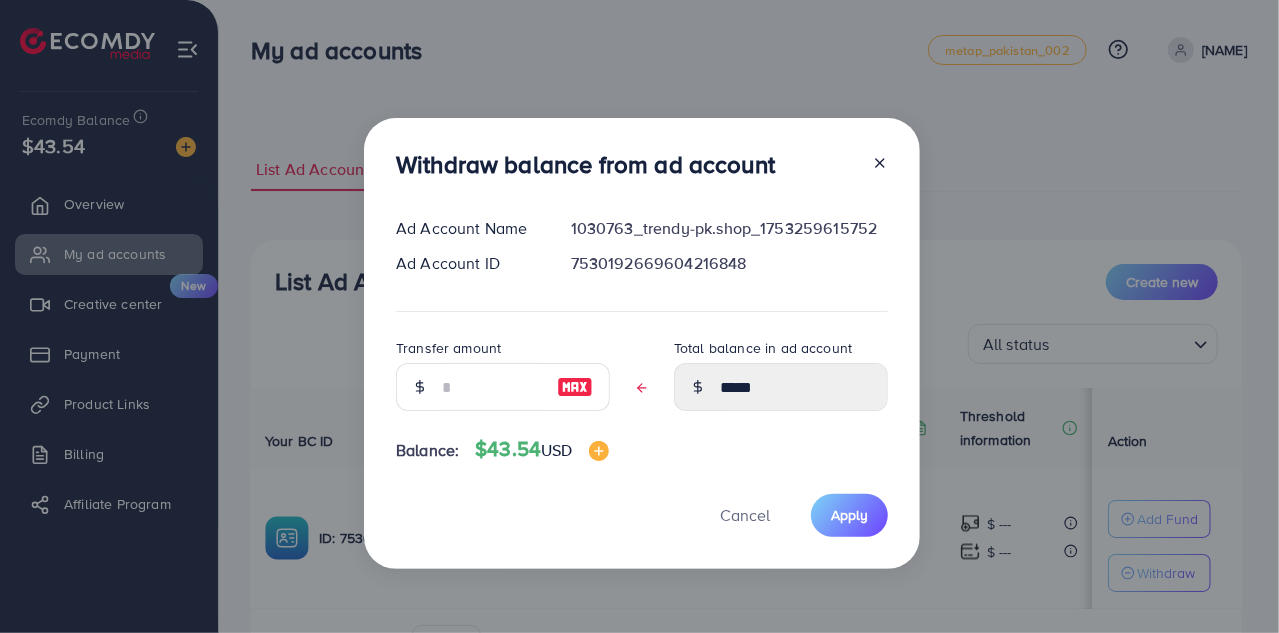click at bounding box center (575, 387) 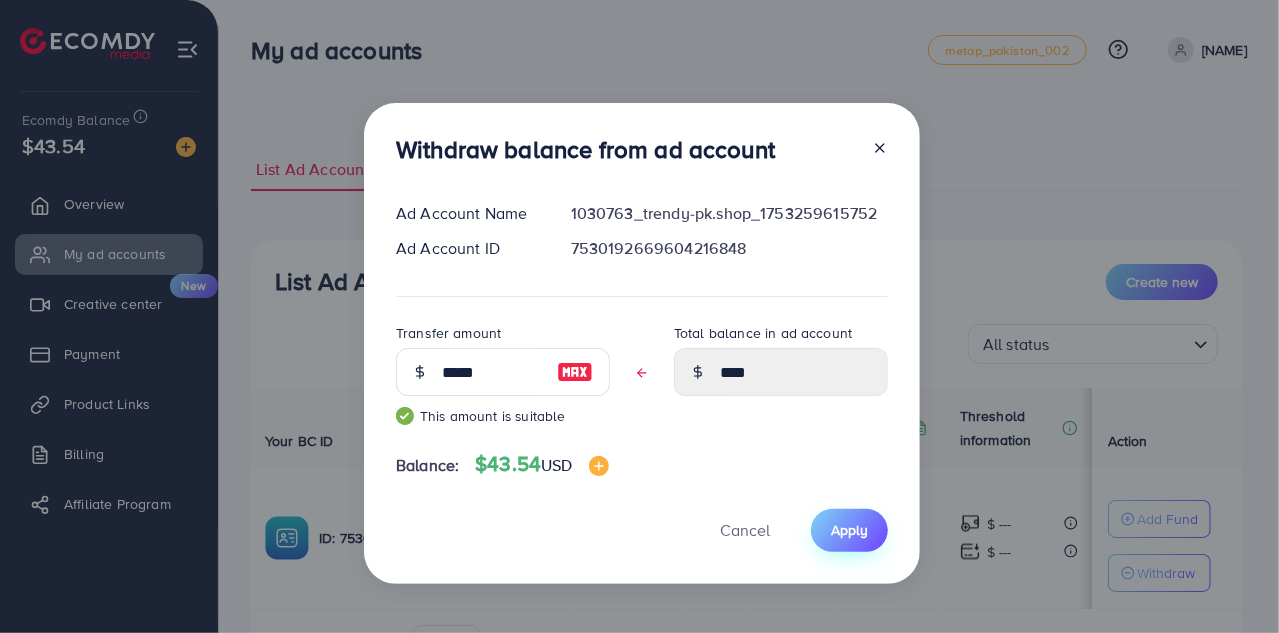 click on "Apply" at bounding box center [849, 530] 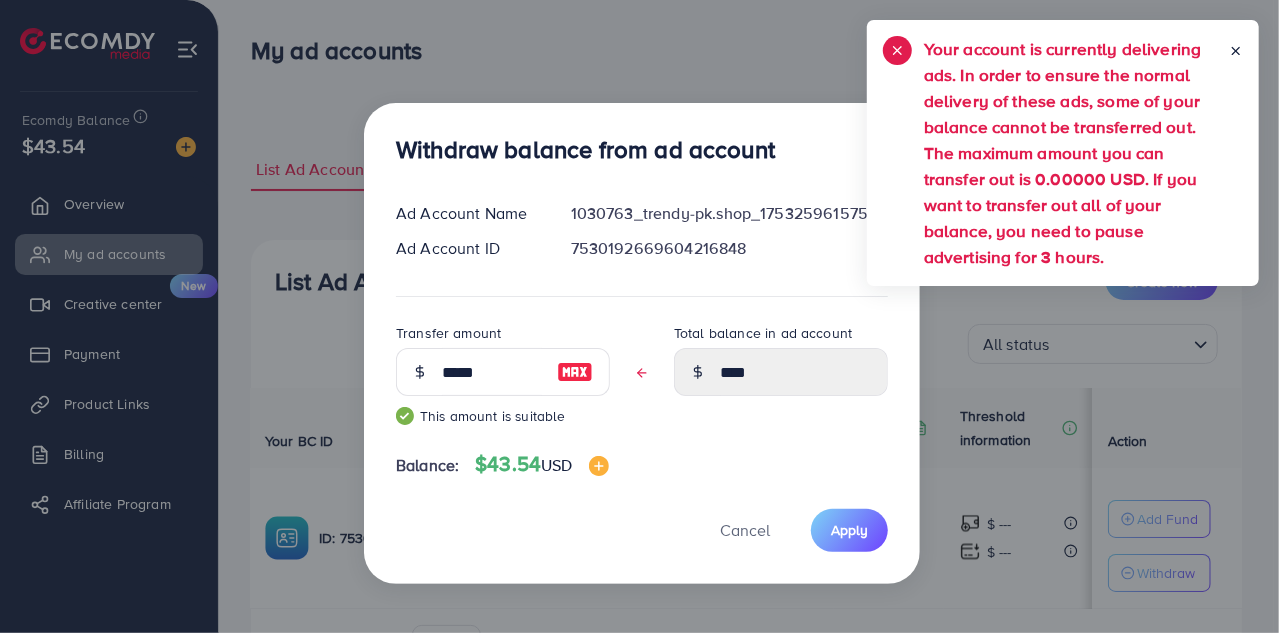 click 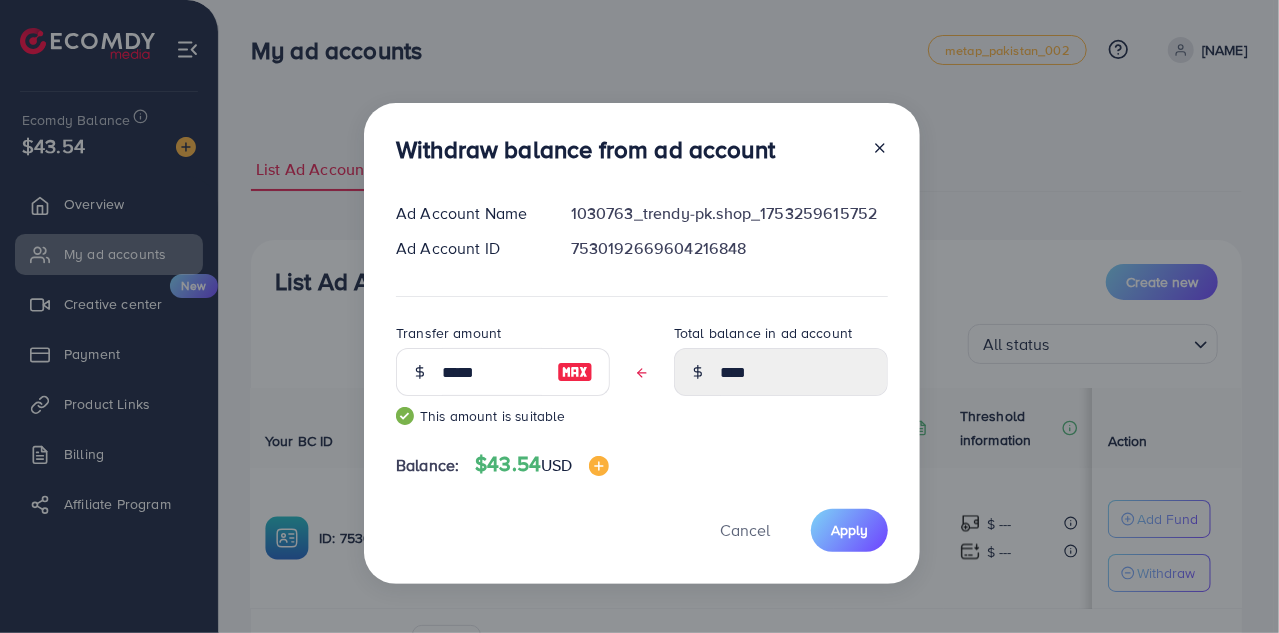 click 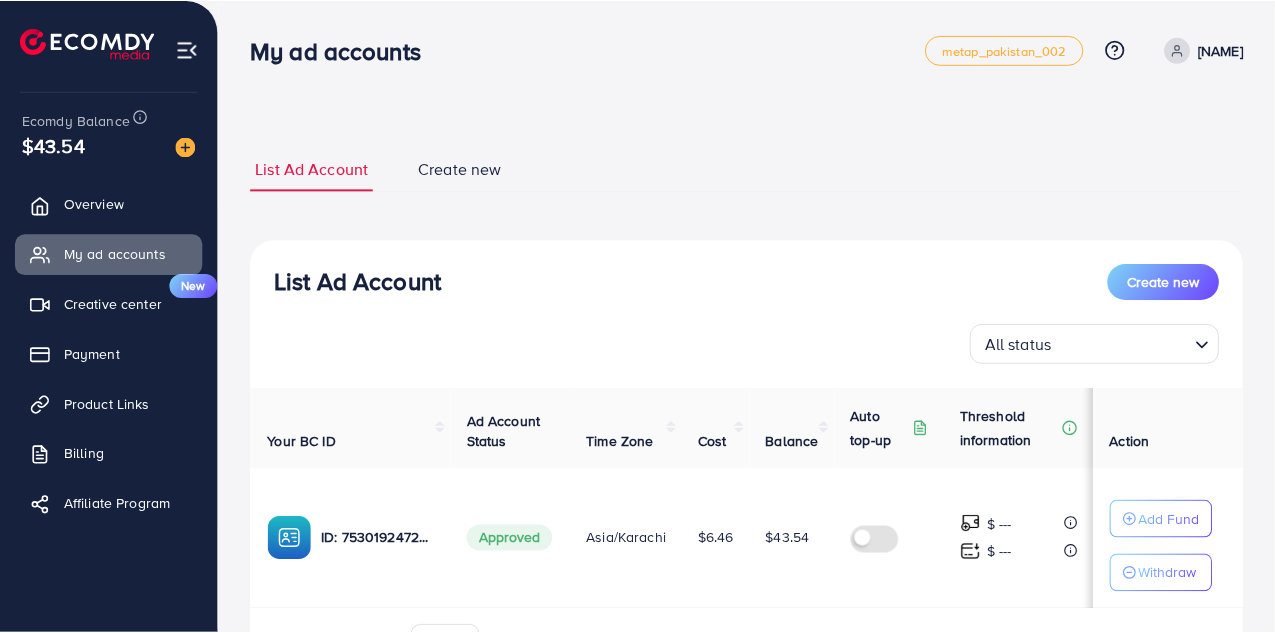 scroll, scrollTop: 0, scrollLeft: 198, axis: horizontal 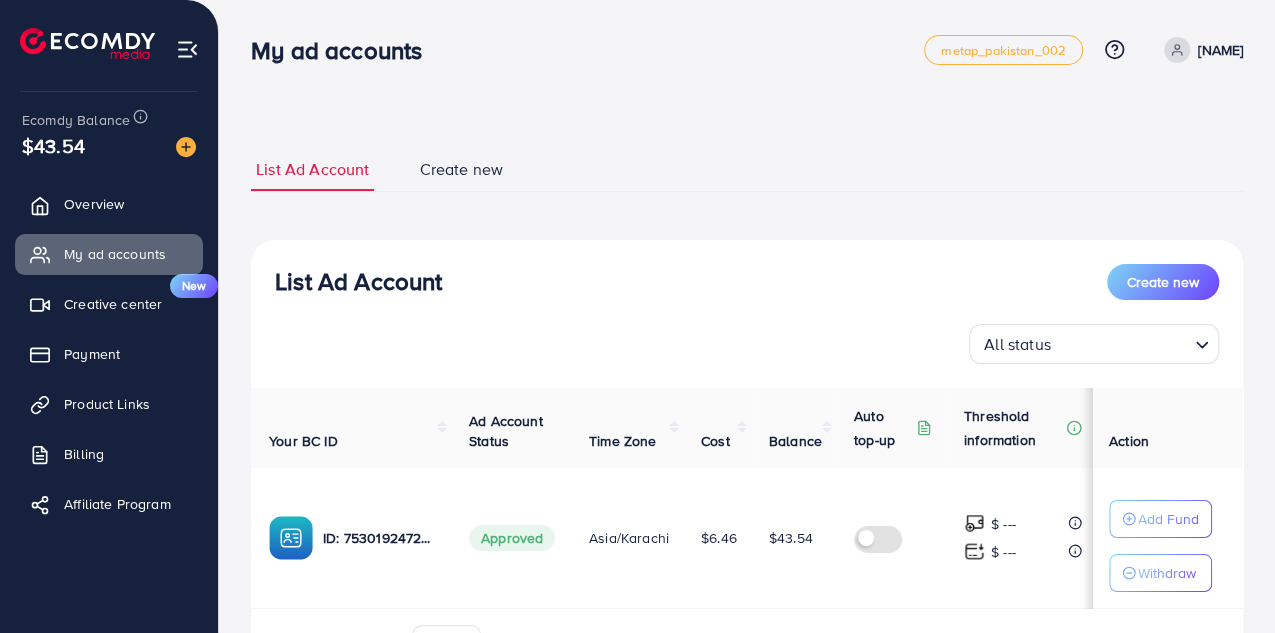 click on "$43.54" at bounding box center [109, 145] 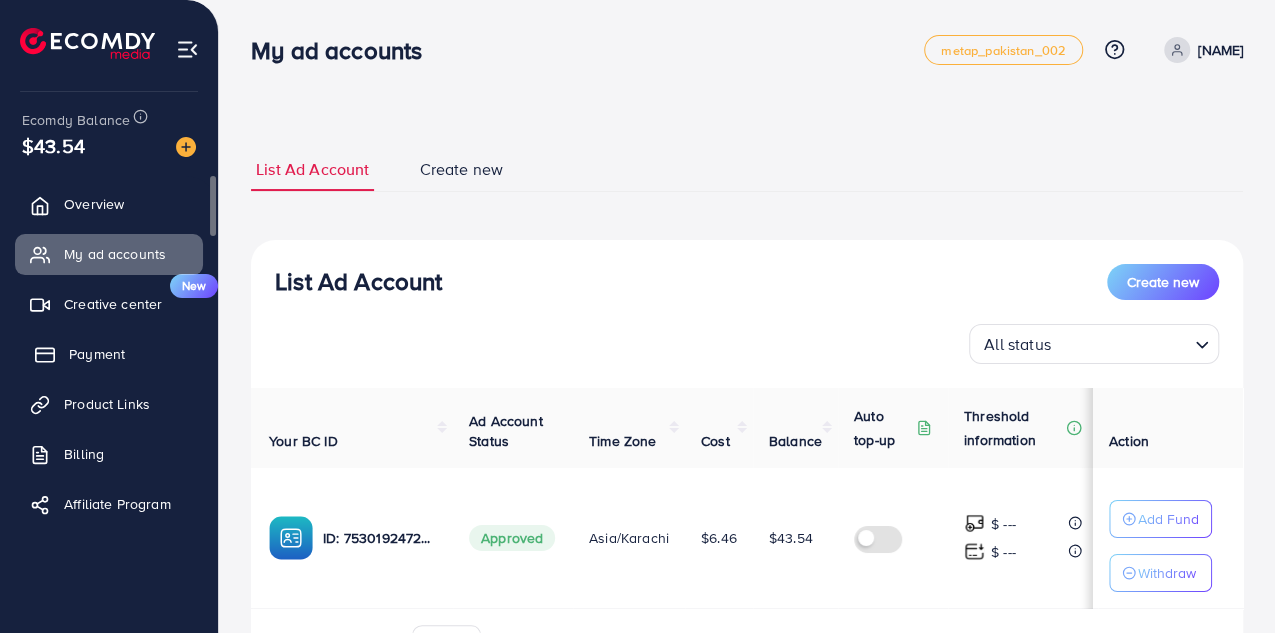 click on "Payment" at bounding box center (97, 354) 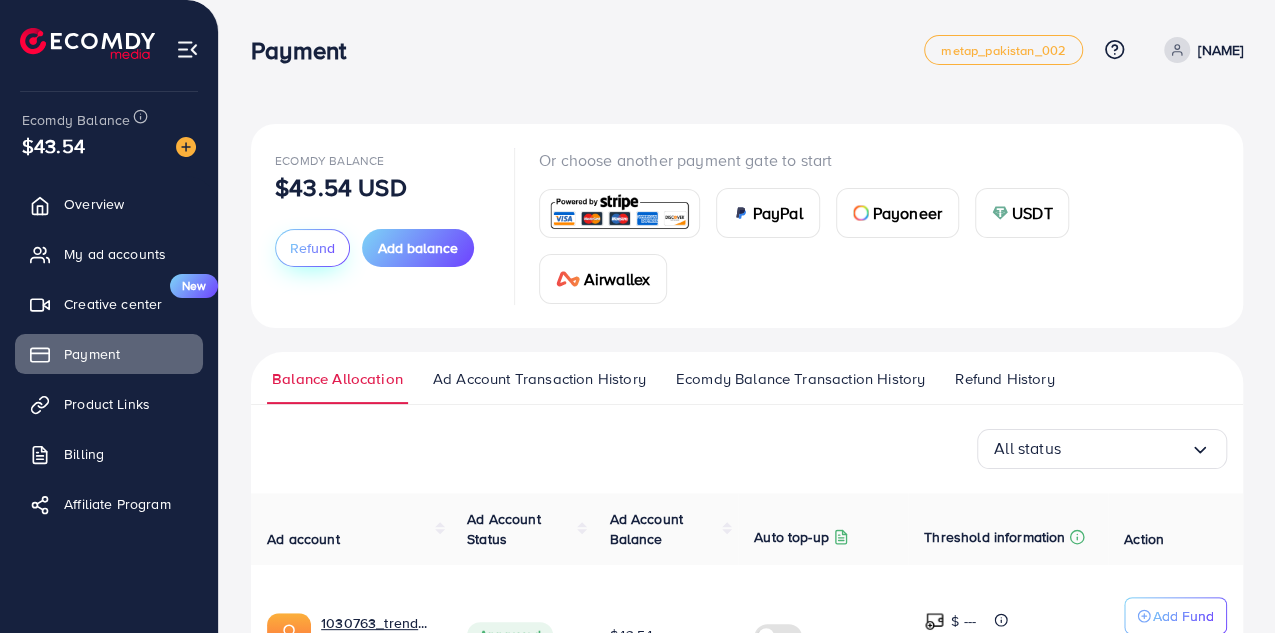 click on "Refund" at bounding box center (312, 248) 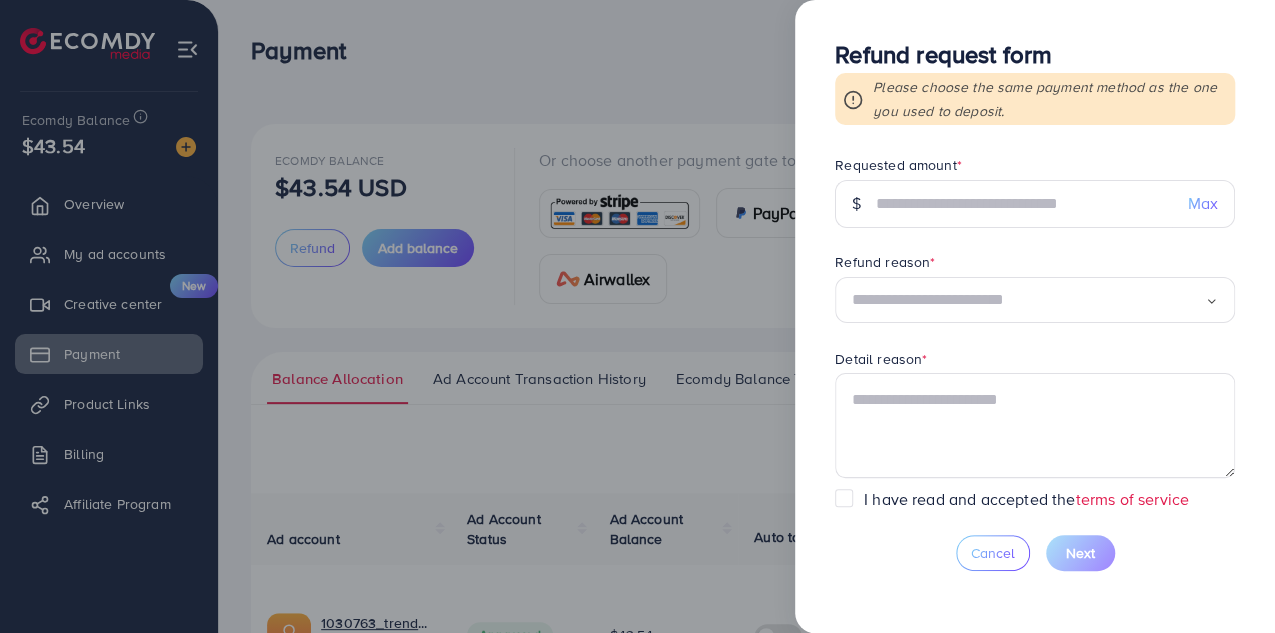 click on "Max" at bounding box center [1203, 203] 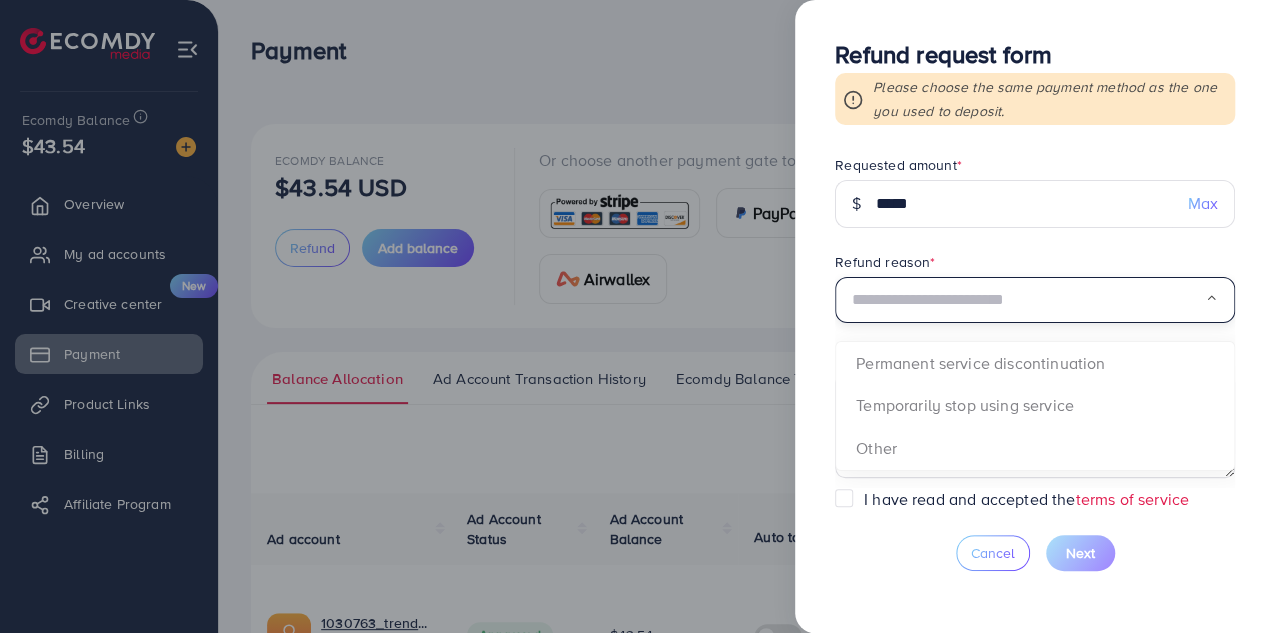 click at bounding box center (1028, 300) 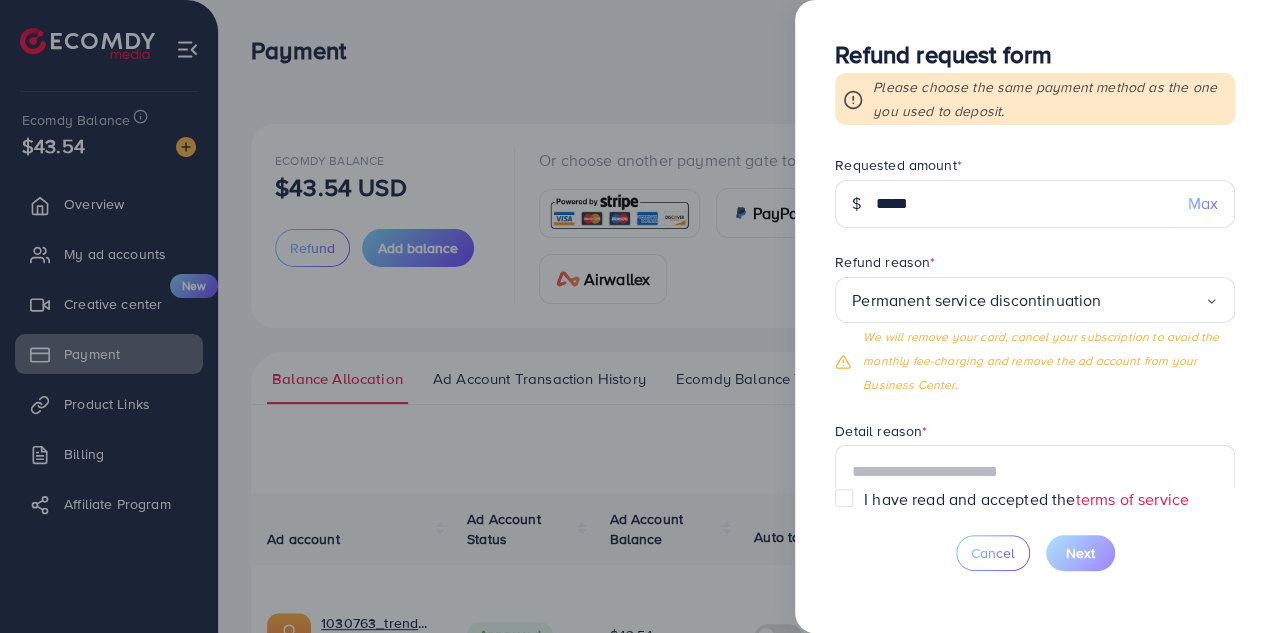 drag, startPoint x: 1120, startPoint y: 349, endPoint x: 954, endPoint y: 293, distance: 175.19133 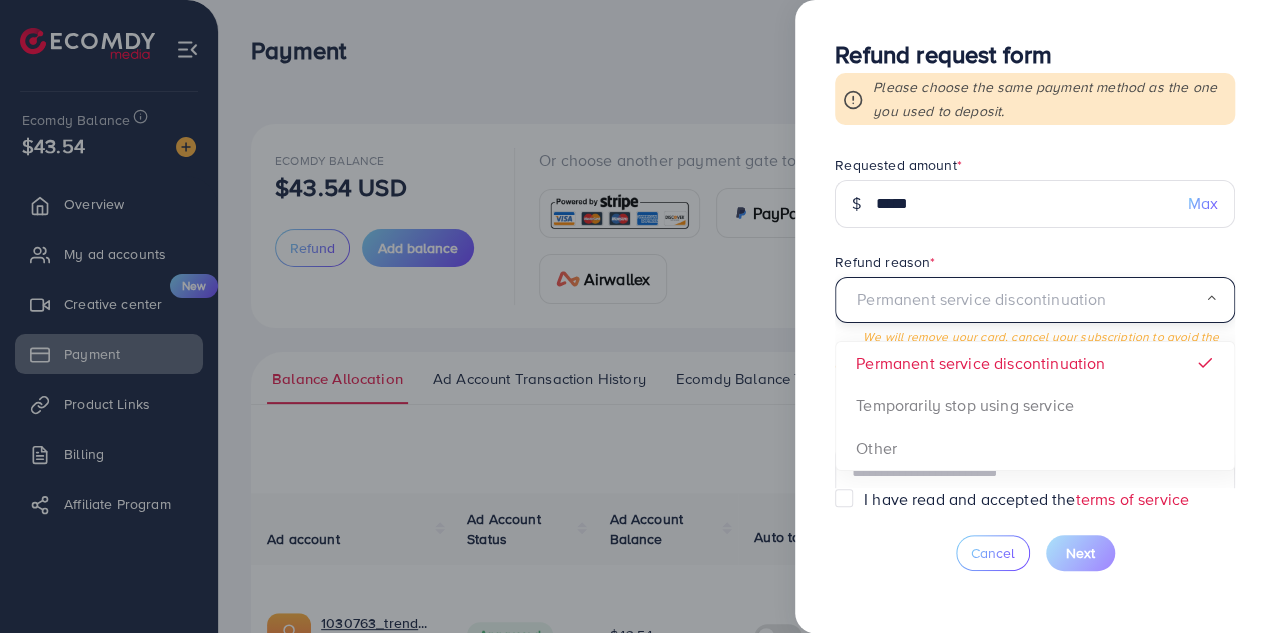 click on "Permanent service discontinuation" at bounding box center [1028, 300] 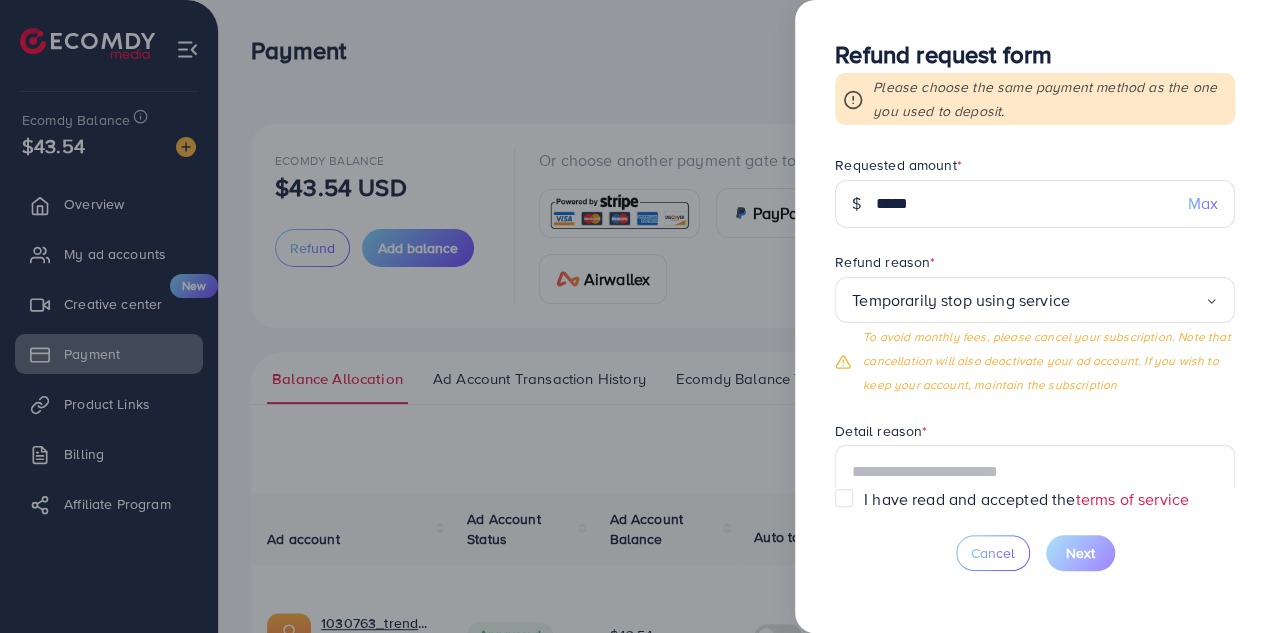 click on "Temporarily stop using service
Loading...
Permanent service discontinuation
Temporarily stop using service
Other
To avoid monthly fees, please cancel your subscription. Note that cancellation will also deactivate your ad account. If you wish to keep your account, maintain the subscription" at bounding box center [1035, 337] 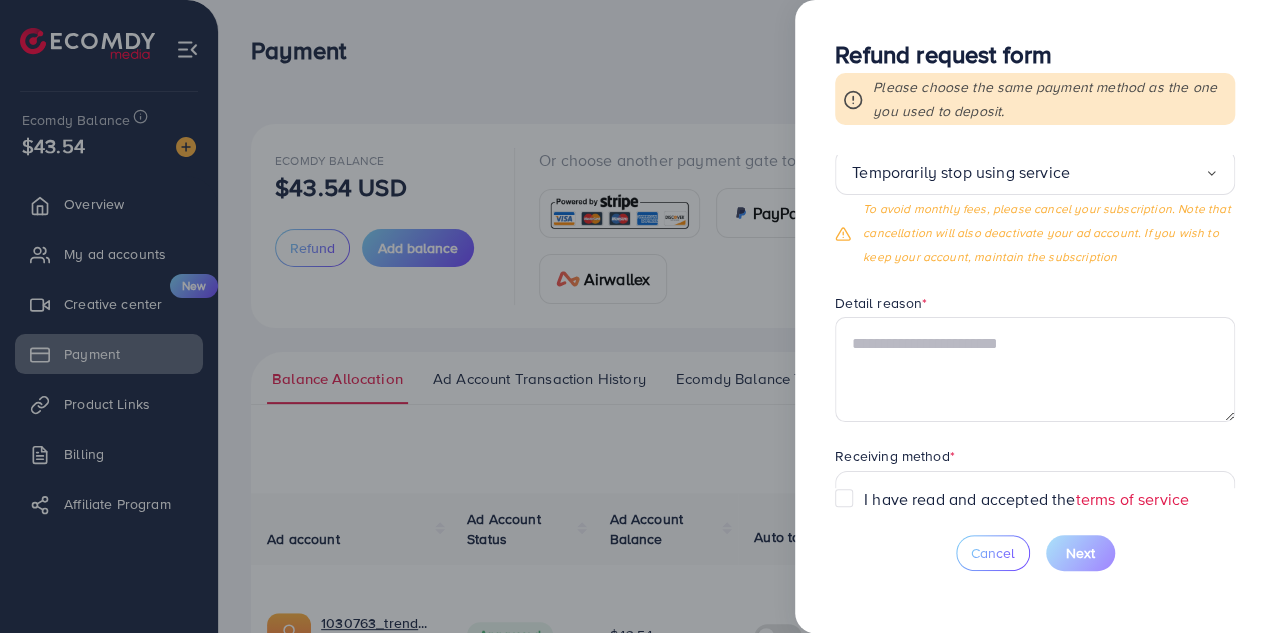 scroll, scrollTop: 132, scrollLeft: 0, axis: vertical 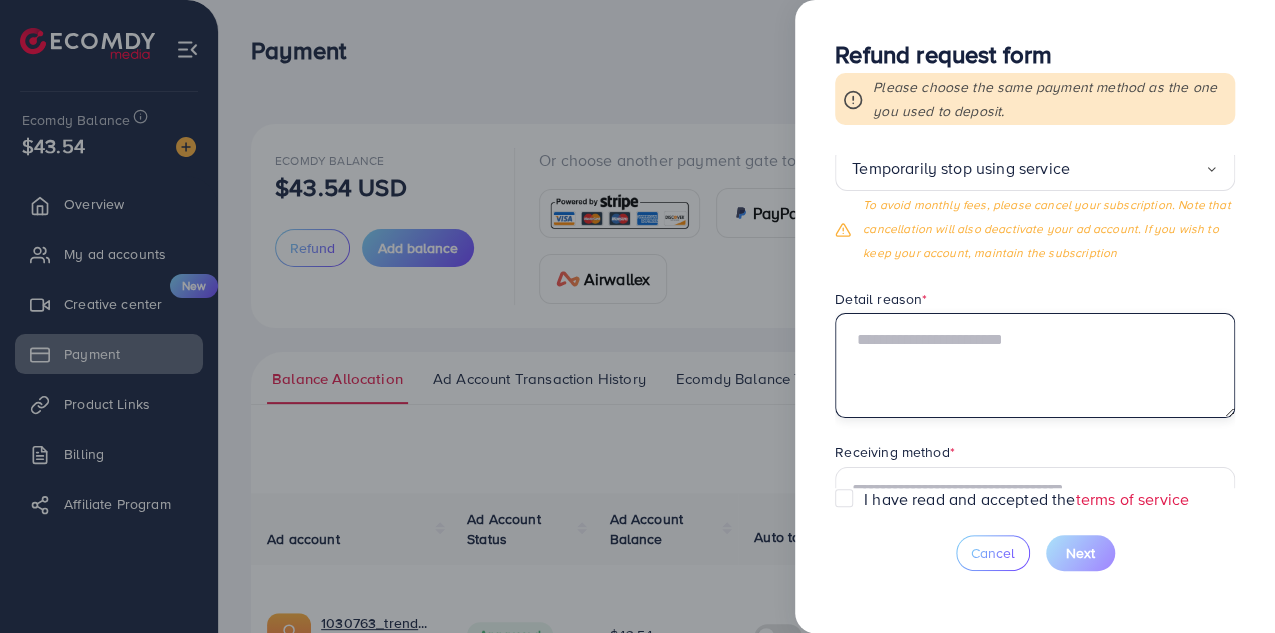 click at bounding box center (1035, 365) 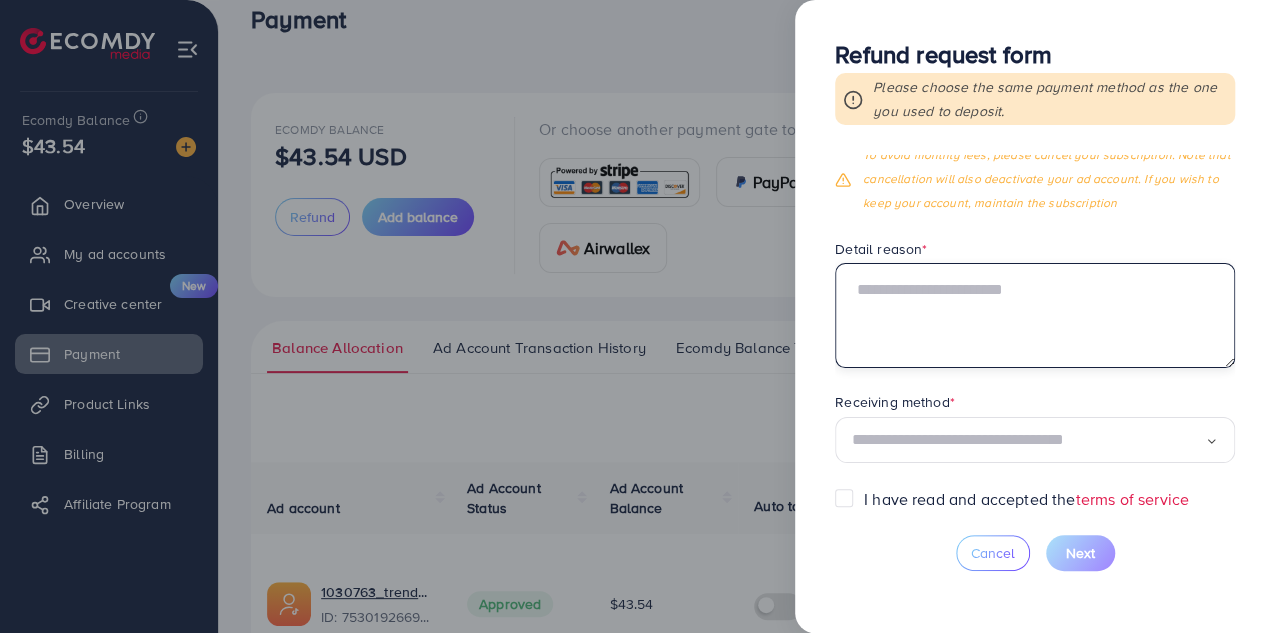 scroll, scrollTop: 32, scrollLeft: 0, axis: vertical 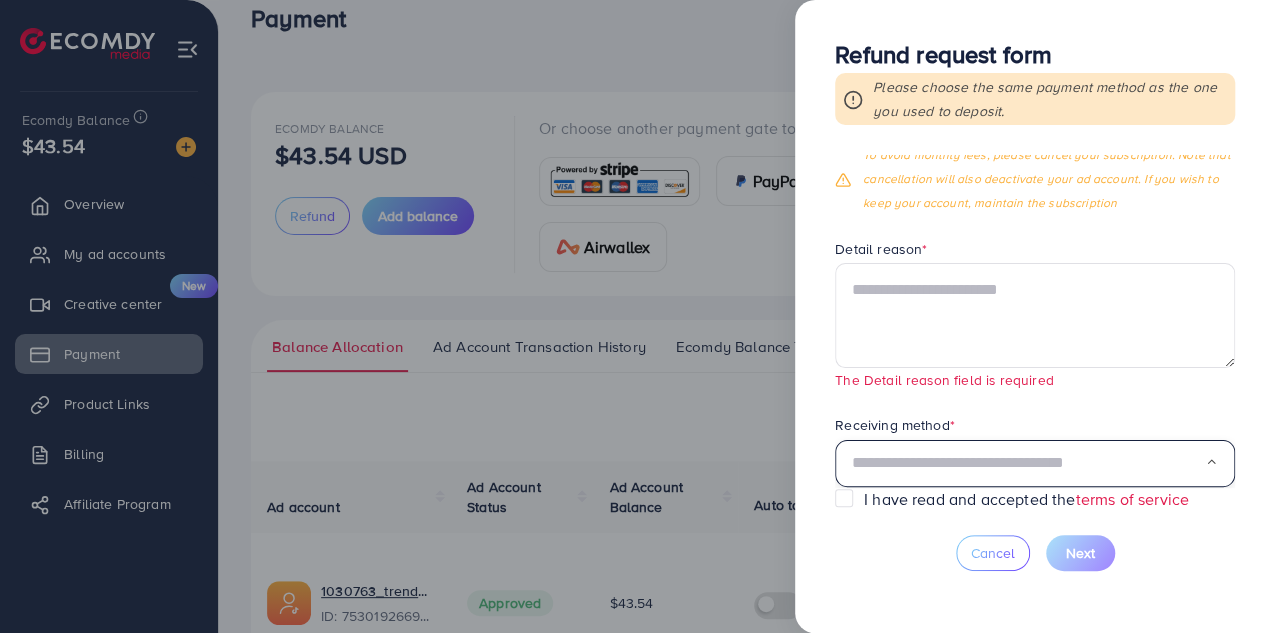click at bounding box center [1028, 463] 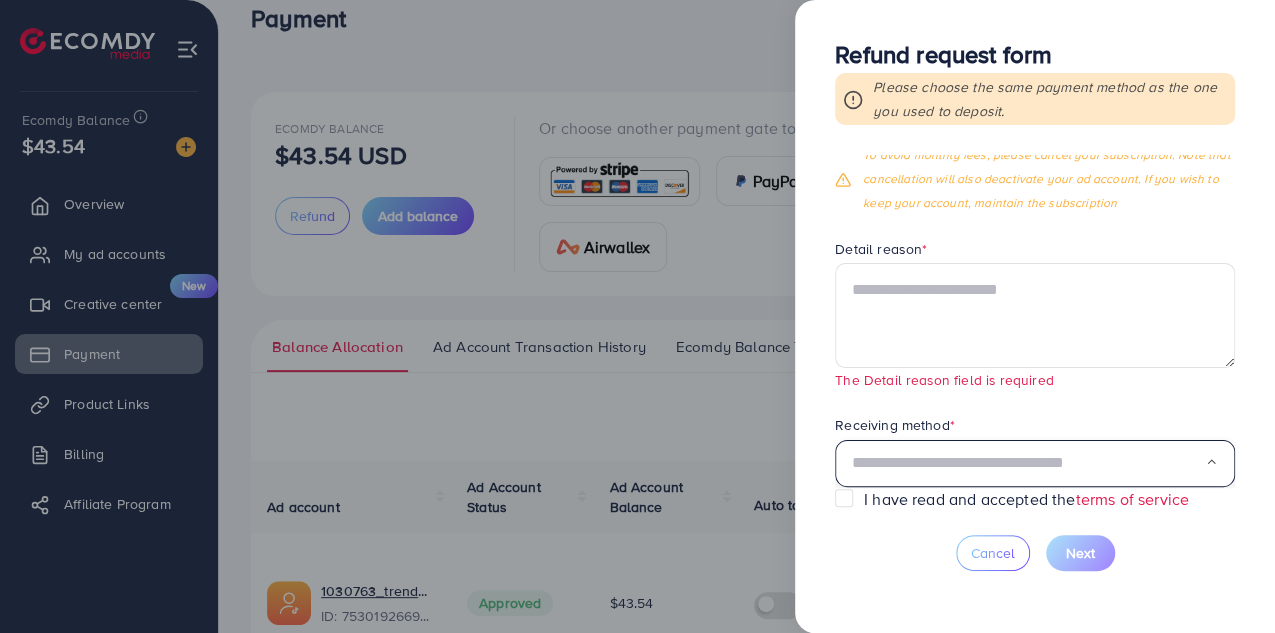 scroll, scrollTop: 241, scrollLeft: 0, axis: vertical 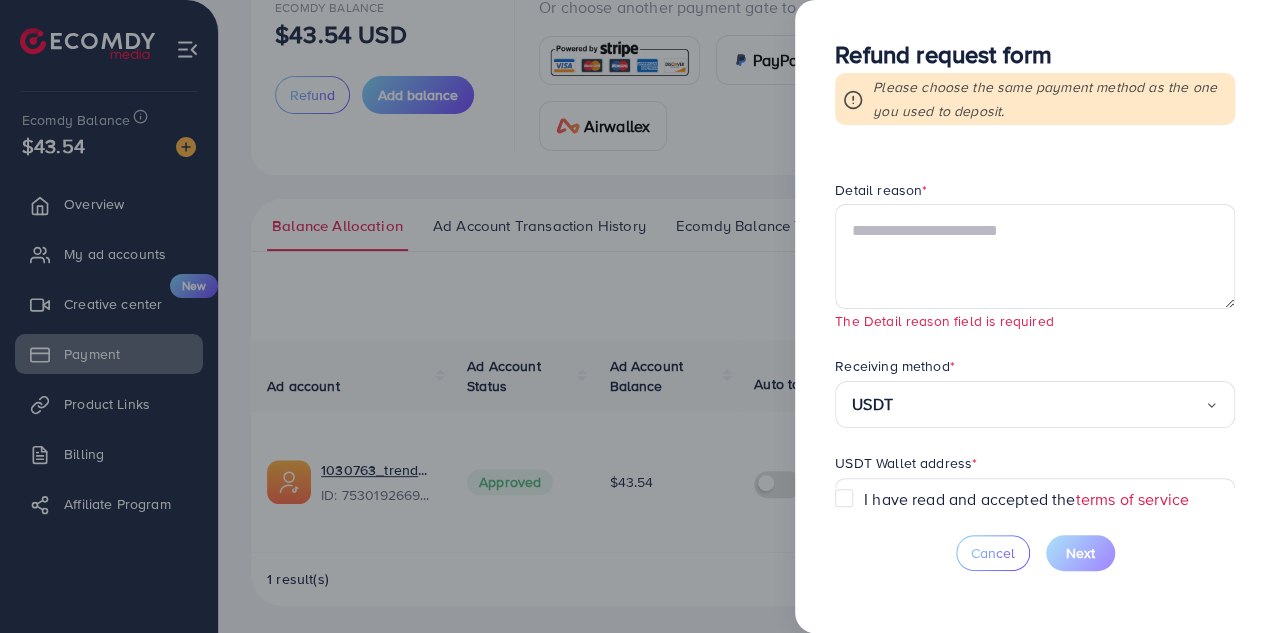 click on "Requested amount  * $ *****  Max   Refund reason  *
Temporarily stop using service
Loading...      To avoid monthly fees, please cancel your subscription. Note that cancellation will also deactivate your ad account. If you wish to keep your account, maintain the subscription   Detail reason  * The Detail reason field is required  Receiving method  *   USDT           Loading...     USDT        USDT Wallet address  *  USDT QR code  (Optional)  Uploading a photo of your QR code will help the refund process go faster and more accurately   Click on the button or drag files here   Upload  *  Supported file JPG, PNG, JPEG   and maximum size 5MB   USDT network  *           Loading..." at bounding box center [1035, 321] 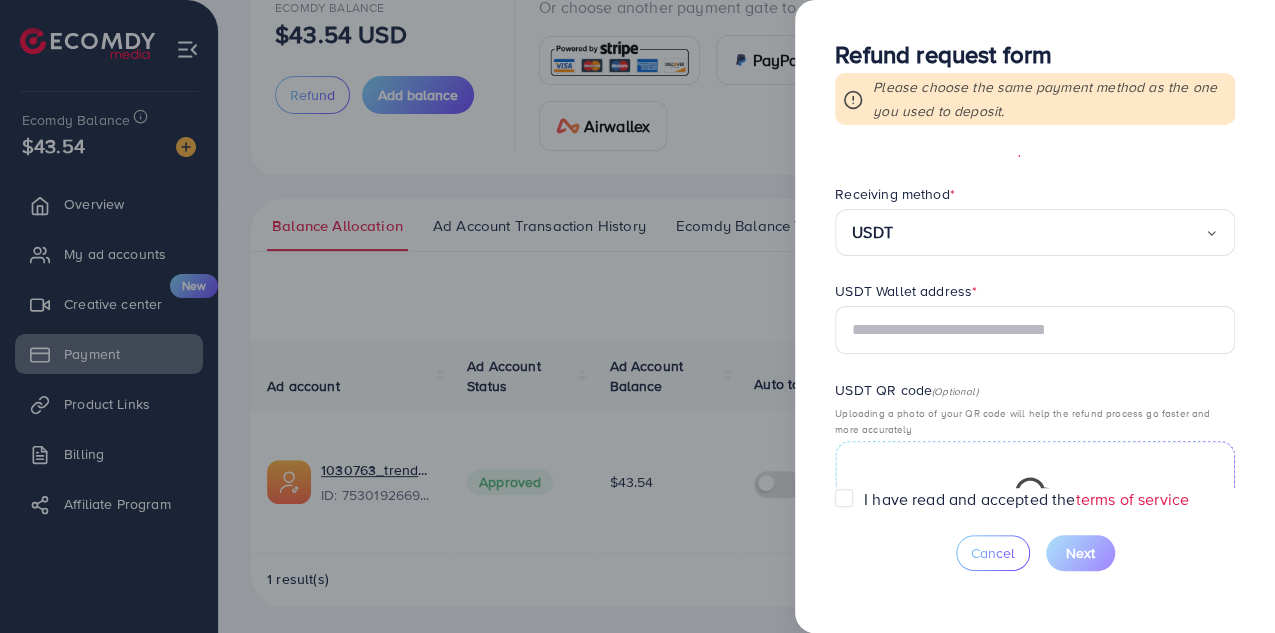 scroll, scrollTop: 416, scrollLeft: 0, axis: vertical 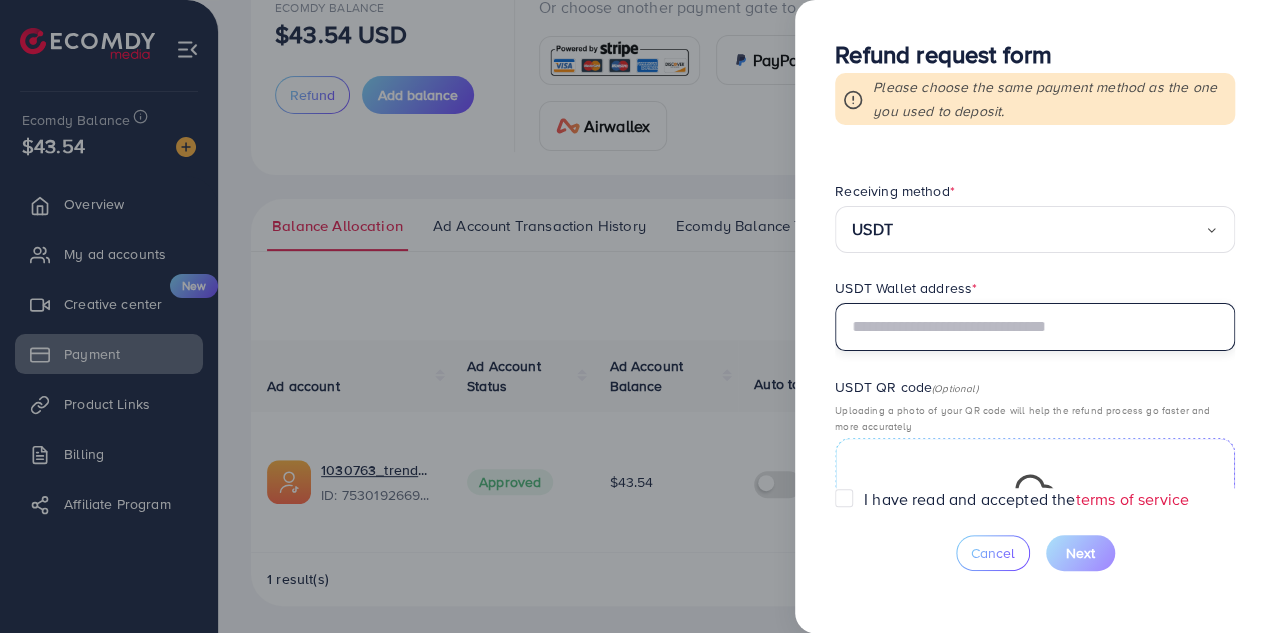 click at bounding box center (1035, 327) 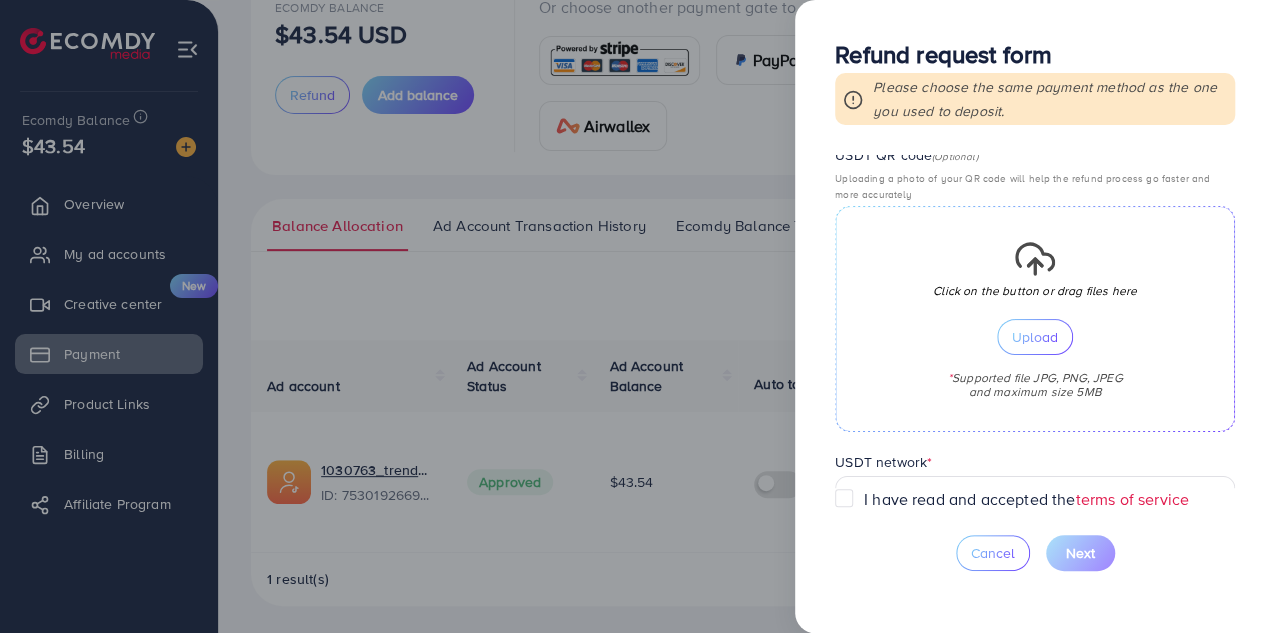 scroll, scrollTop: 706, scrollLeft: 0, axis: vertical 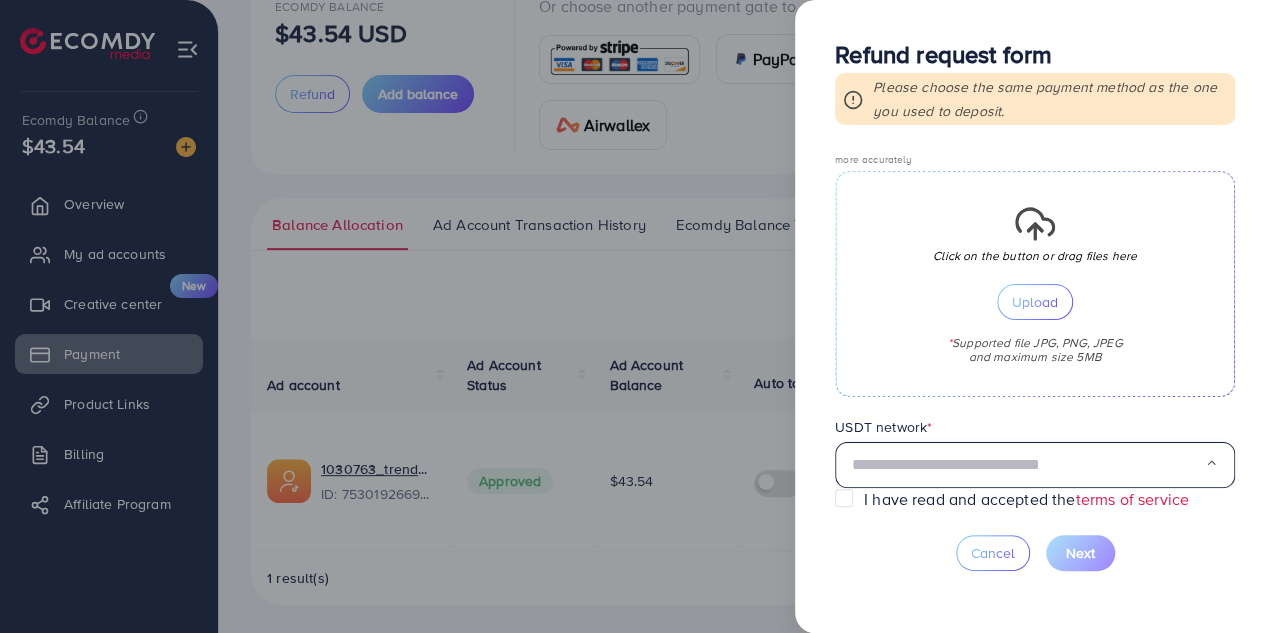 click at bounding box center (1028, 465) 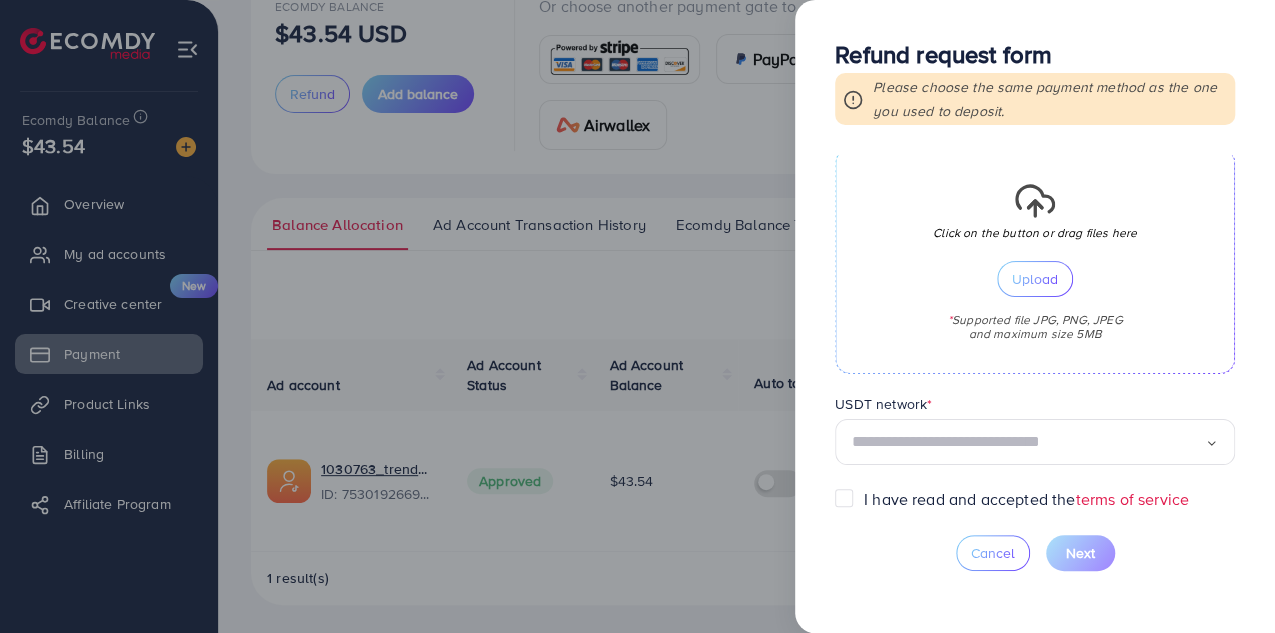 click on "USDT network  *" at bounding box center [1035, 406] 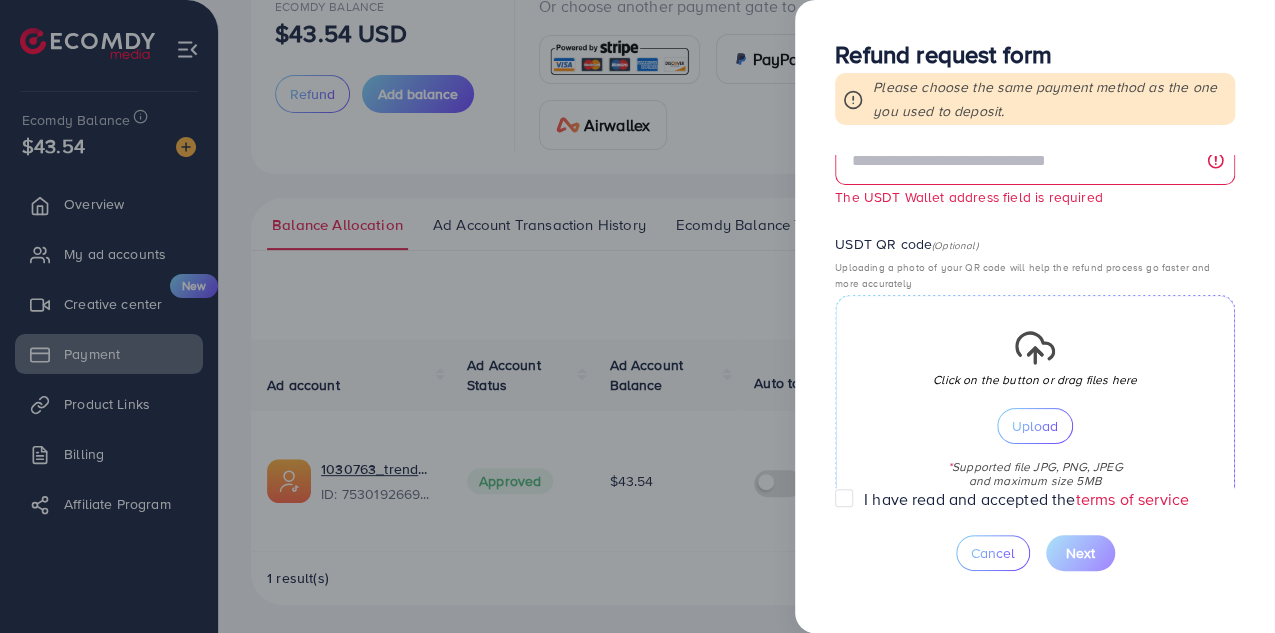 scroll, scrollTop: 557, scrollLeft: 0, axis: vertical 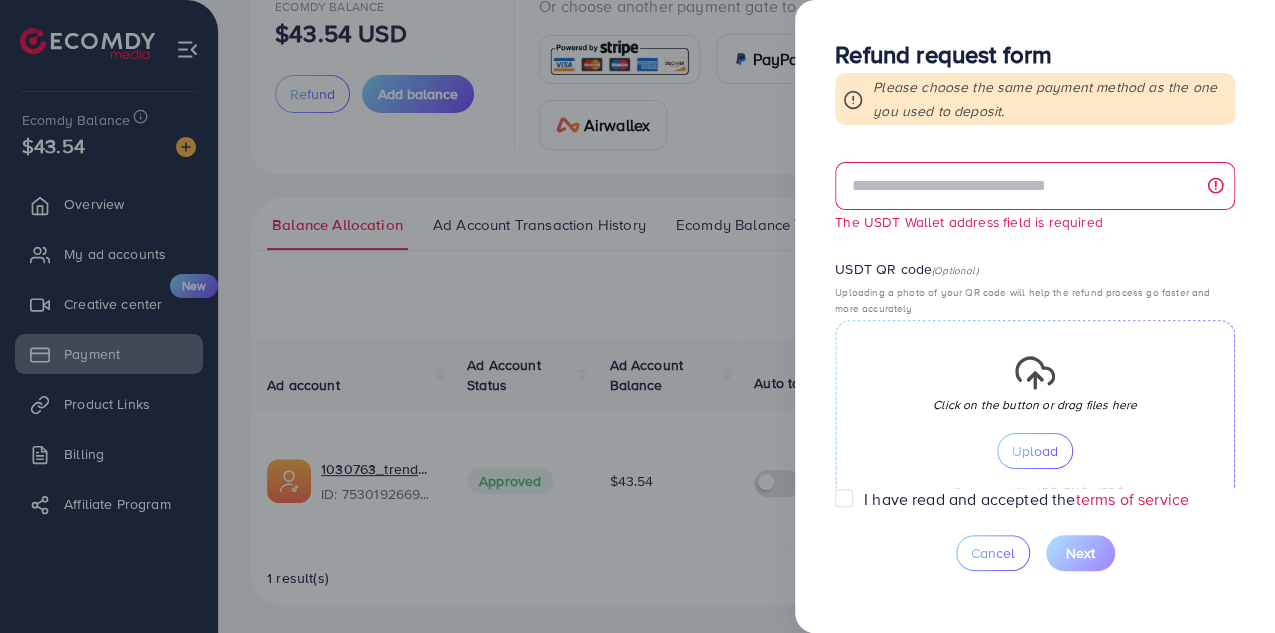 click at bounding box center [637, 316] 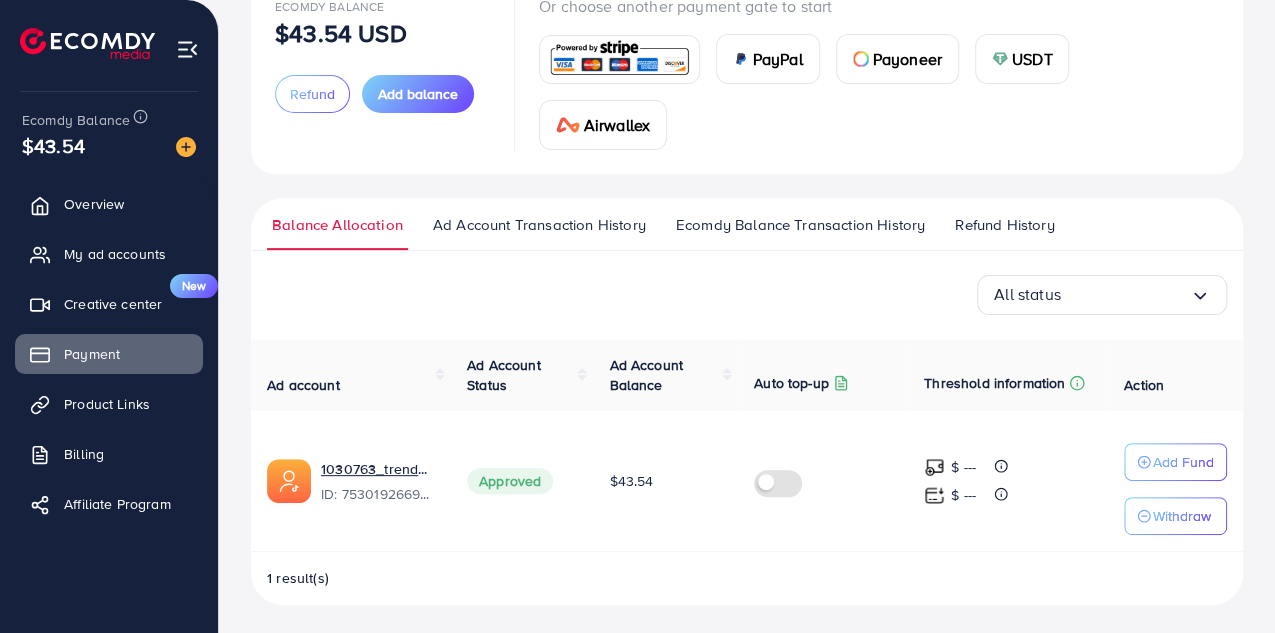 scroll, scrollTop: 0, scrollLeft: 0, axis: both 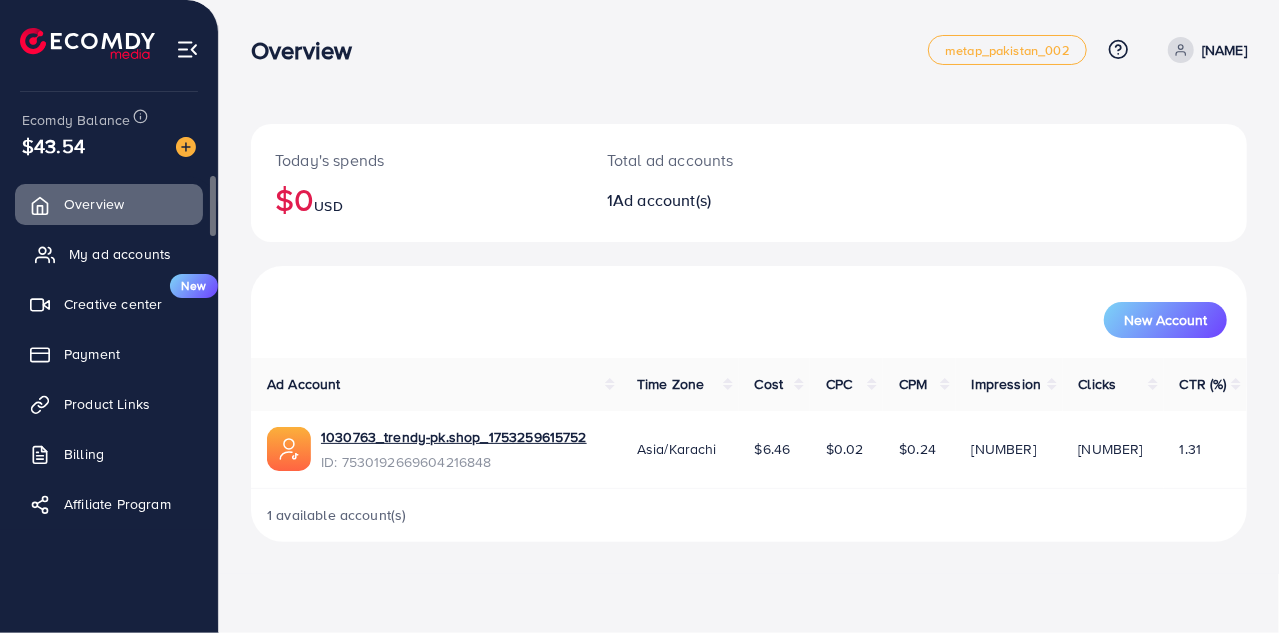 click on "My ad accounts" at bounding box center [109, 254] 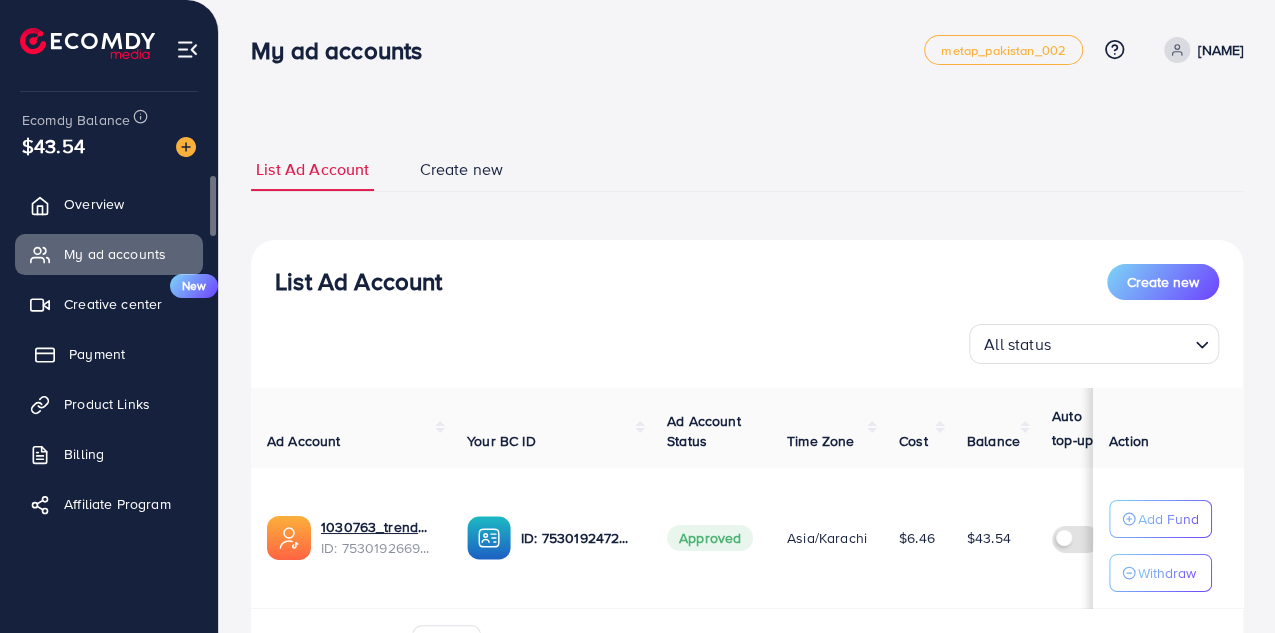 click on "Payment" at bounding box center [97, 354] 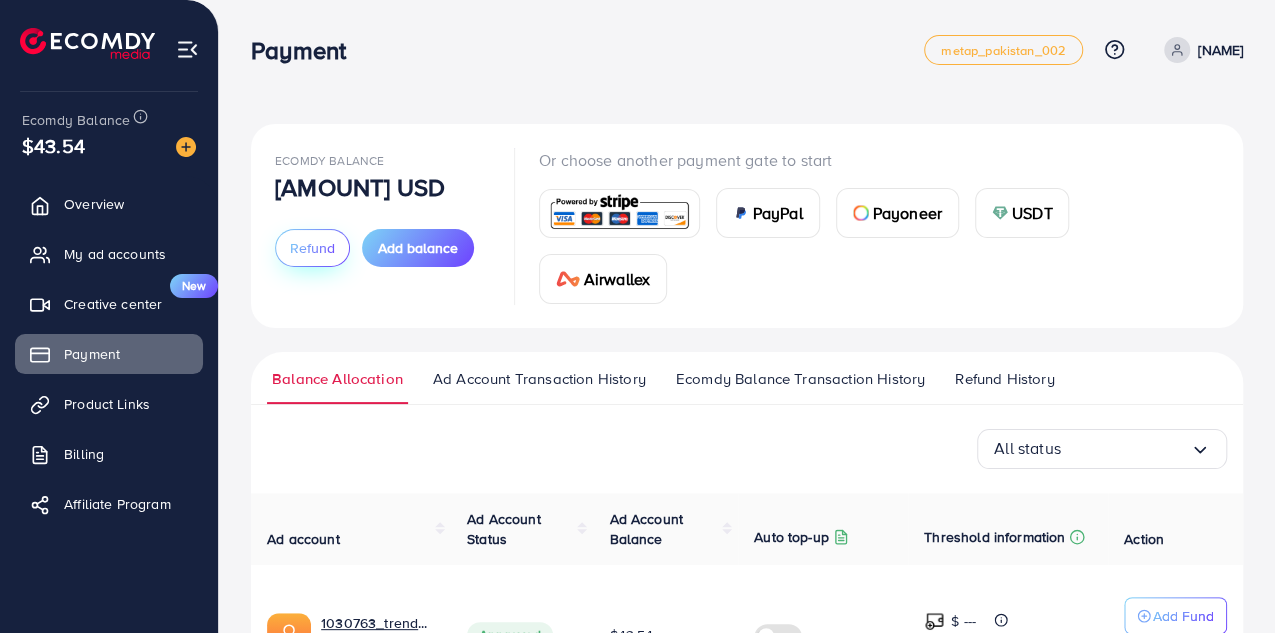 click on "Refund" at bounding box center (312, 248) 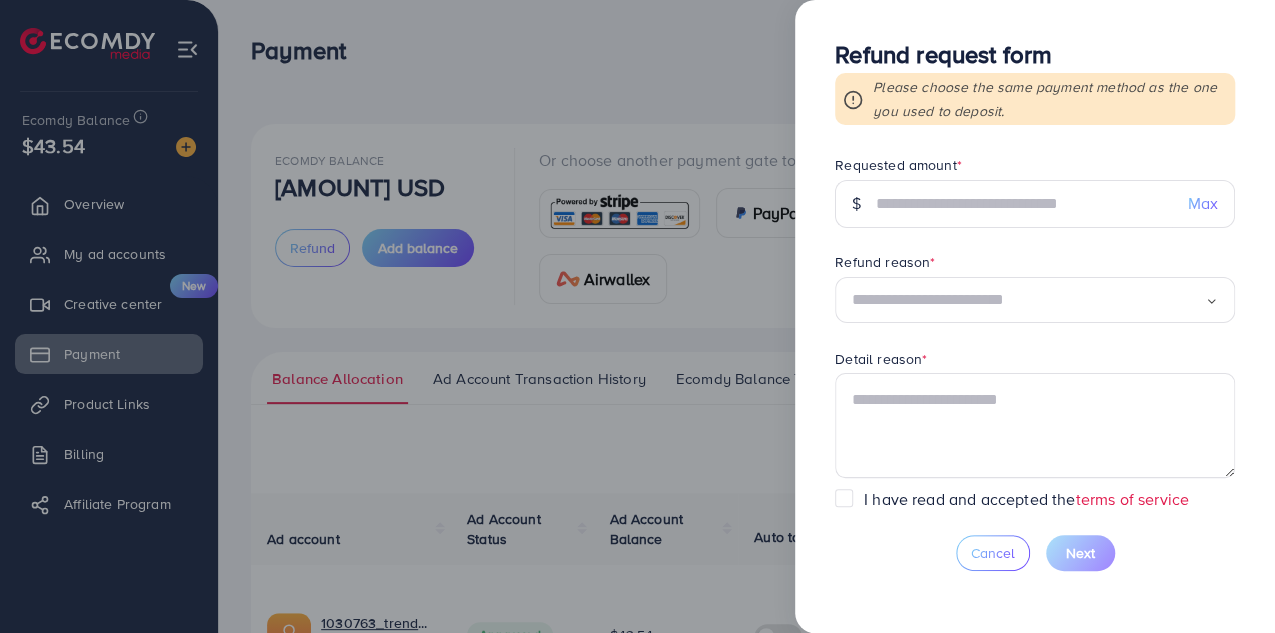 click on "Max" at bounding box center [1203, 203] 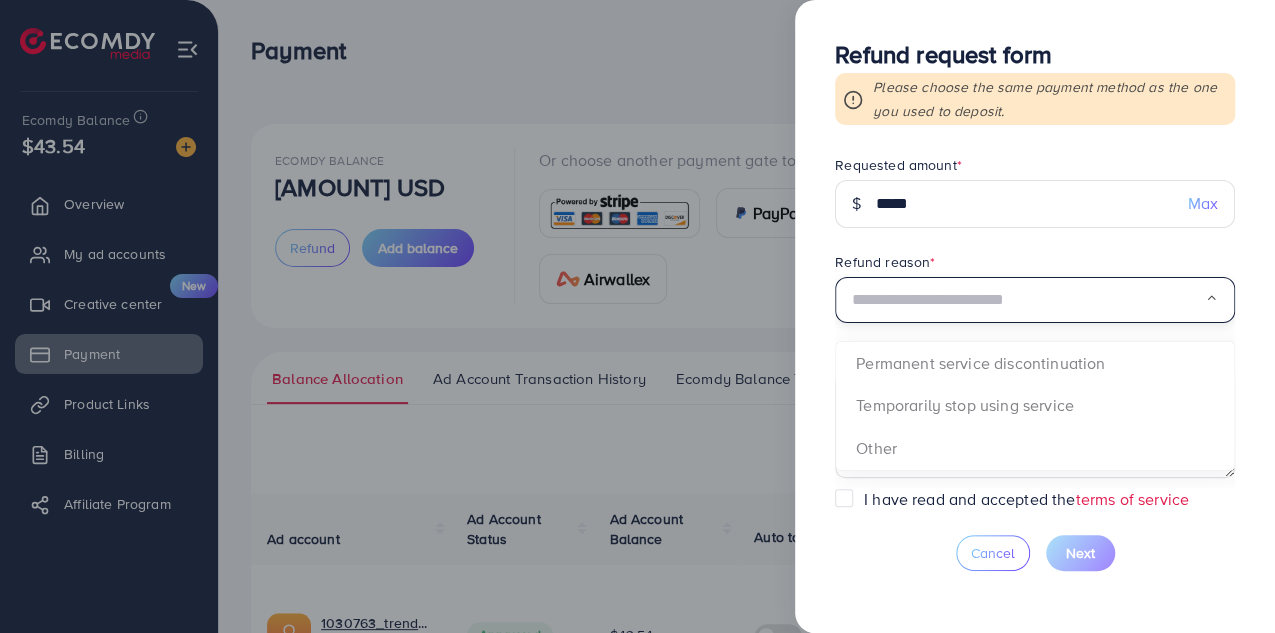 click at bounding box center (1028, 300) 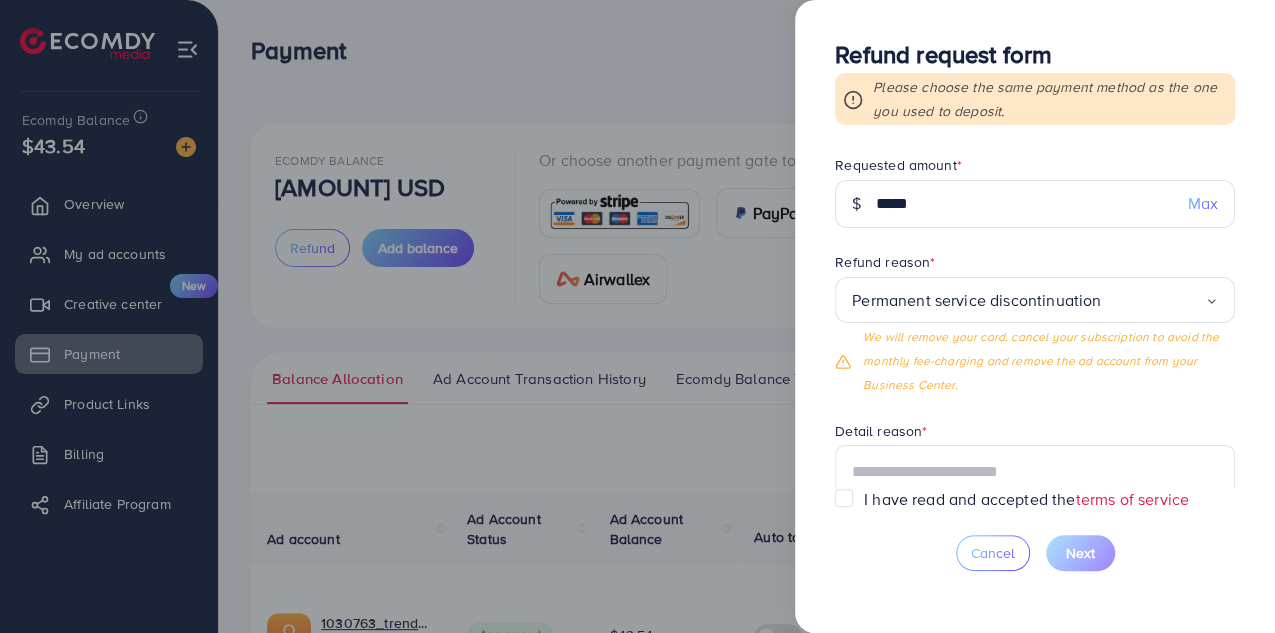 drag, startPoint x: 1130, startPoint y: 362, endPoint x: 920, endPoint y: 356, distance: 210.0857 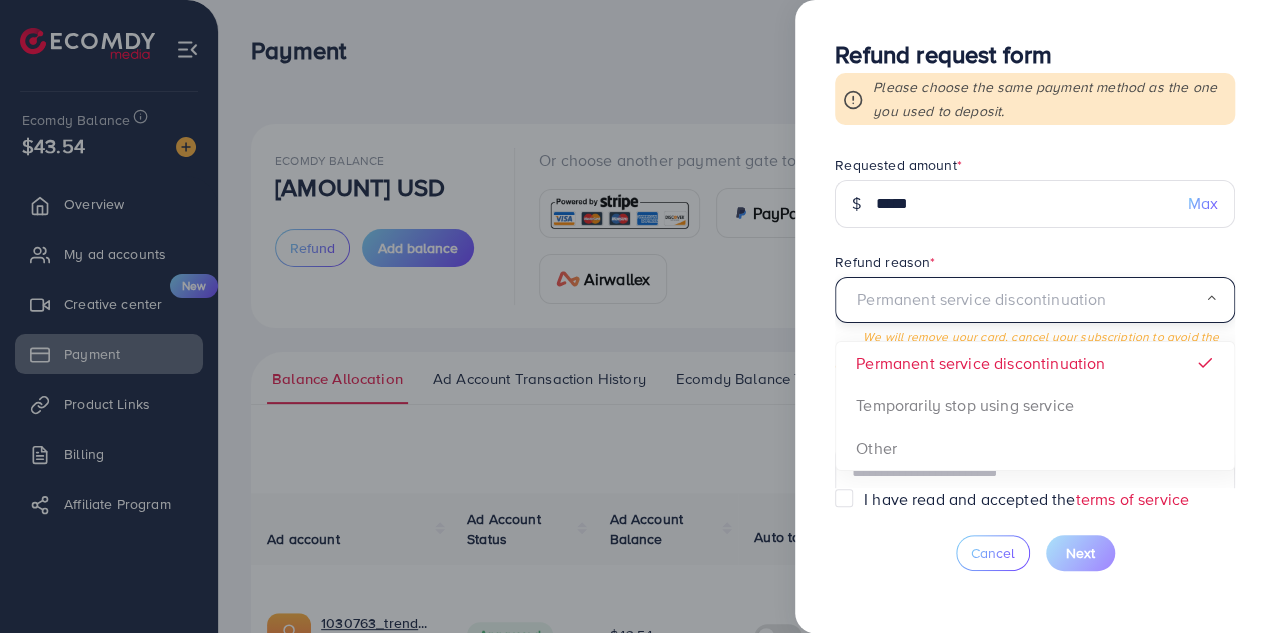 drag, startPoint x: 850, startPoint y: 292, endPoint x: 1108, endPoint y: 303, distance: 258.23438 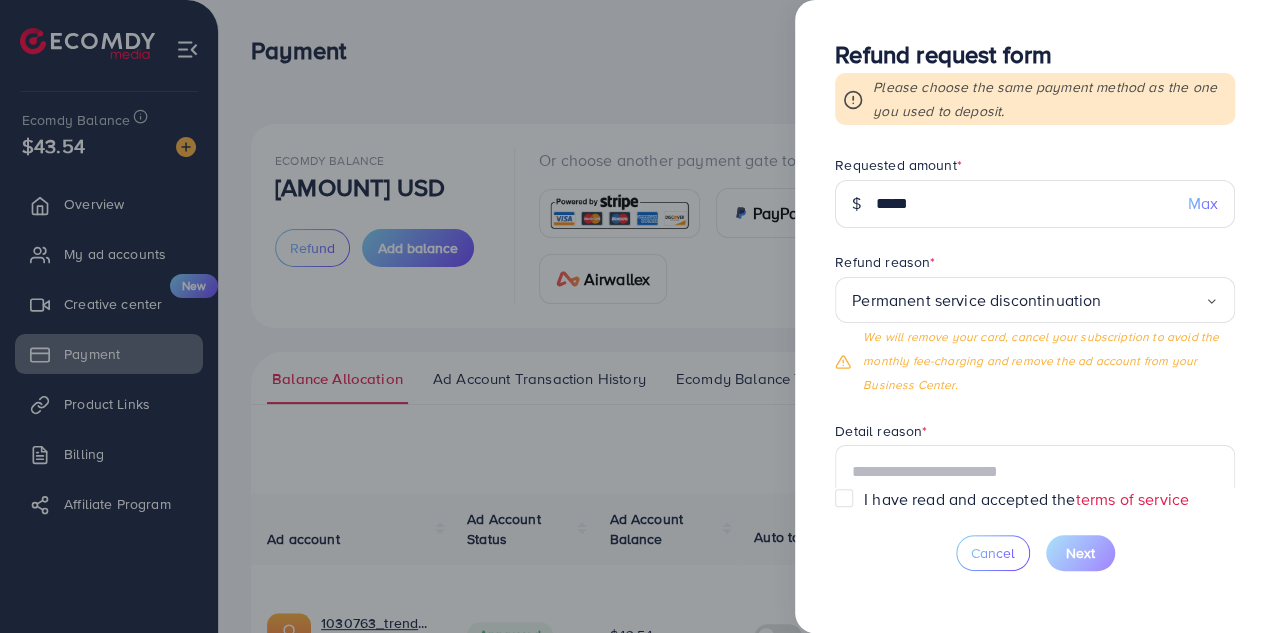 drag, startPoint x: 1106, startPoint y: 361, endPoint x: 890, endPoint y: 367, distance: 216.08331 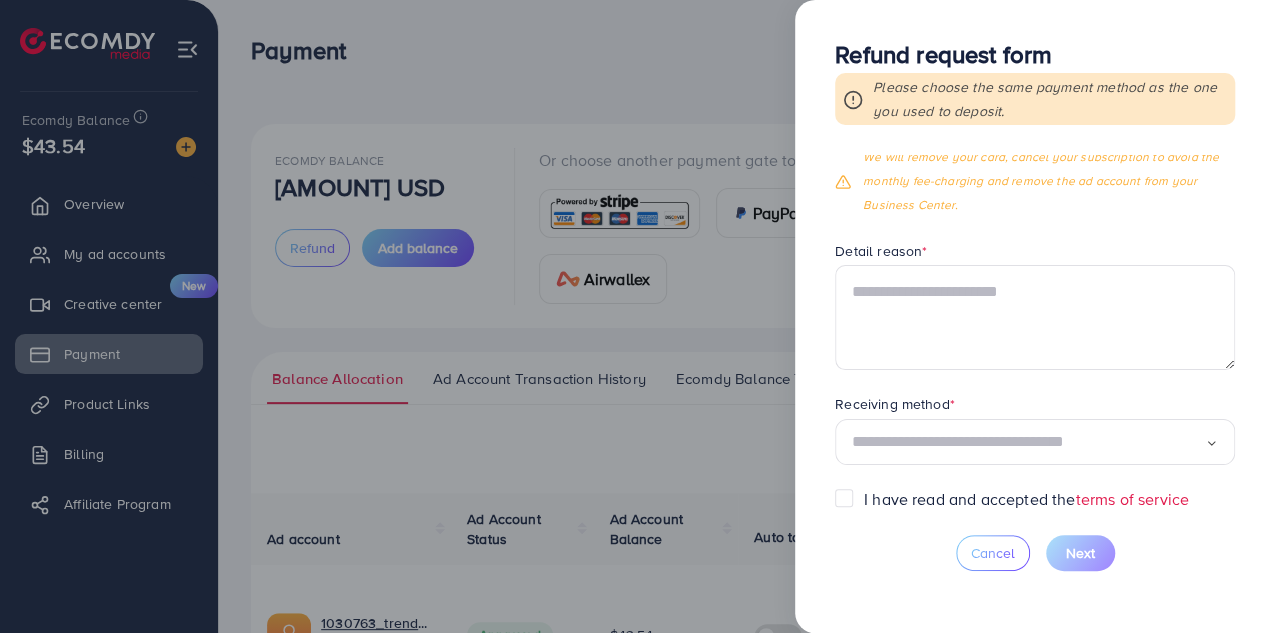 scroll, scrollTop: 182, scrollLeft: 0, axis: vertical 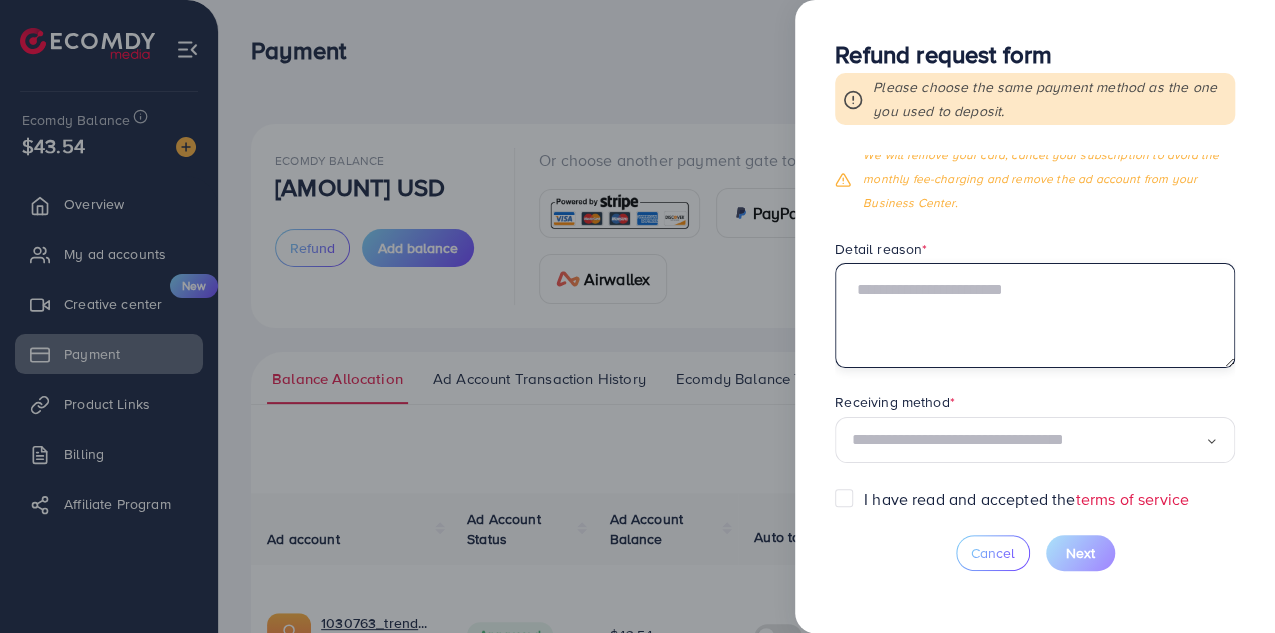 click at bounding box center (1035, 315) 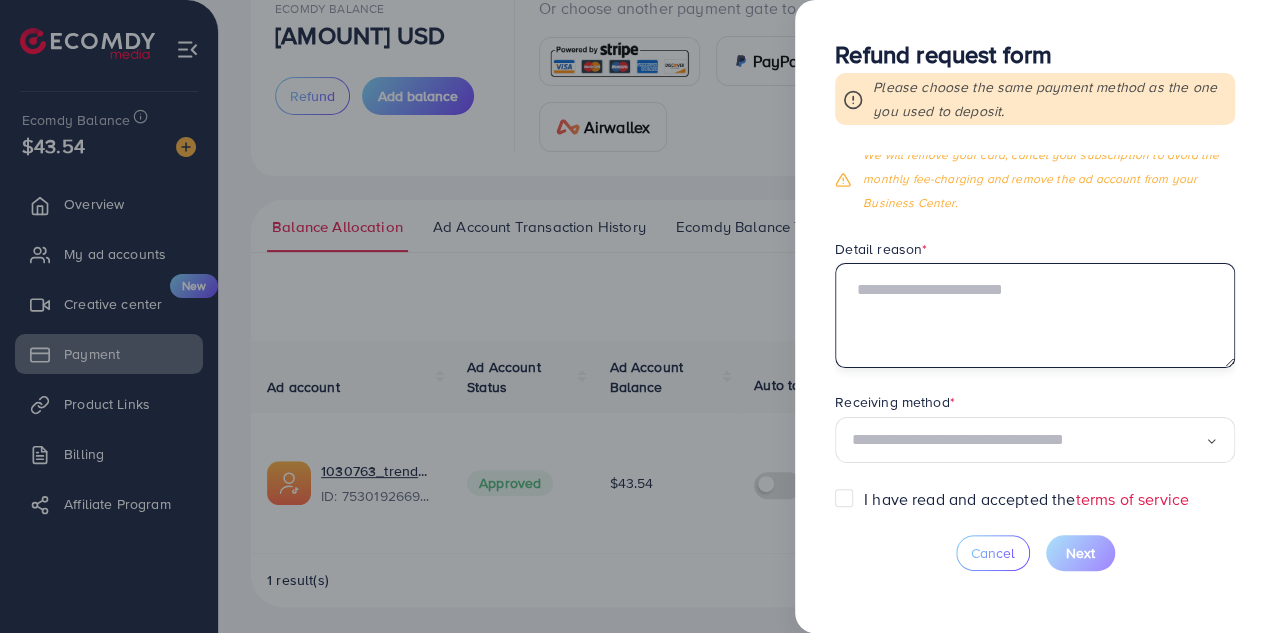 scroll, scrollTop: 154, scrollLeft: 0, axis: vertical 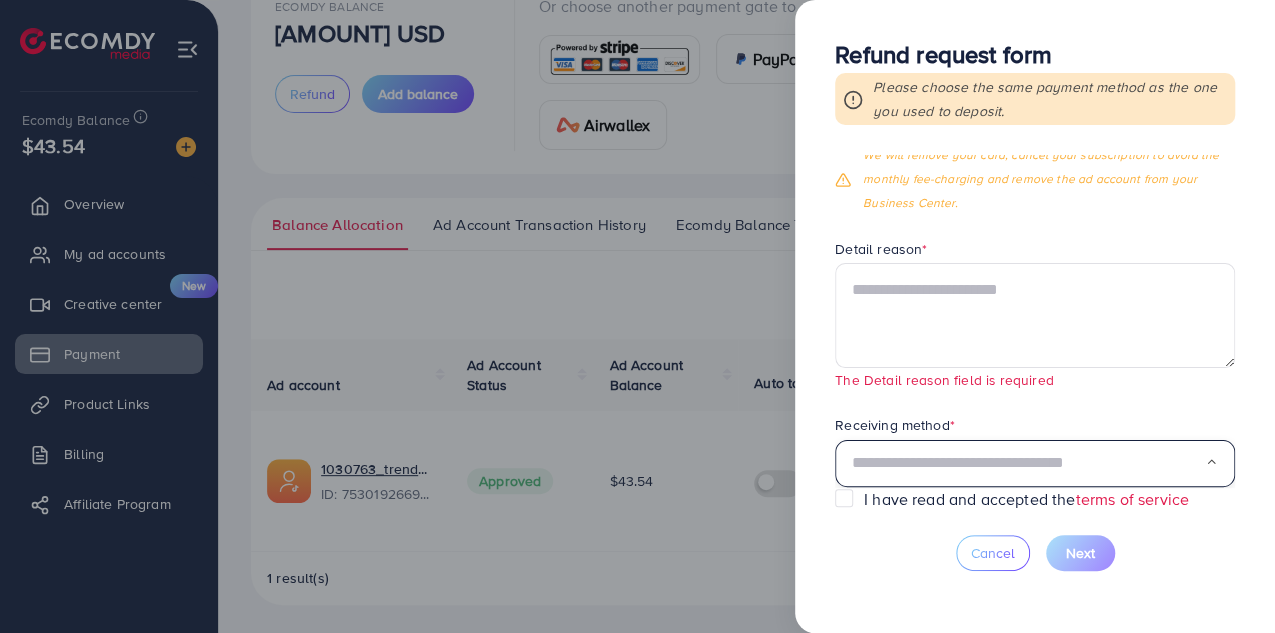click on "Loading..." at bounding box center (1035, 463) 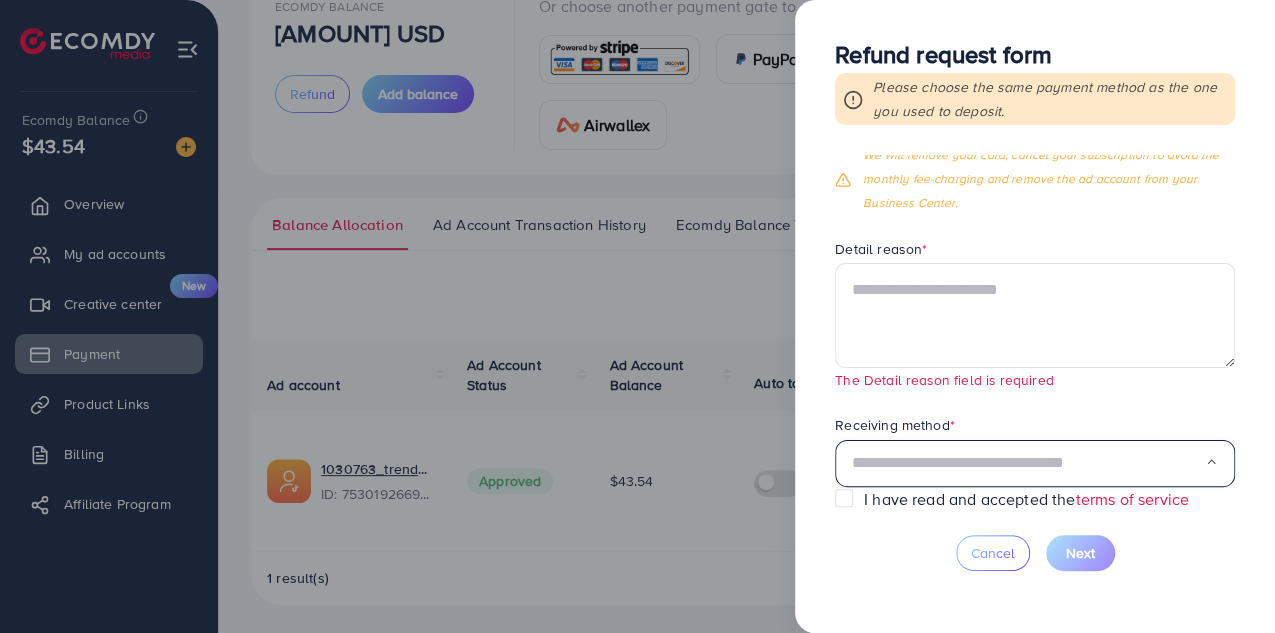 scroll, scrollTop: 241, scrollLeft: 0, axis: vertical 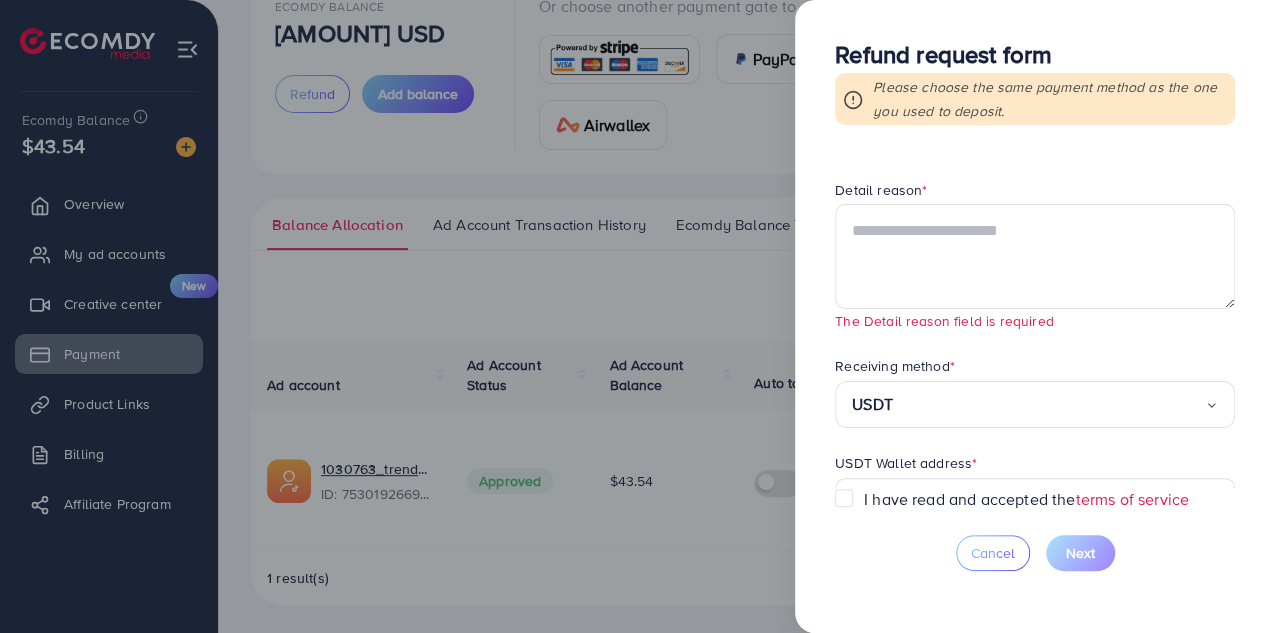 click on "Requested amount  * $ *****  Max   Refund reason  *
Permanent service discontinuation
Loading...     USDT        USDT Wallet address  *  USDT QR code  (Optional)  Uploading a photo of your QR code will help the refund process go faster and more accurately   Click on the button or drag files here   Upload  *  Supported file JPG, PNG, JPEG   and maximum size 5MB   USDT network  *           Loading..." at bounding box center [1035, 321] 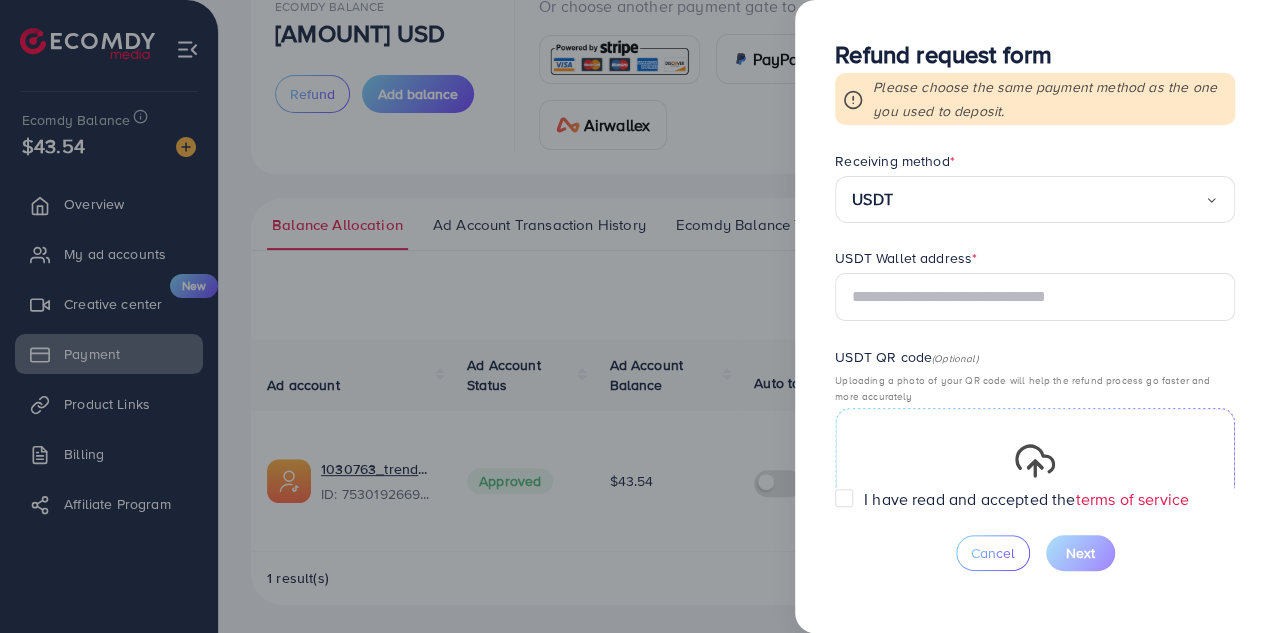 scroll, scrollTop: 447, scrollLeft: 0, axis: vertical 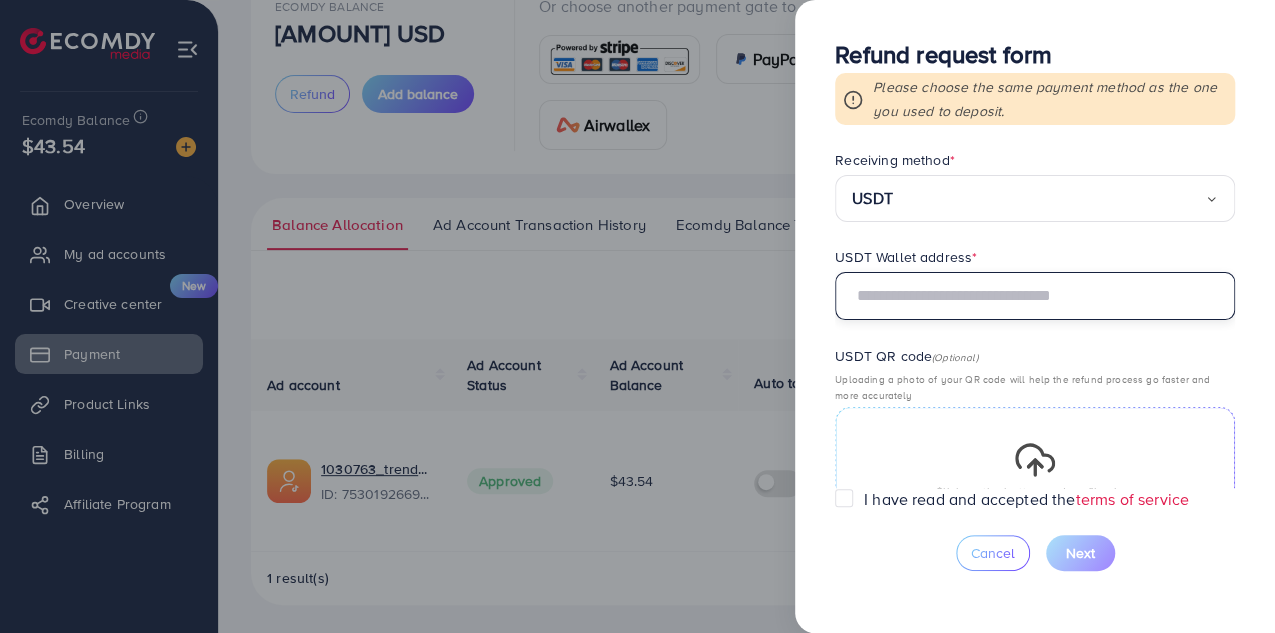 click at bounding box center (1035, 296) 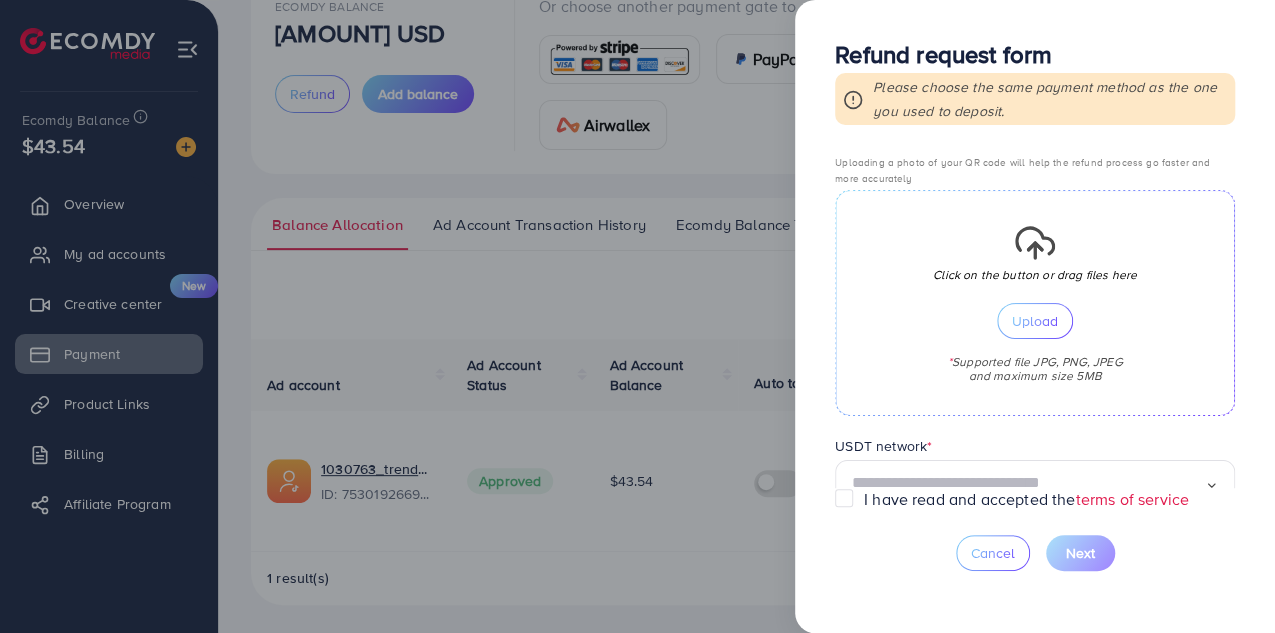 scroll, scrollTop: 706, scrollLeft: 0, axis: vertical 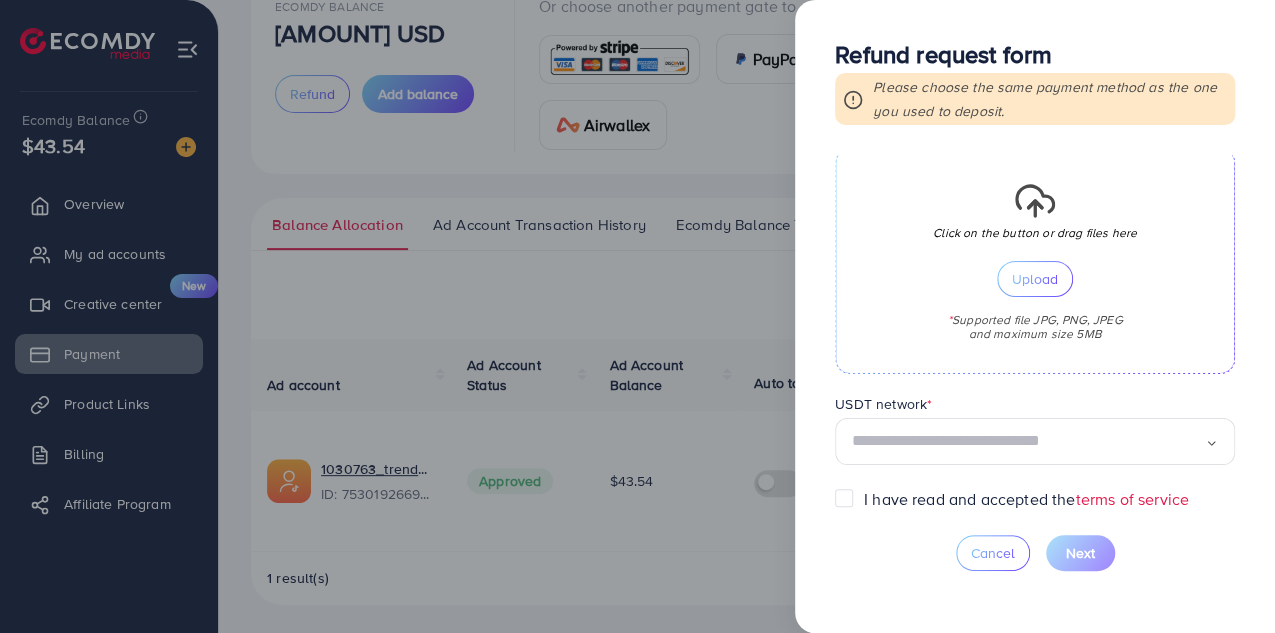 click at bounding box center (1028, 441) 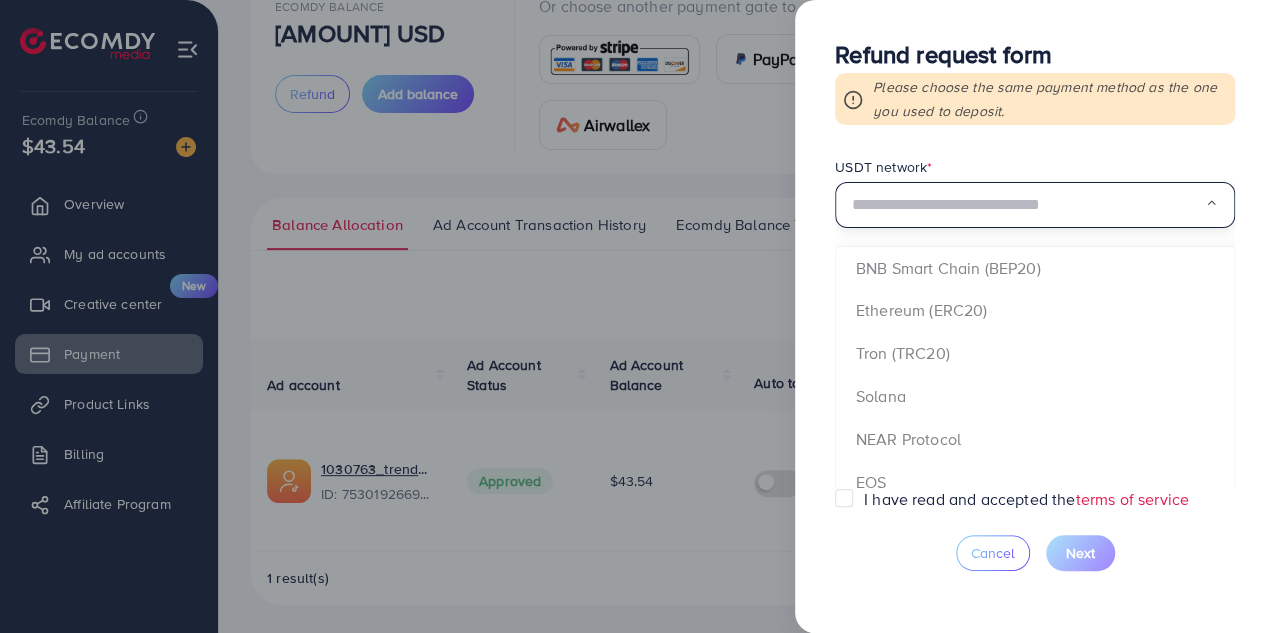 scroll, scrollTop: 969, scrollLeft: 0, axis: vertical 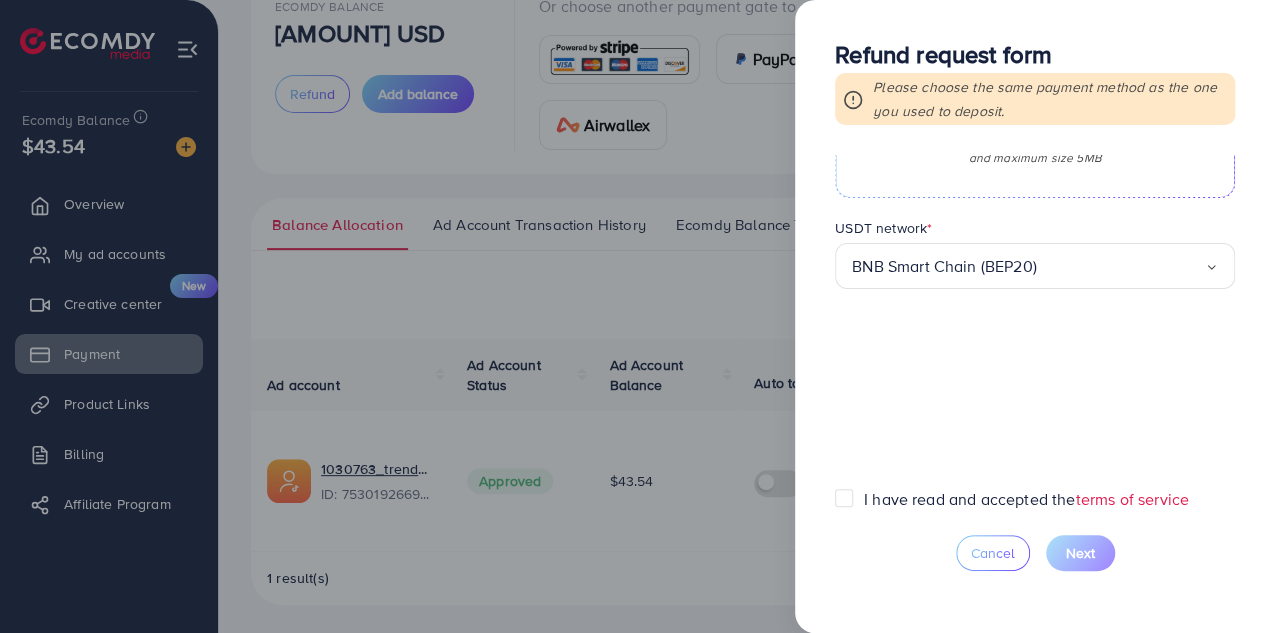 click on "Requested amount  * $ *****  Max   Refund reason  *
Permanent service discontinuation
Loading...      We will remove your card, cancel your subscription to avoid the monthly fee-charging and remove the ad account from your Business Center.   Detail reason  * The Detail reason field is required  Receiving method  *   USDT           Loading...      USDT Wallet address  * The USDT Wallet address field is required  USDT QR code  (Optional)  Uploading a photo of your QR code will help the refund process go faster and more accurately   Click on the button or drag files here   Upload  *  Supported file JPG, PNG, JPEG   and maximum size 5MB   USDT network  *
BNB Smart Chain (BEP20)
Loading...
BNB Smart Chain (BEP20)
Ethereum (ERC20)
Tron (TRC20)
Solana
NEAR Protocol
EOS
Tezos
opBNB" at bounding box center (1035, 321) 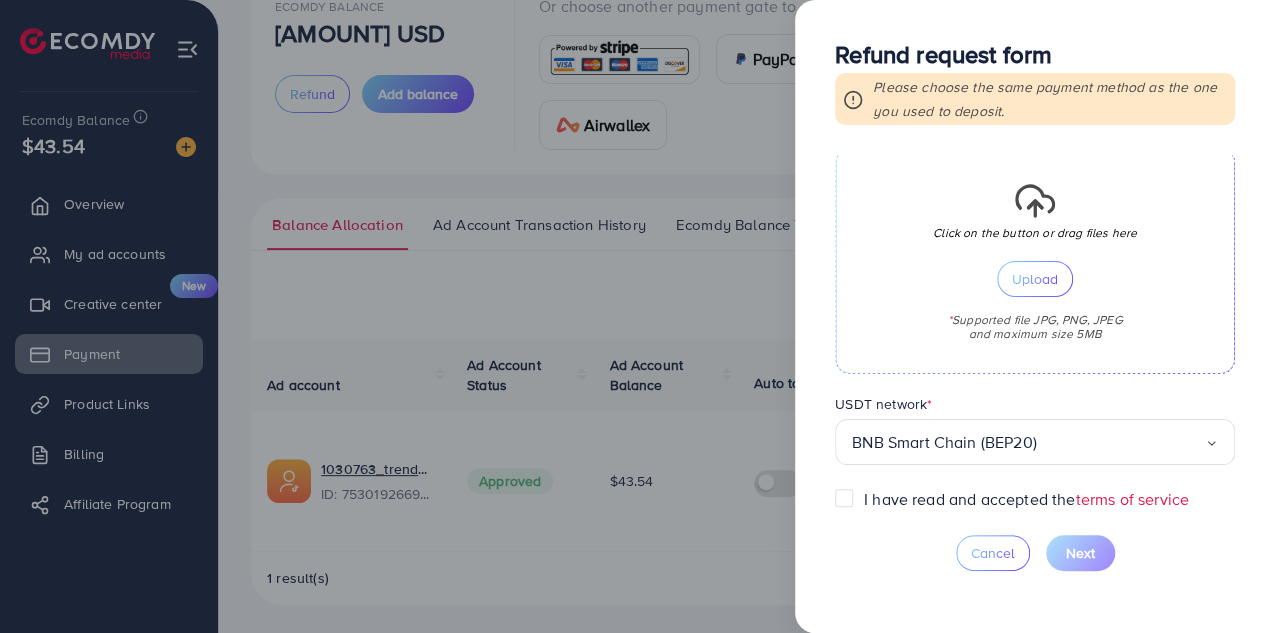 click at bounding box center [637, 316] 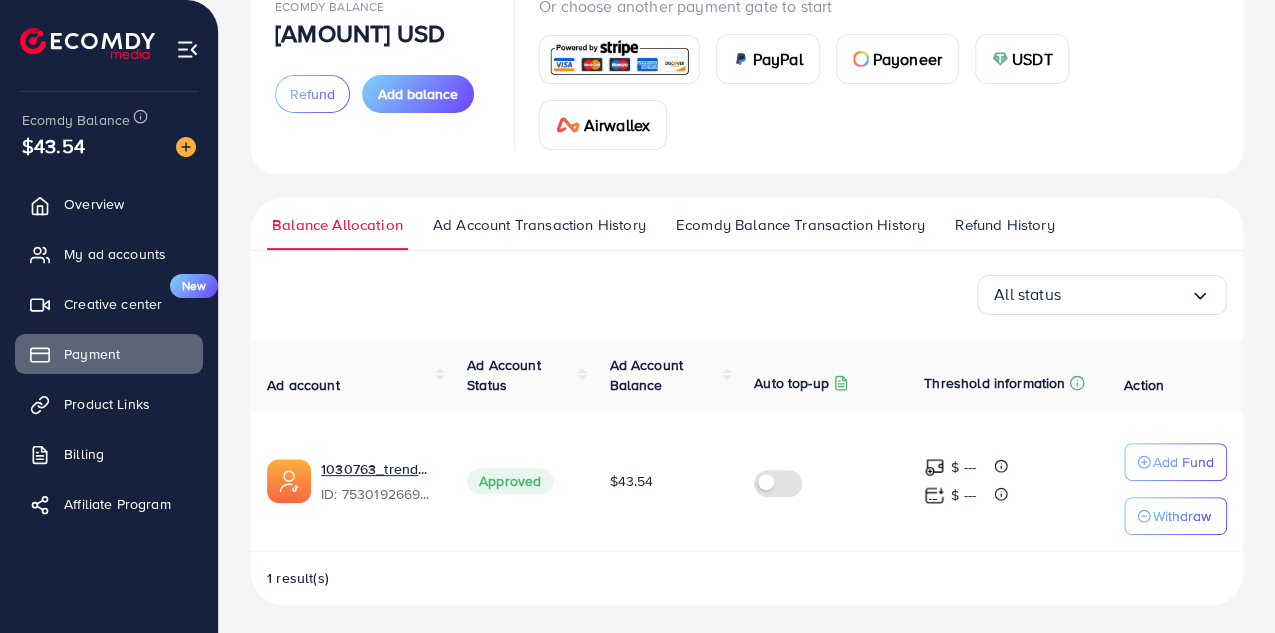 click at bounding box center [1125, 294] 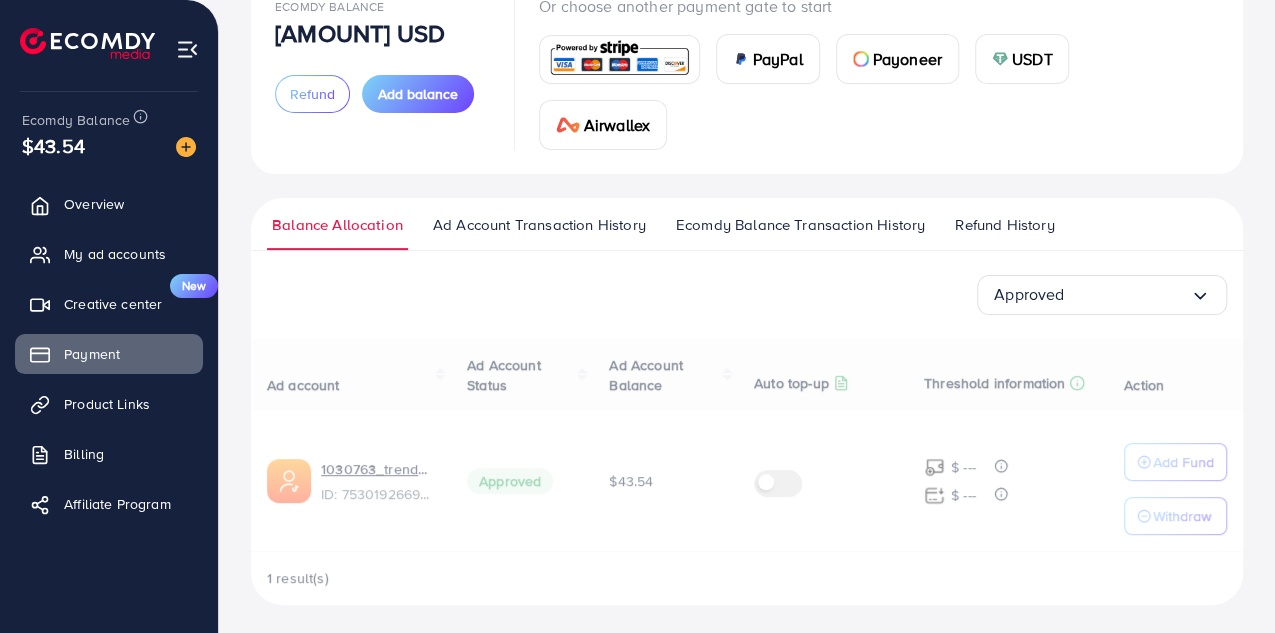 click on "Approved
Loading...
All status
Approved
Not Approved
Punishment
Review
Not yet effective
Closed
Ad account Ad Account Status Ad Account Balance Auto top-up Threshold information Action            1030763_trendy-pk.shop_1753259615752  ID: 7530192669604216848  Approved   $43.54   $ ---   $ ---   Add Fund   Withdraw          1 result(s)" at bounding box center (747, 440) 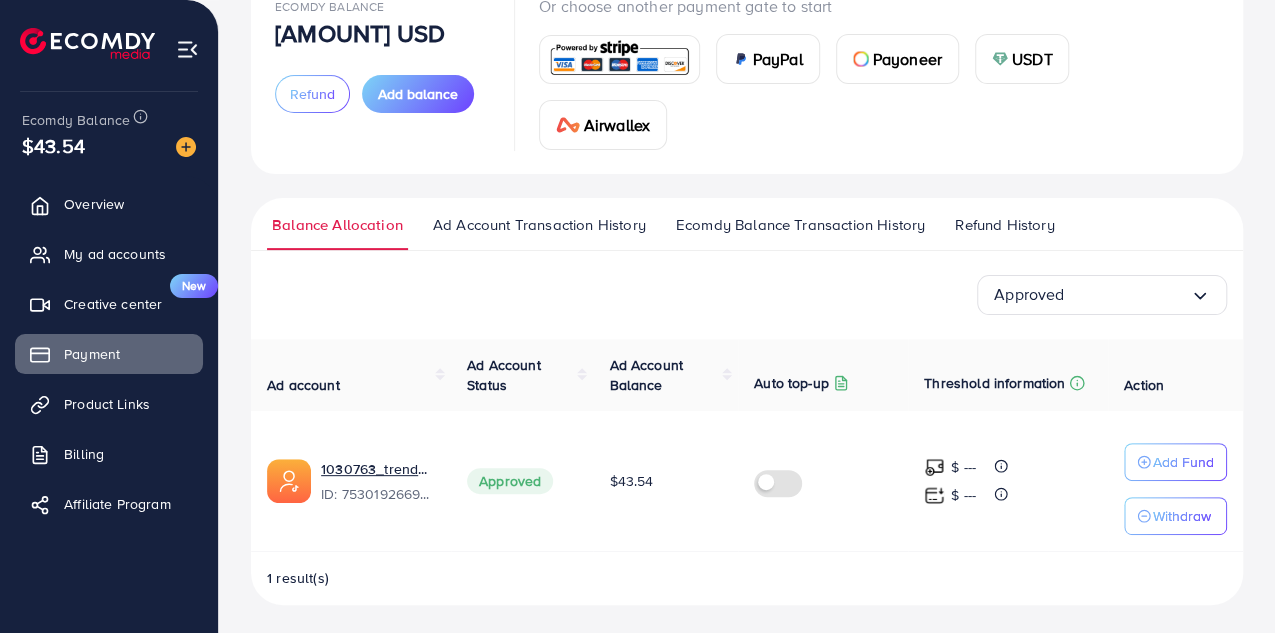 click at bounding box center [1127, 294] 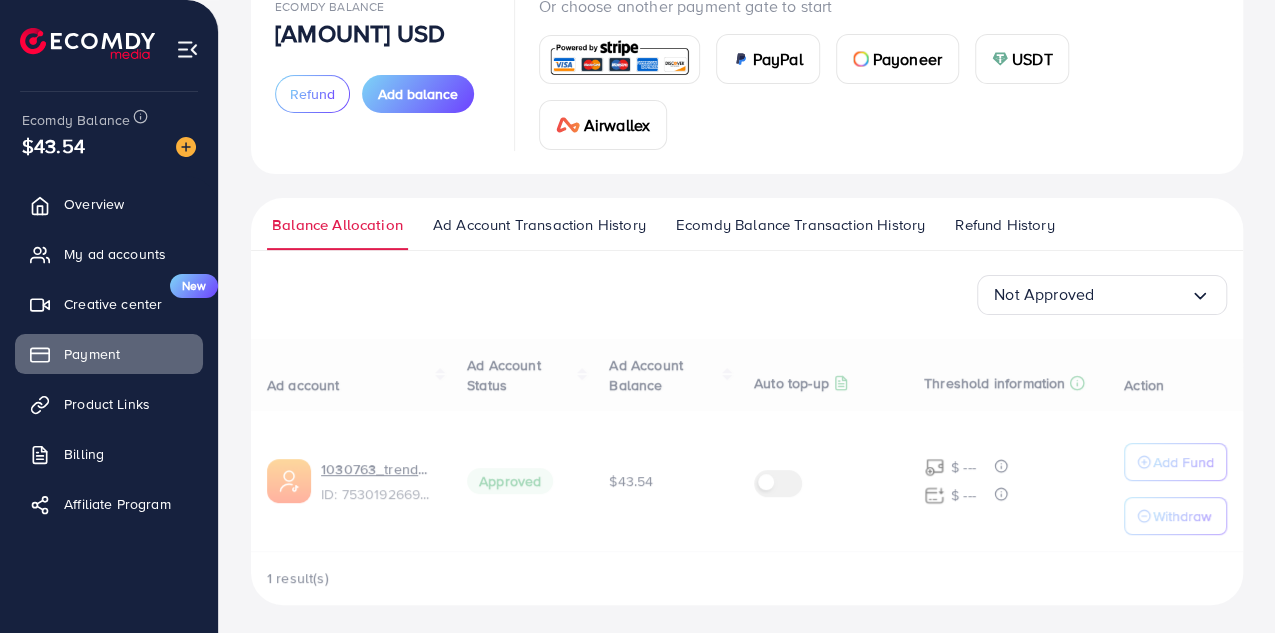 click on "Not Approved
Loading...
All status
Approved
Not Approved
Punishment
Review
Not yet effective
Closed
Ad account Ad Account Status Ad Account Balance Auto top-up Threshold information Action            1030763_trendy-pk.shop_1753259615752  ID: 7530192669604216848  Approved   $43.54   $ ---   $ ---   Add Fund   Withdraw          1 result(s)" at bounding box center (747, 440) 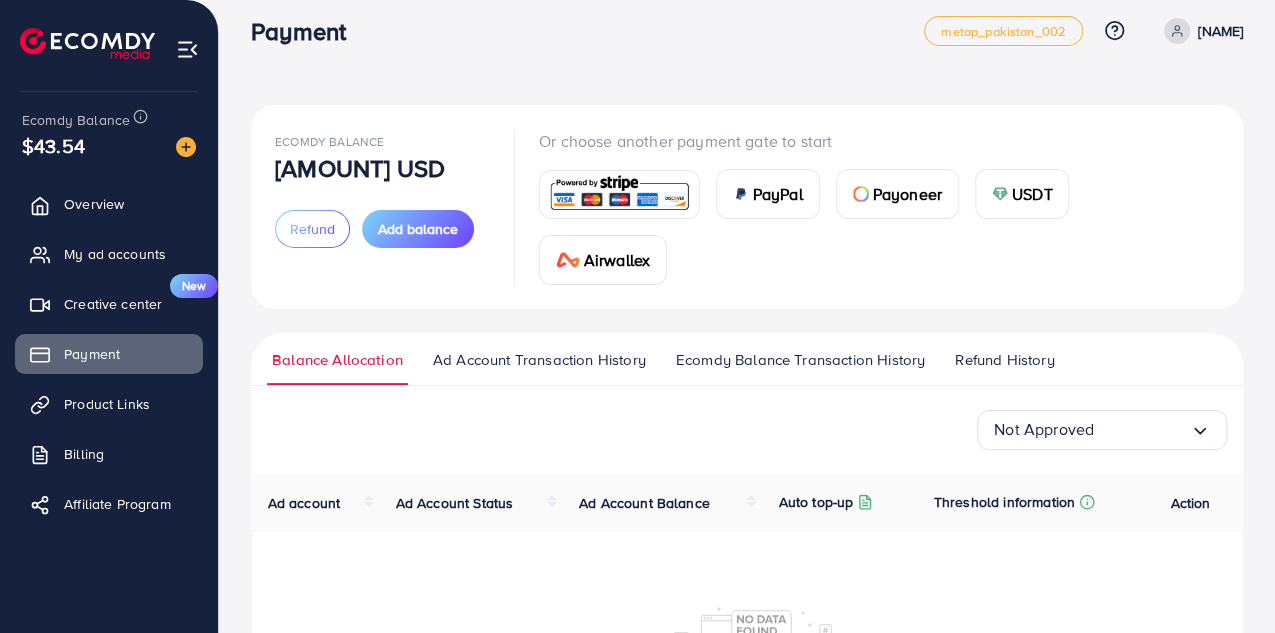 scroll, scrollTop: 0, scrollLeft: 0, axis: both 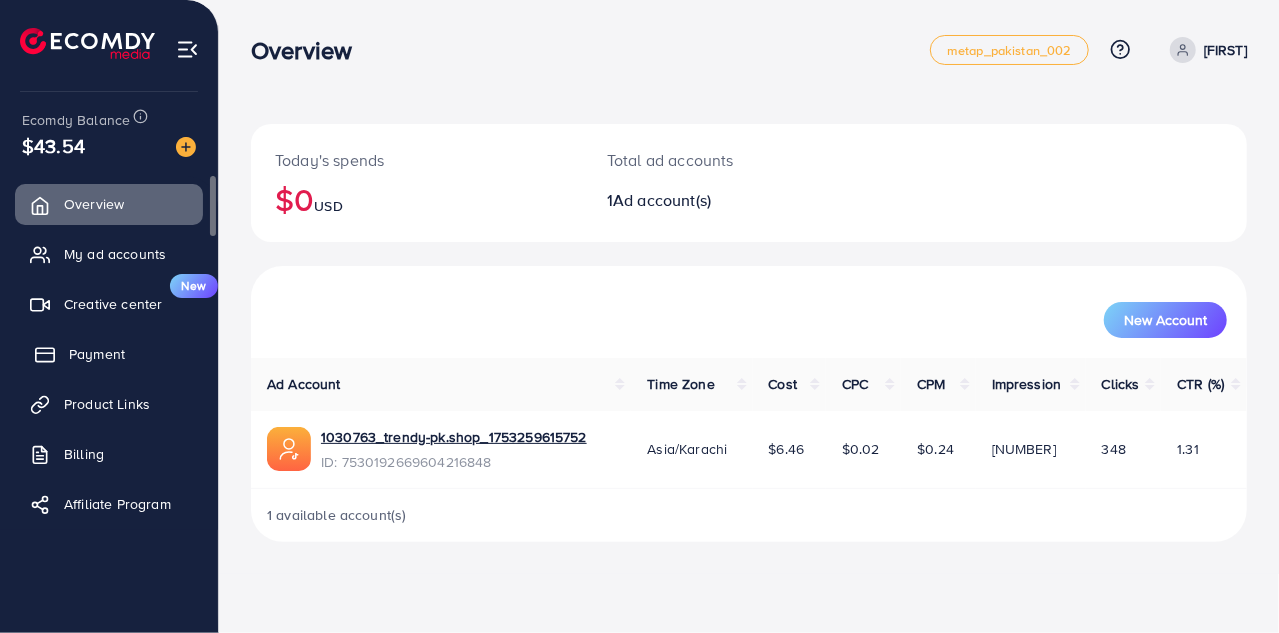 click on "Payment" at bounding box center [109, 354] 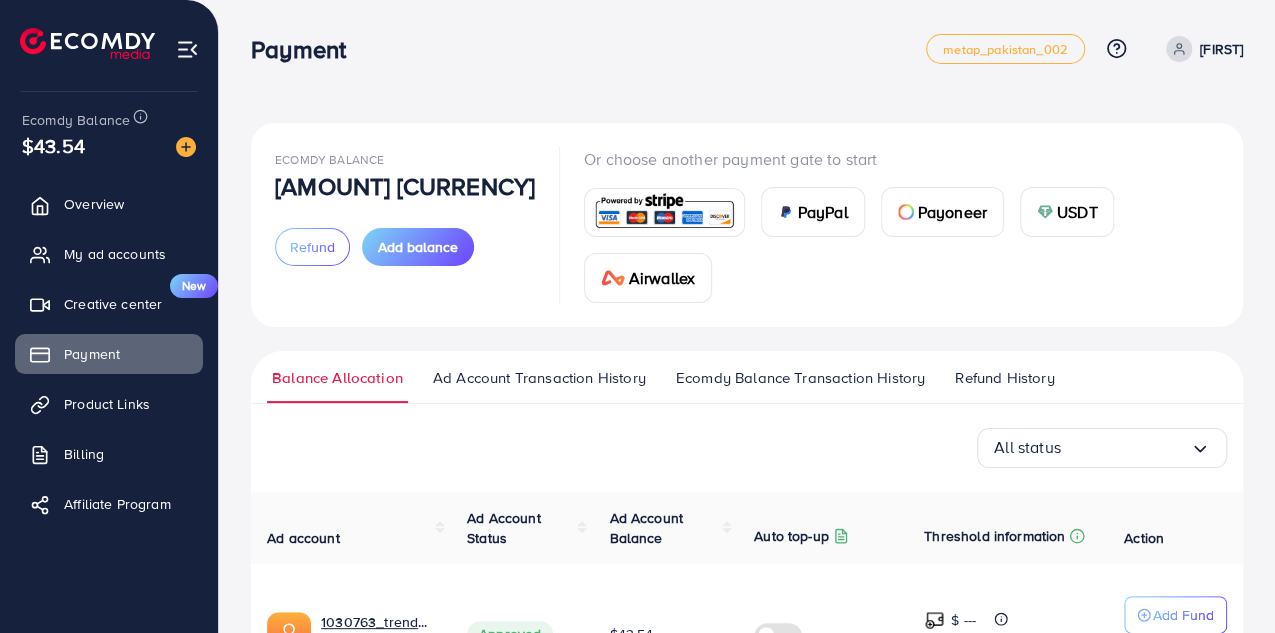 scroll, scrollTop: 0, scrollLeft: 0, axis: both 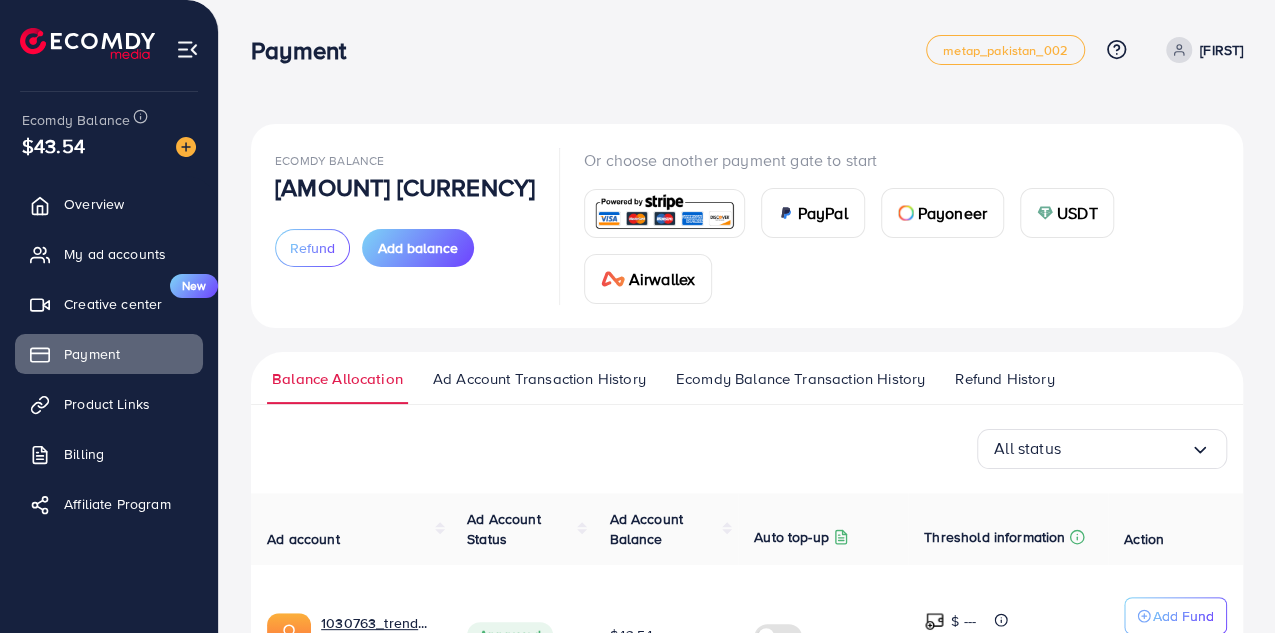 click on "Ad Account Transaction History" at bounding box center [539, 379] 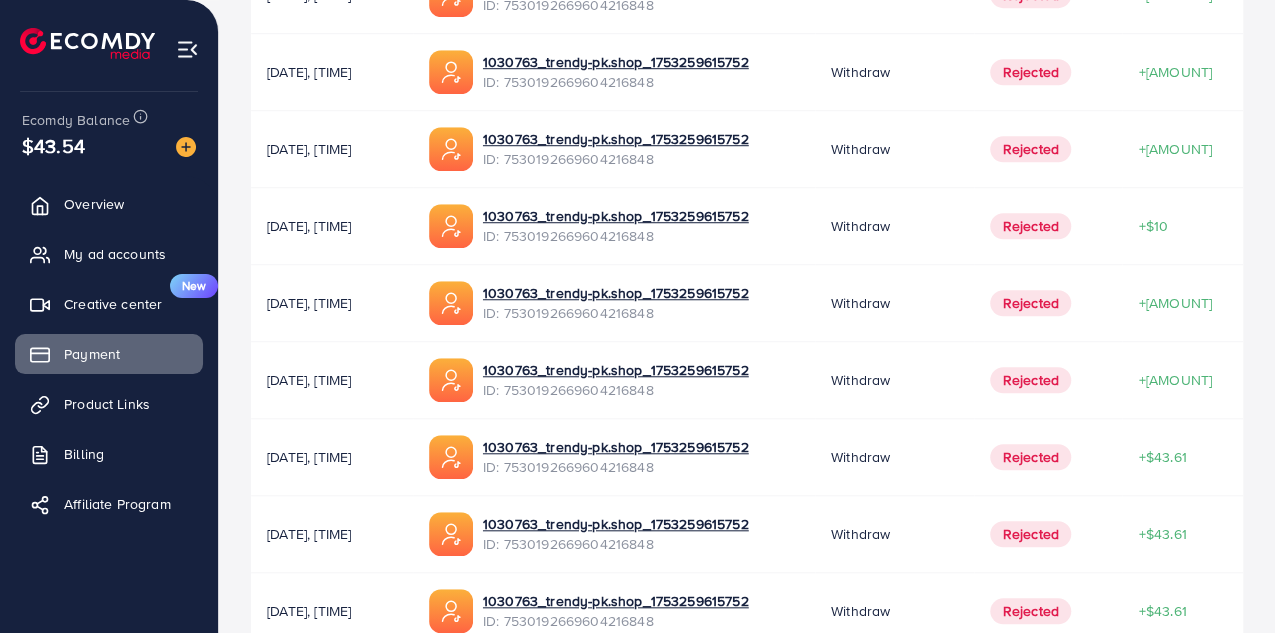 scroll, scrollTop: 777, scrollLeft: 0, axis: vertical 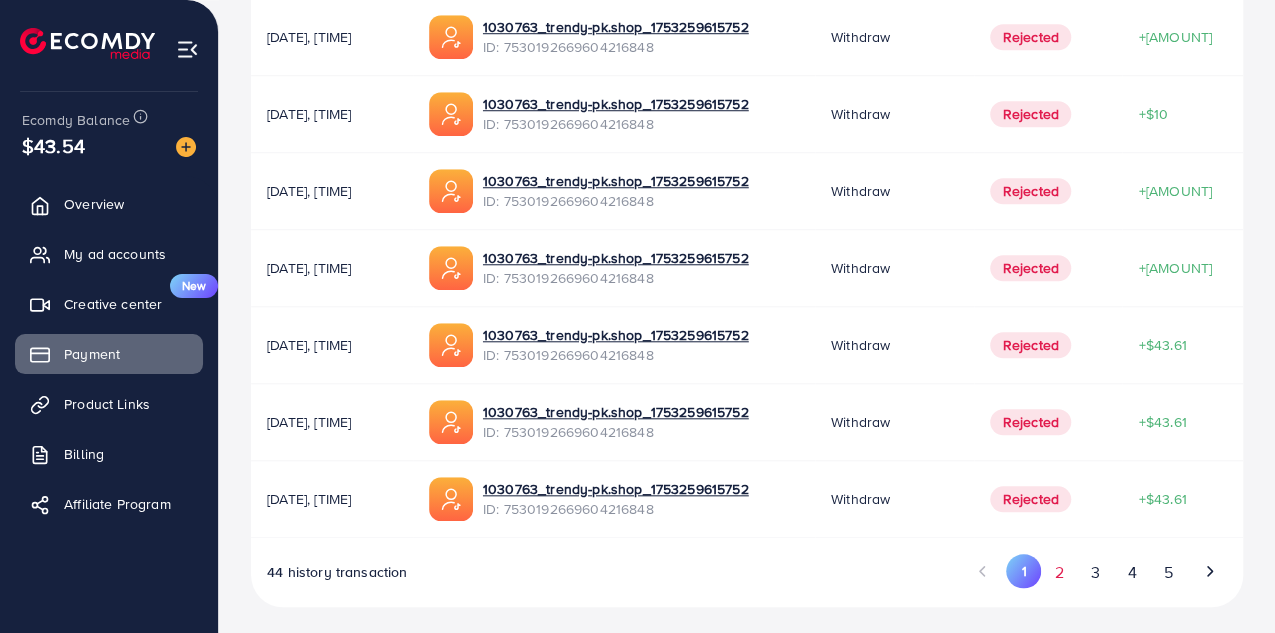 click on "2" at bounding box center (1059, 572) 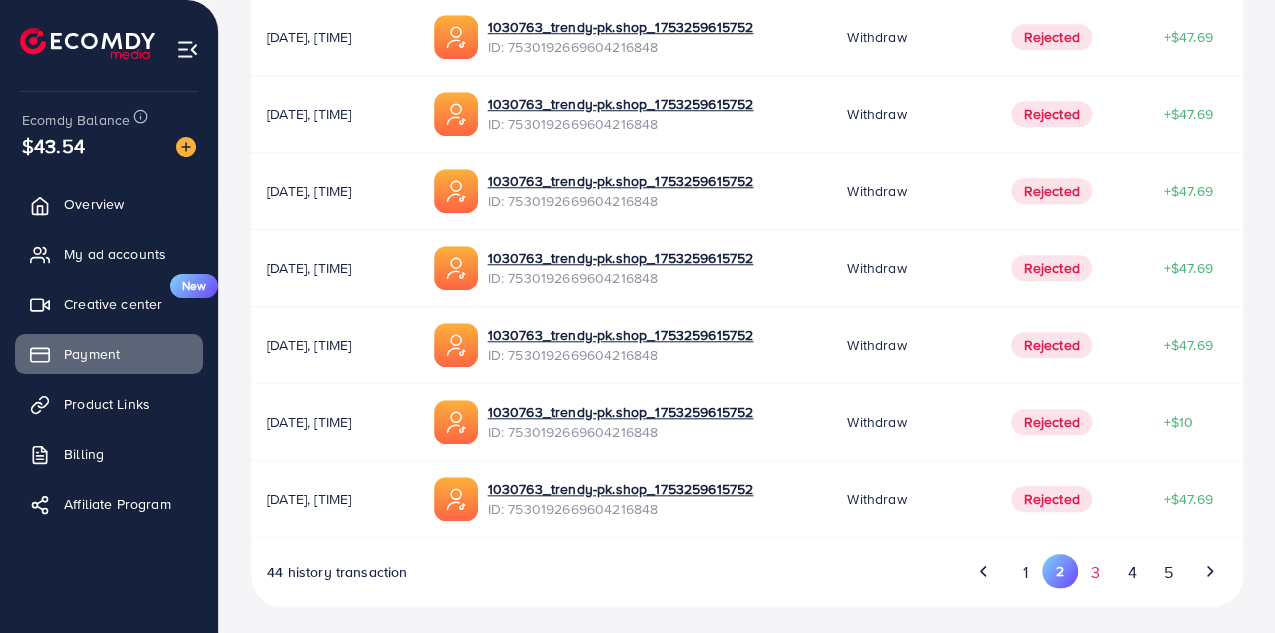 click on "3" at bounding box center [1096, 572] 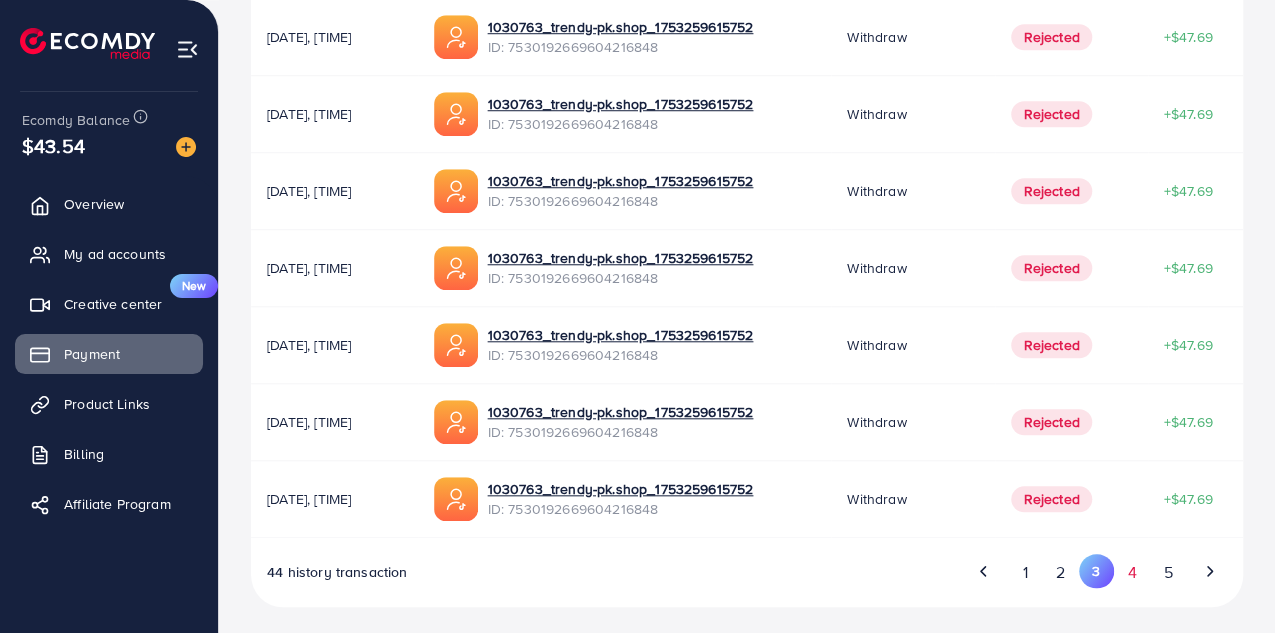 click on "4" at bounding box center [1132, 572] 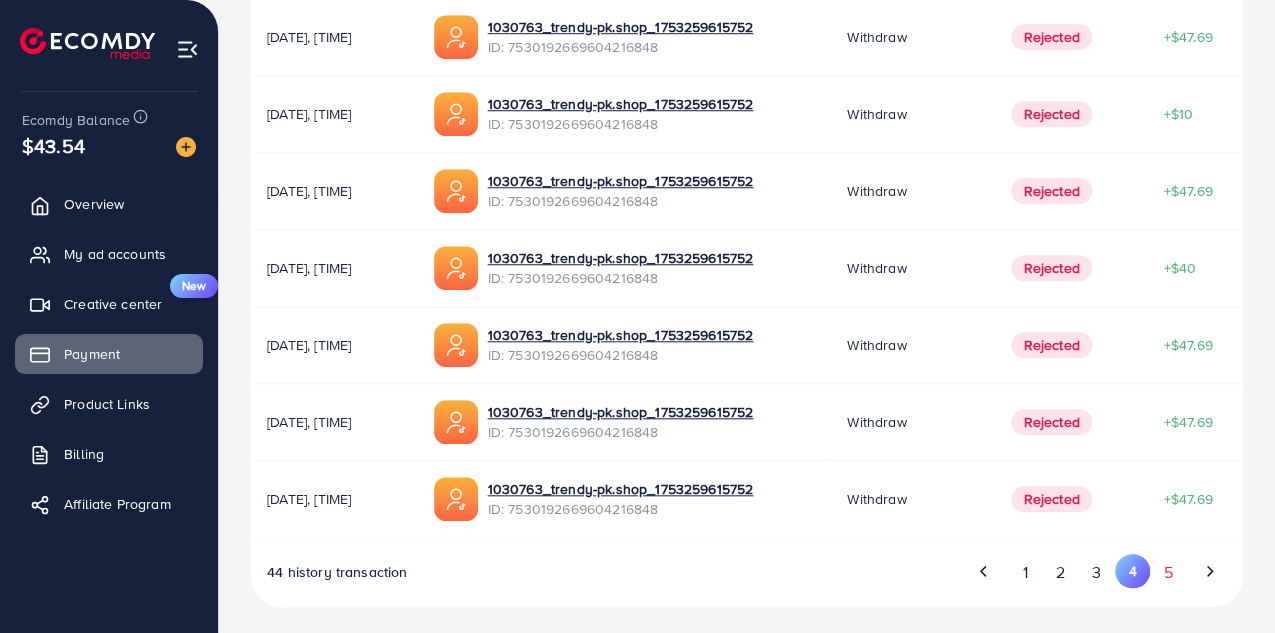 click on "5" at bounding box center (1168, 572) 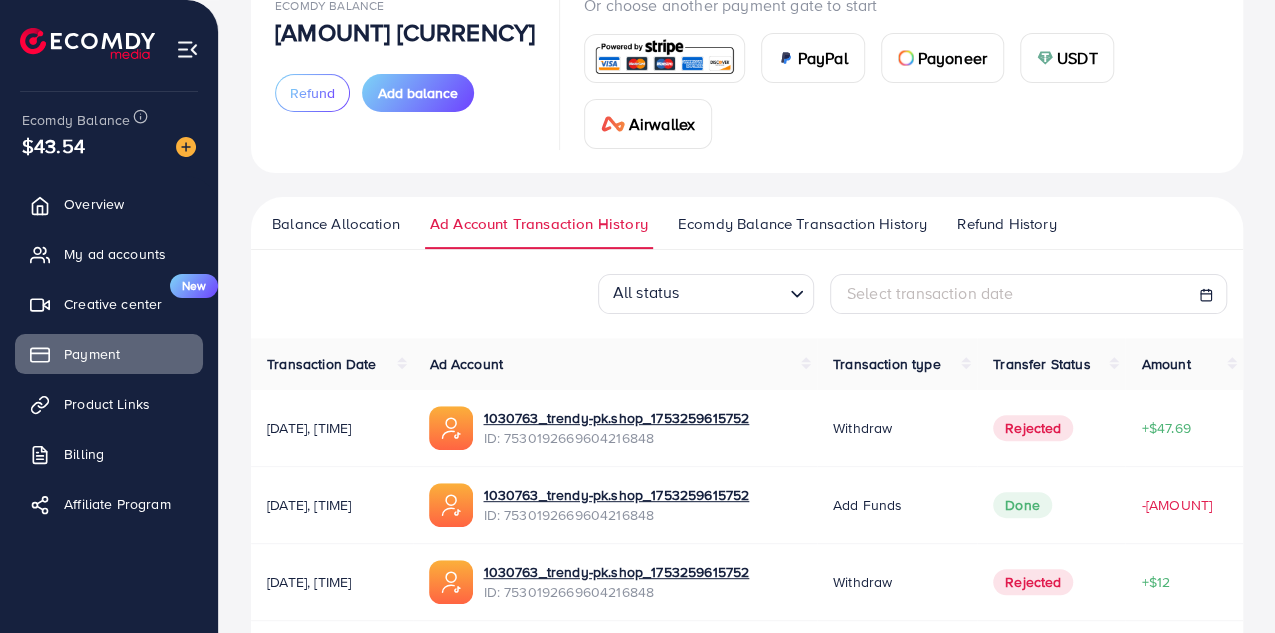 scroll, scrollTop: 151, scrollLeft: 0, axis: vertical 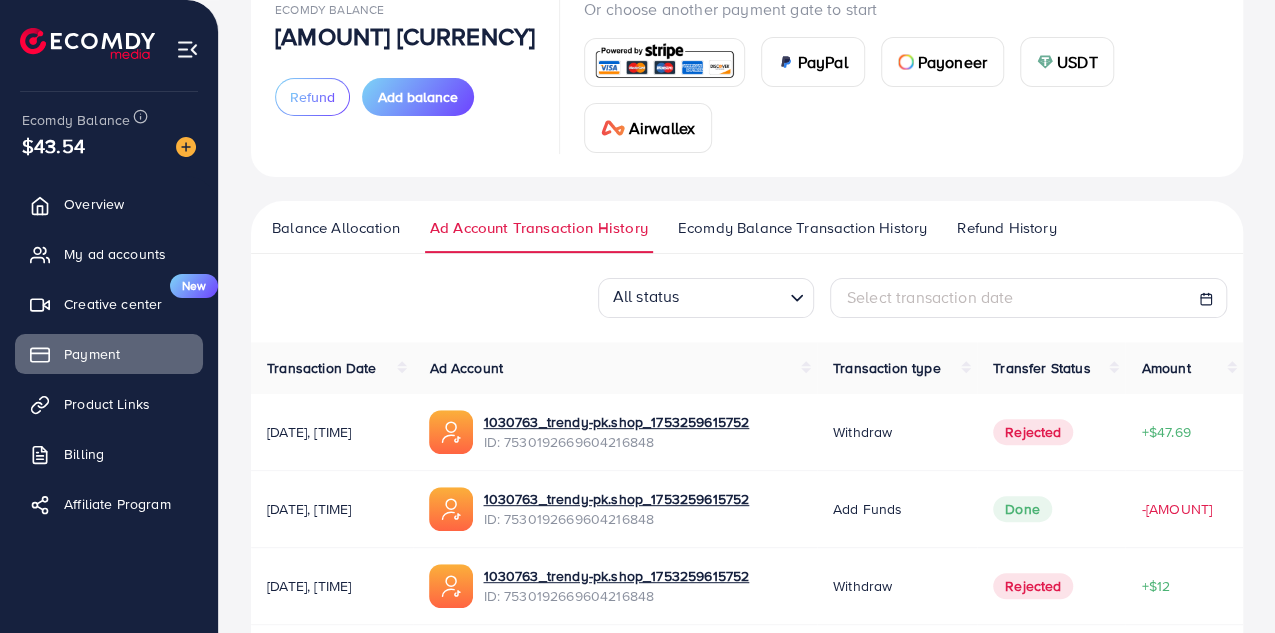 click on "Ecomdy Balance Transaction History" at bounding box center (802, 228) 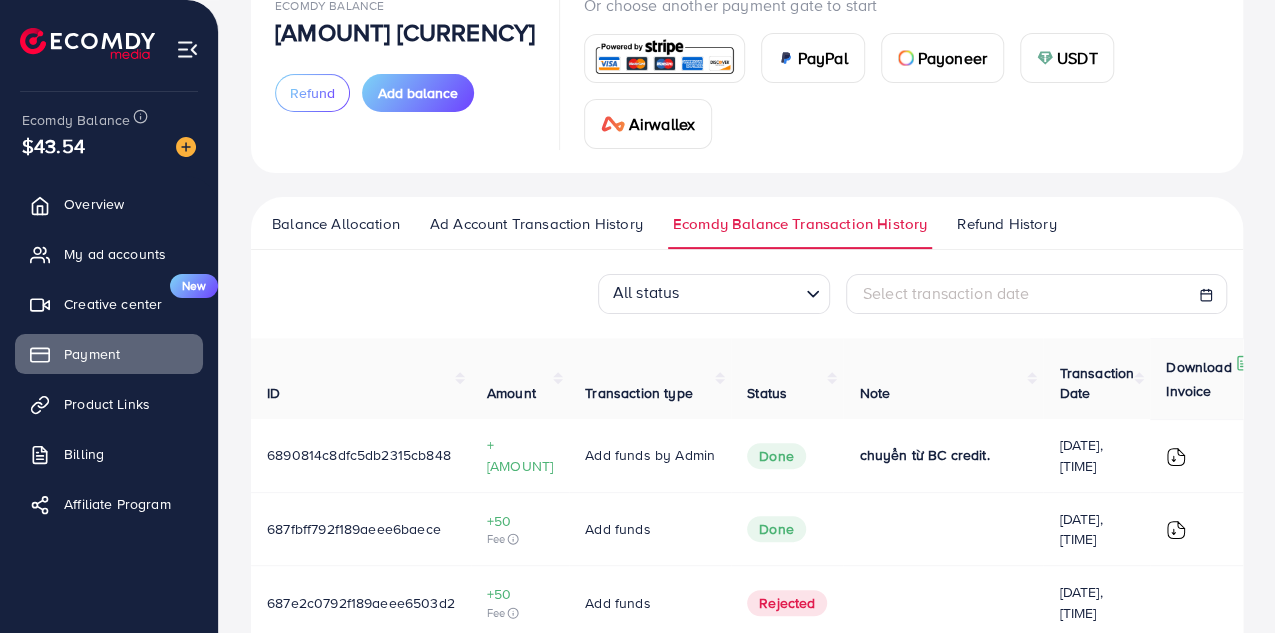 scroll, scrollTop: 154, scrollLeft: 0, axis: vertical 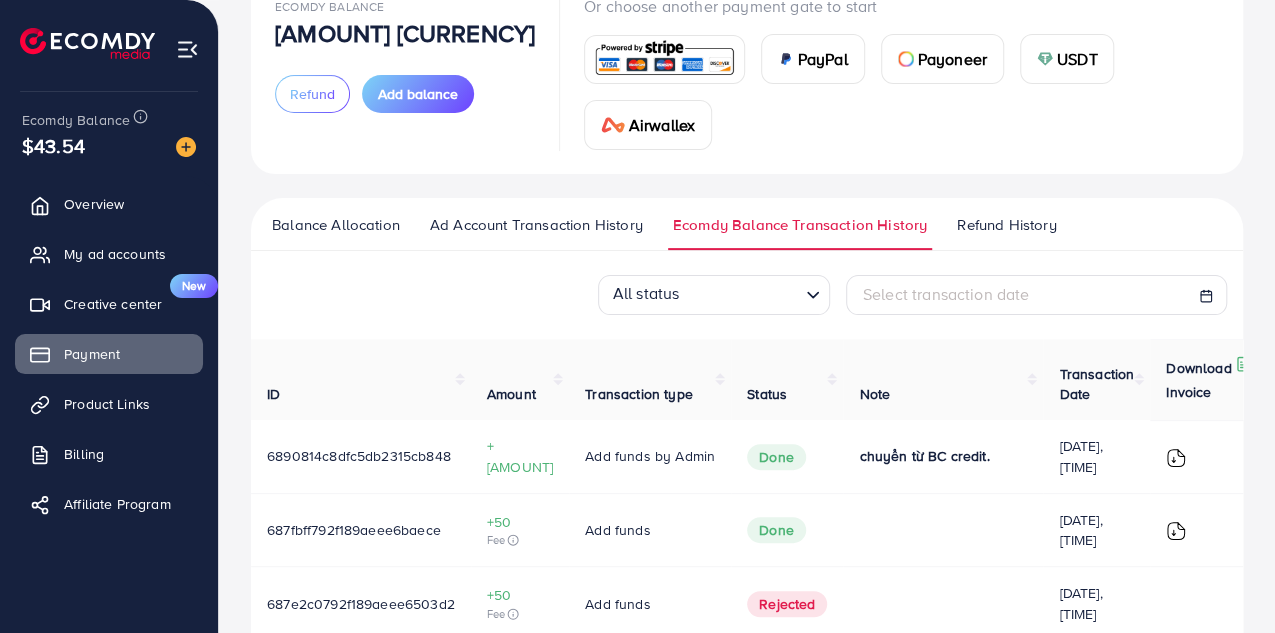 click on "Refund History" at bounding box center (1006, 225) 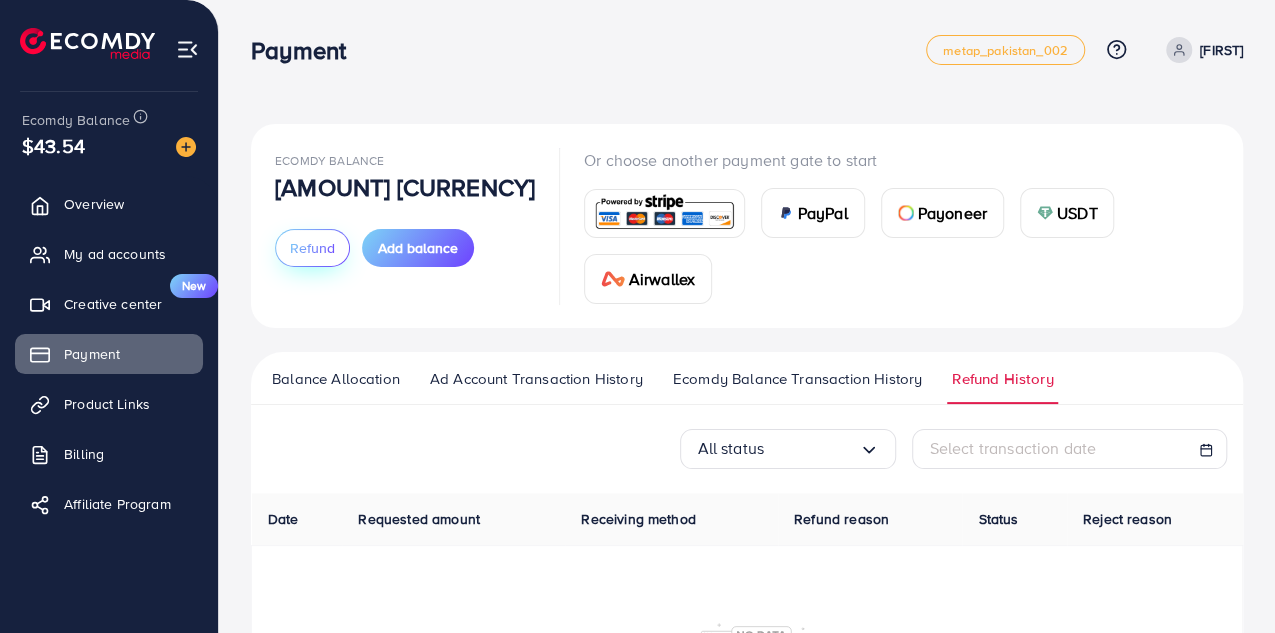 click on "Refund" at bounding box center [312, 248] 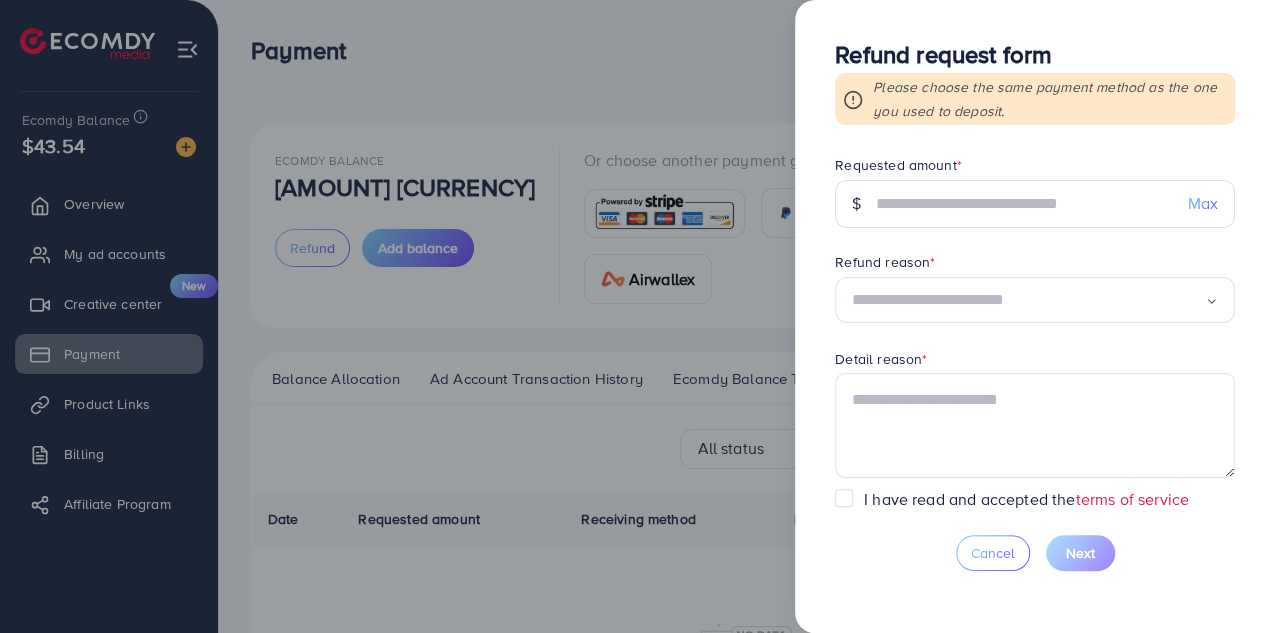 click on "Max" at bounding box center [1203, 203] 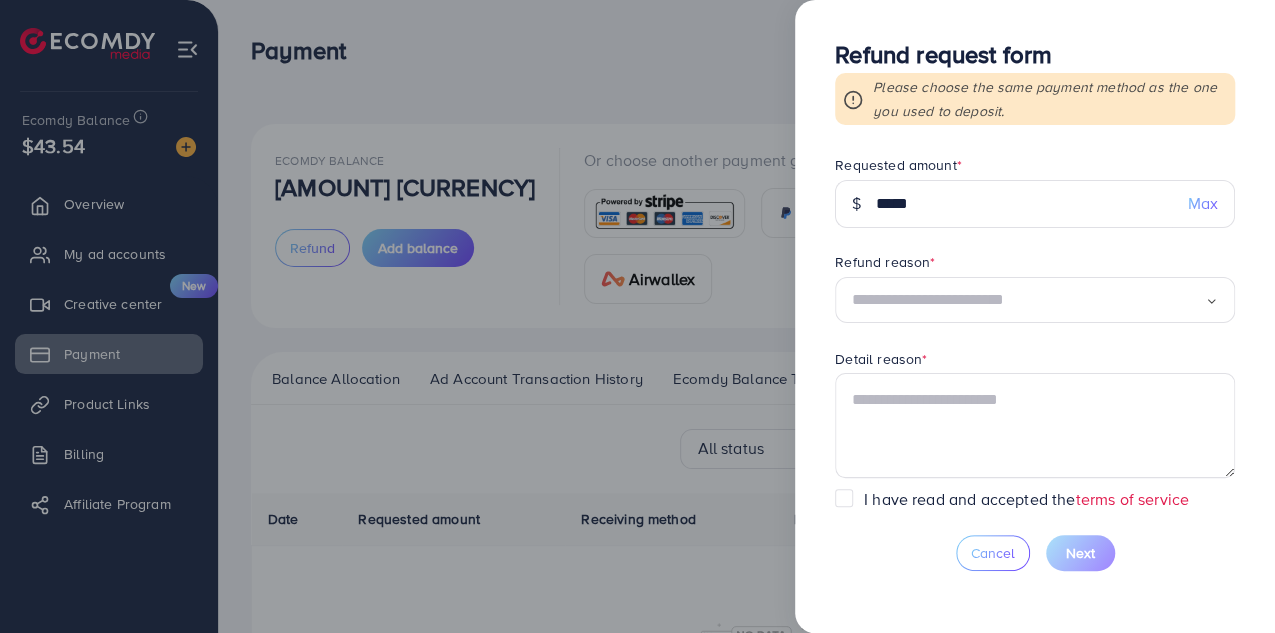 click on "Loading..." at bounding box center (1035, 300) 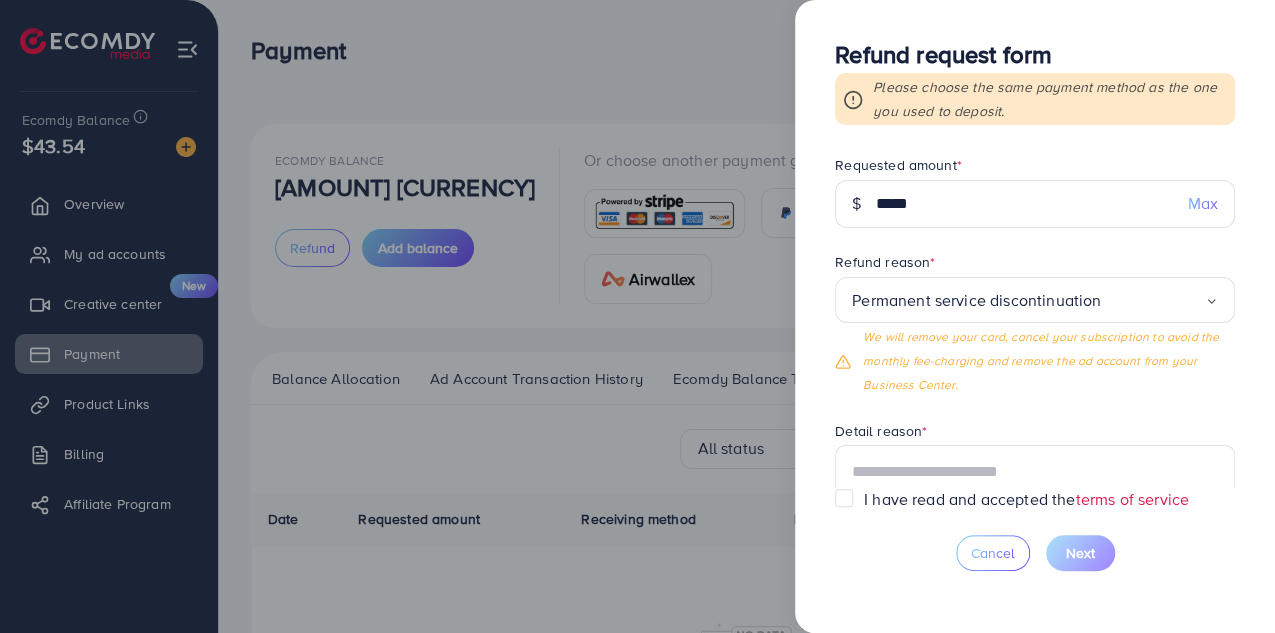 click on "Permanent service discontinuation
Loading...
Permanent service discontinuation
Temporarily stop using service
Other
We will remove your card, cancel your subscription to avoid the monthly fee-charging and remove the ad account from your Business Center." at bounding box center [1035, 337] 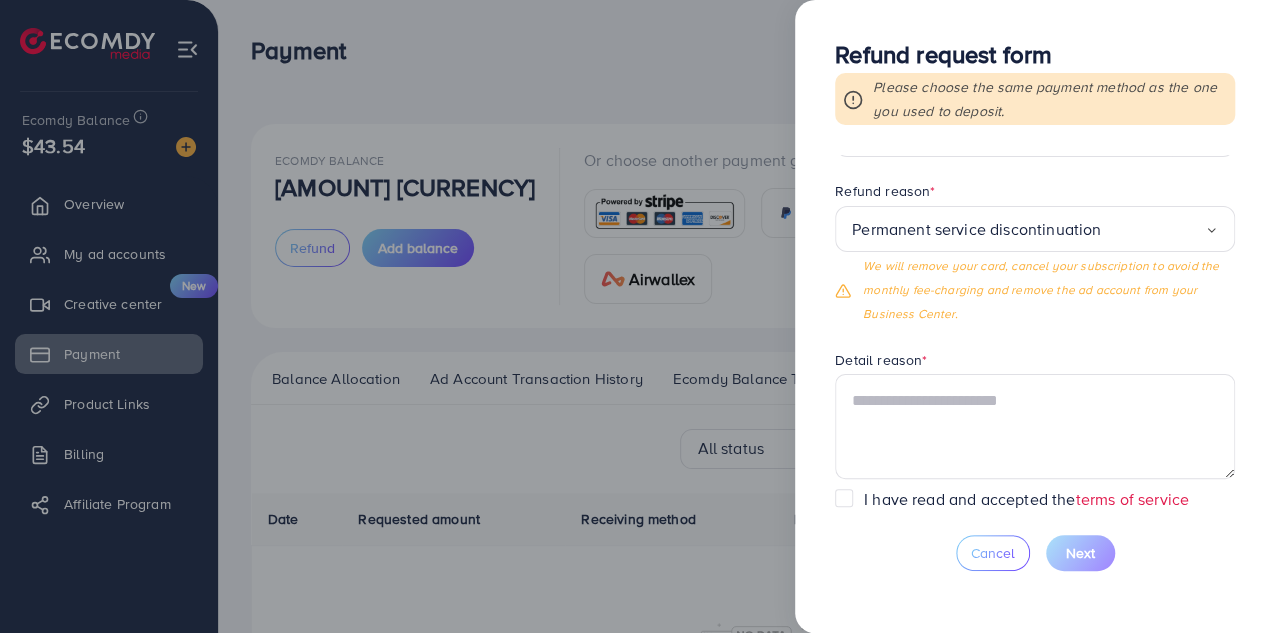 scroll, scrollTop: 102, scrollLeft: 0, axis: vertical 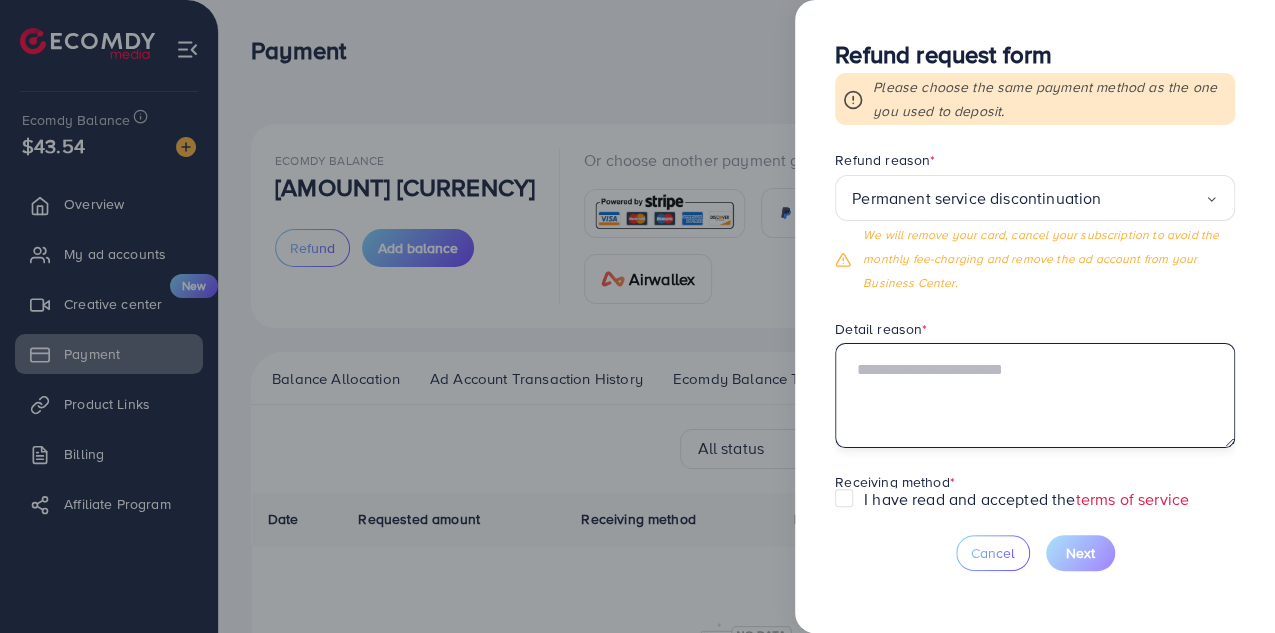 click at bounding box center (1035, 395) 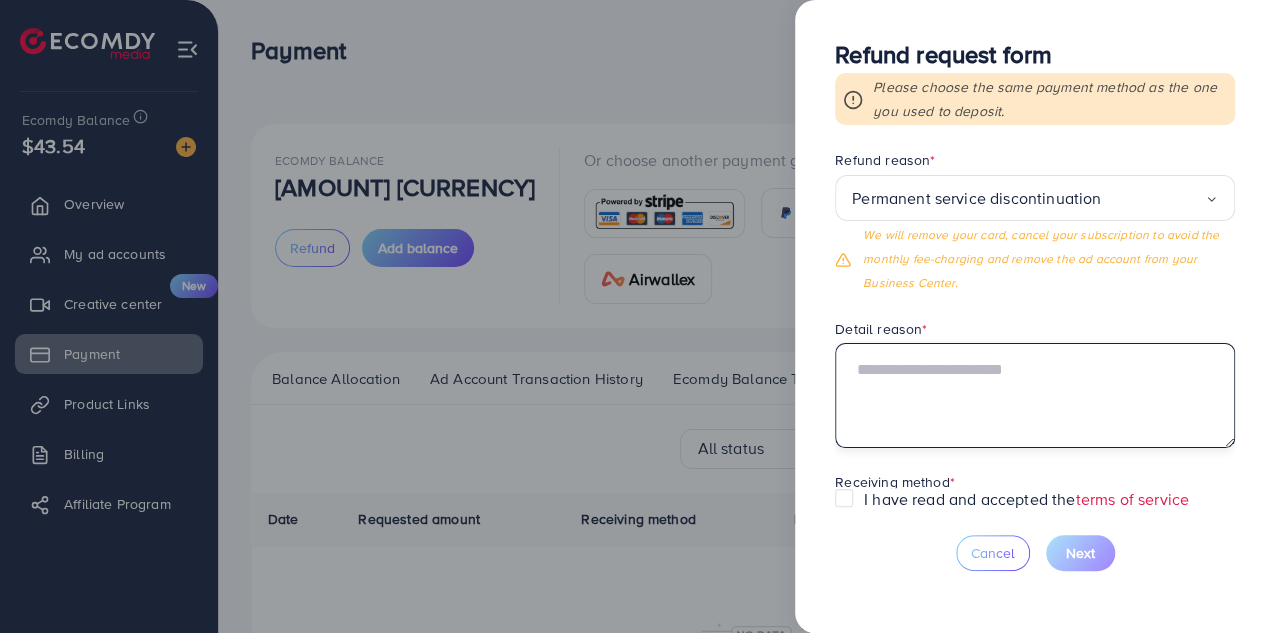 paste on "**********" 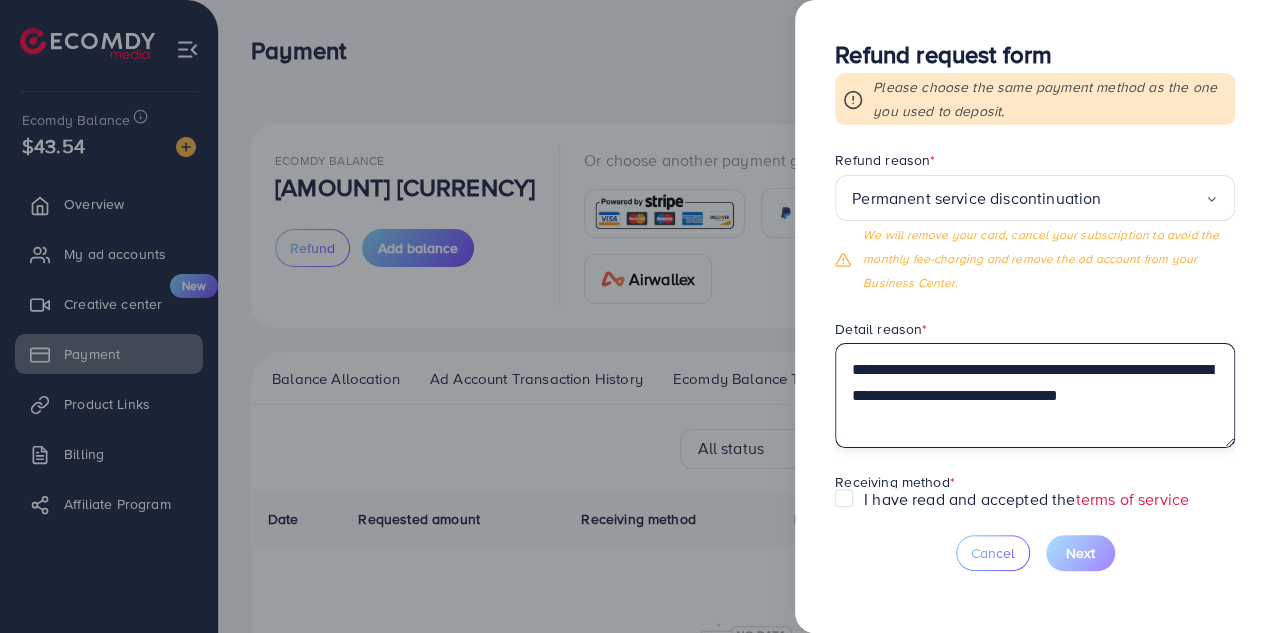 scroll, scrollTop: 182, scrollLeft: 0, axis: vertical 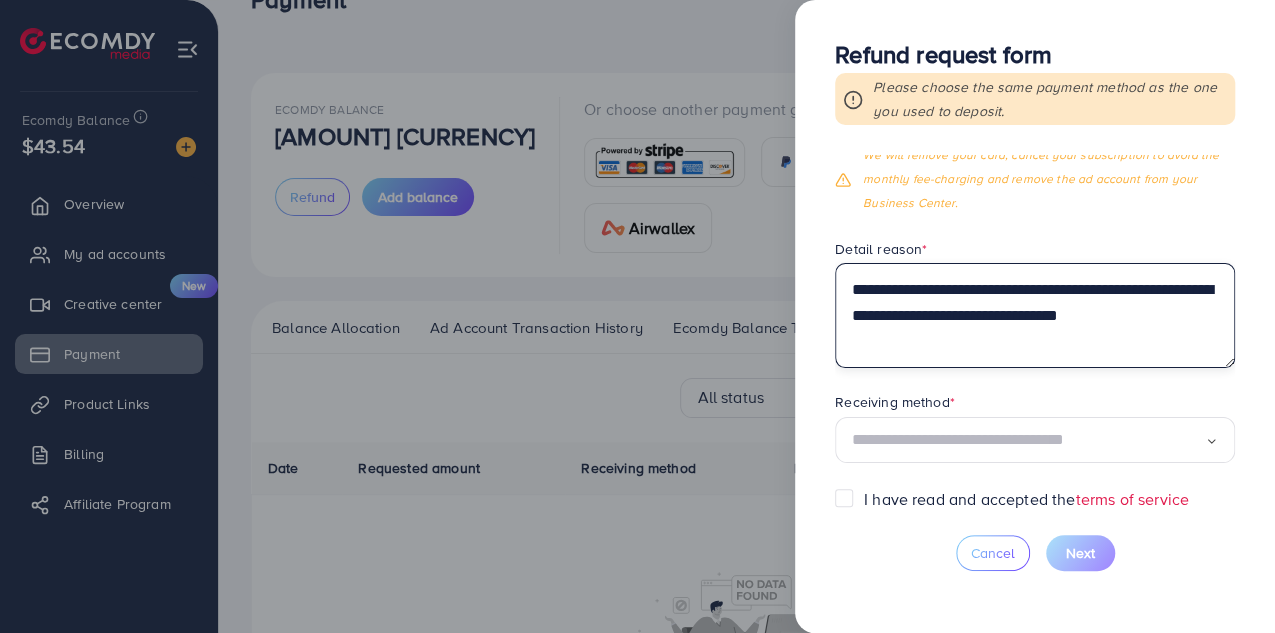 type on "**********" 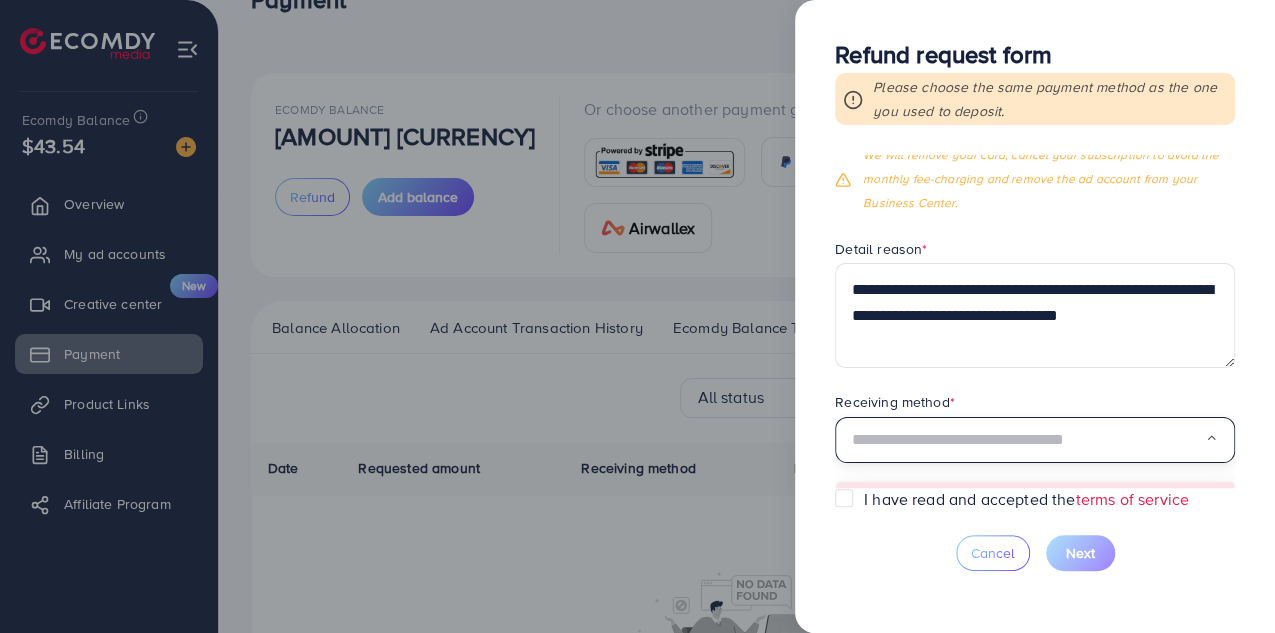 click at bounding box center [1028, 440] 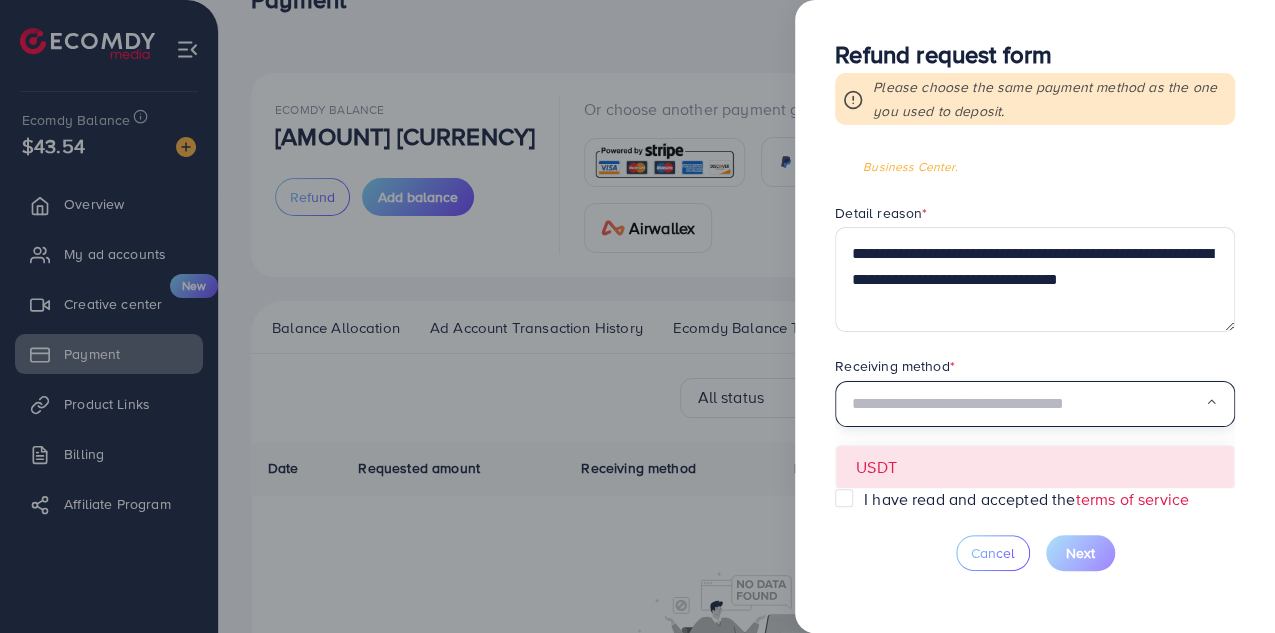 click on "**********" at bounding box center [1035, 321] 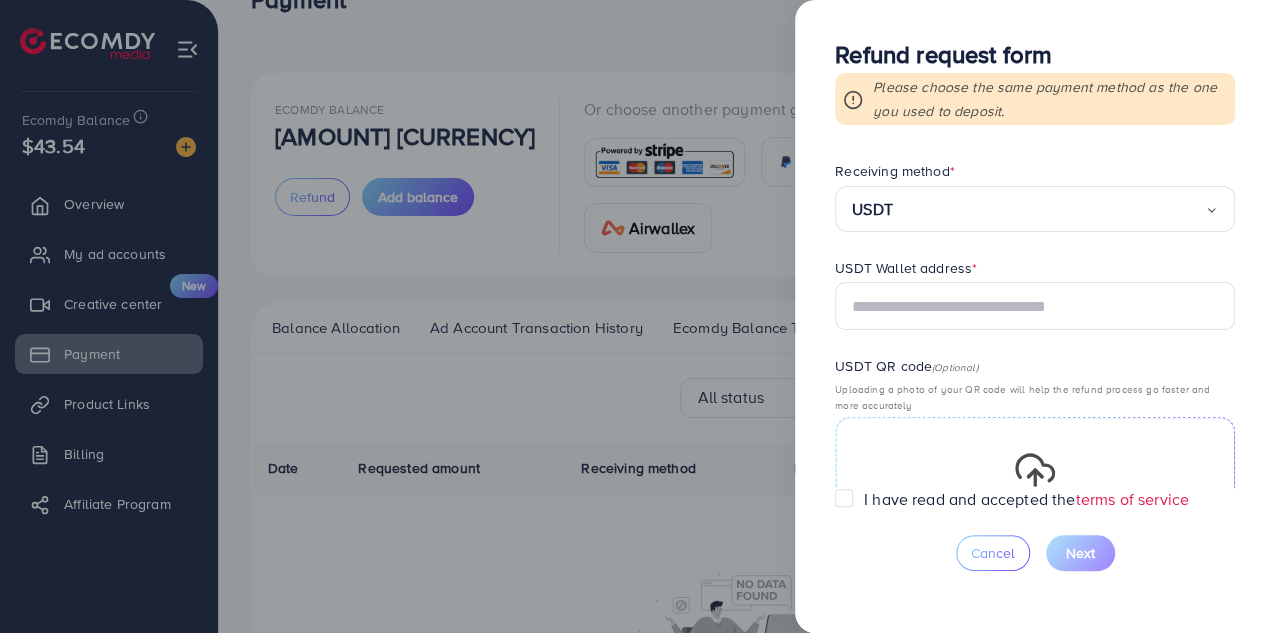 scroll, scrollTop: 418, scrollLeft: 0, axis: vertical 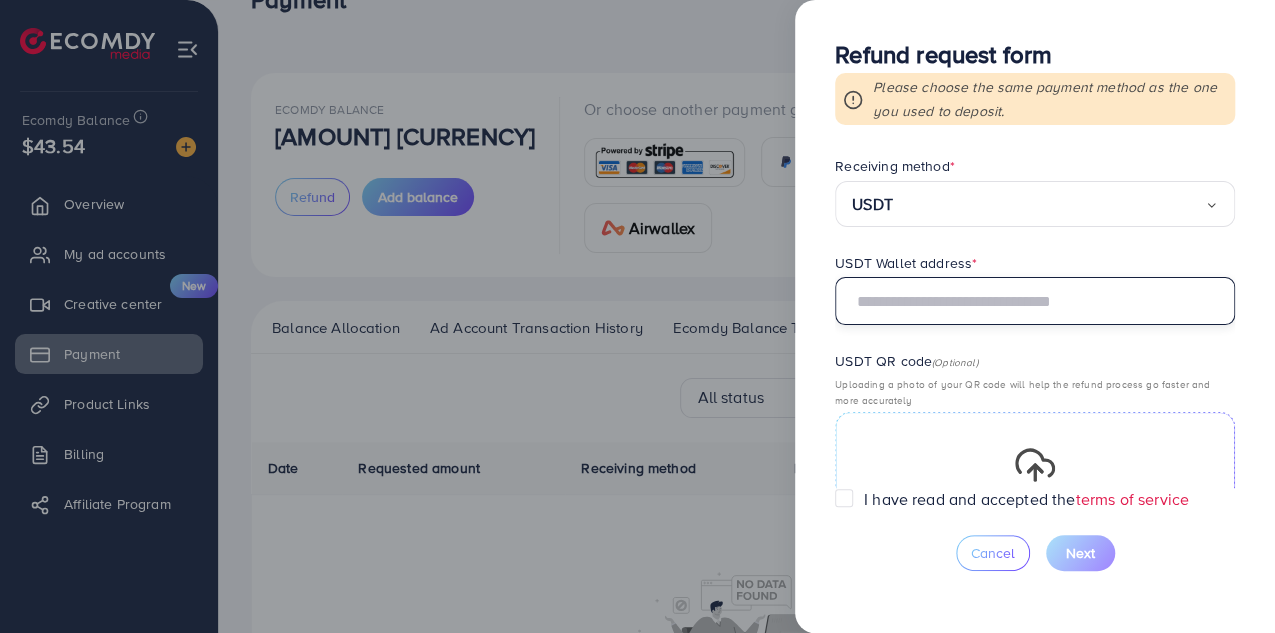 click at bounding box center [1035, 301] 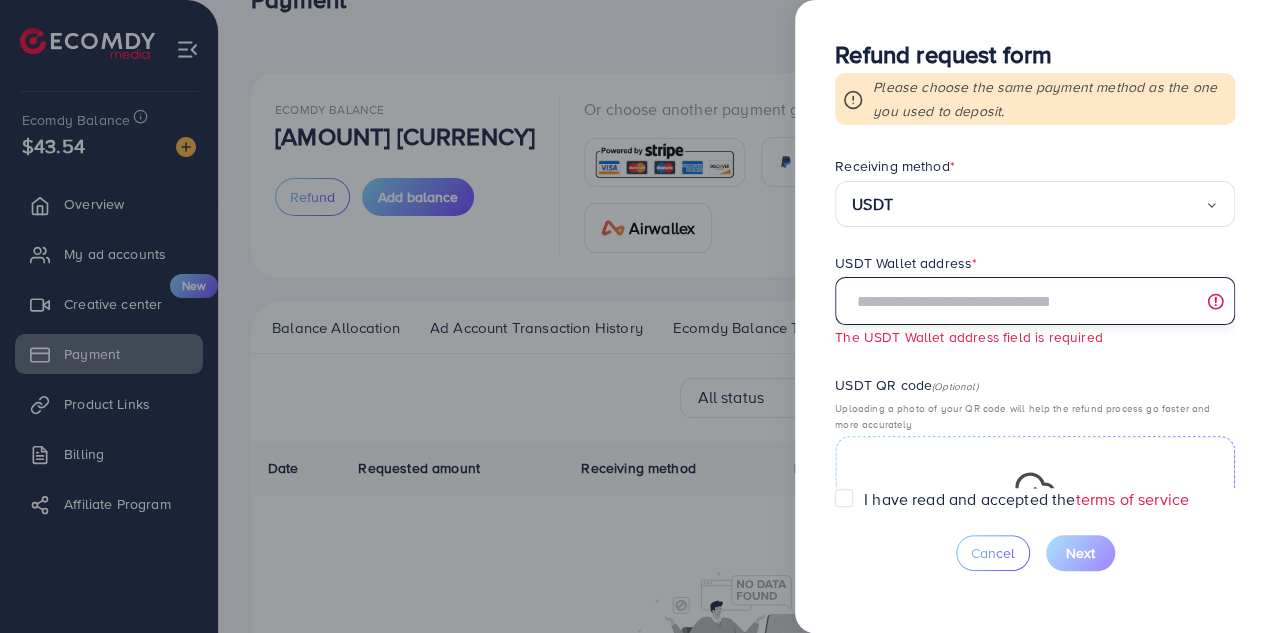 click at bounding box center [1035, 301] 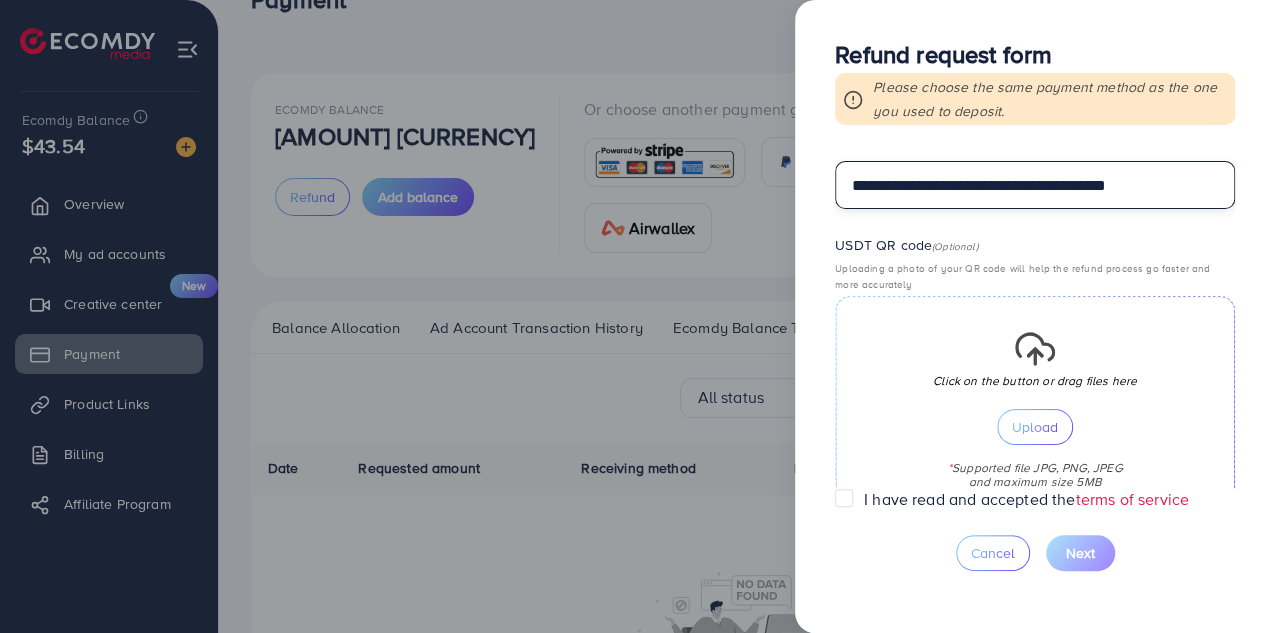 scroll, scrollTop: 561, scrollLeft: 0, axis: vertical 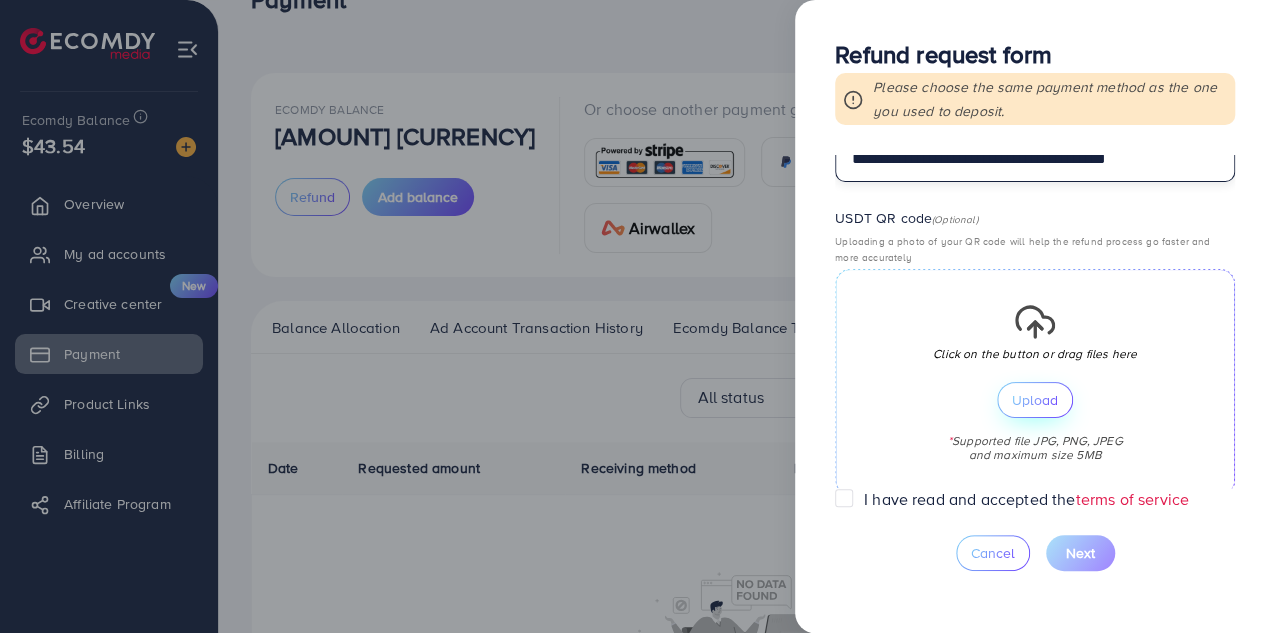 type on "**********" 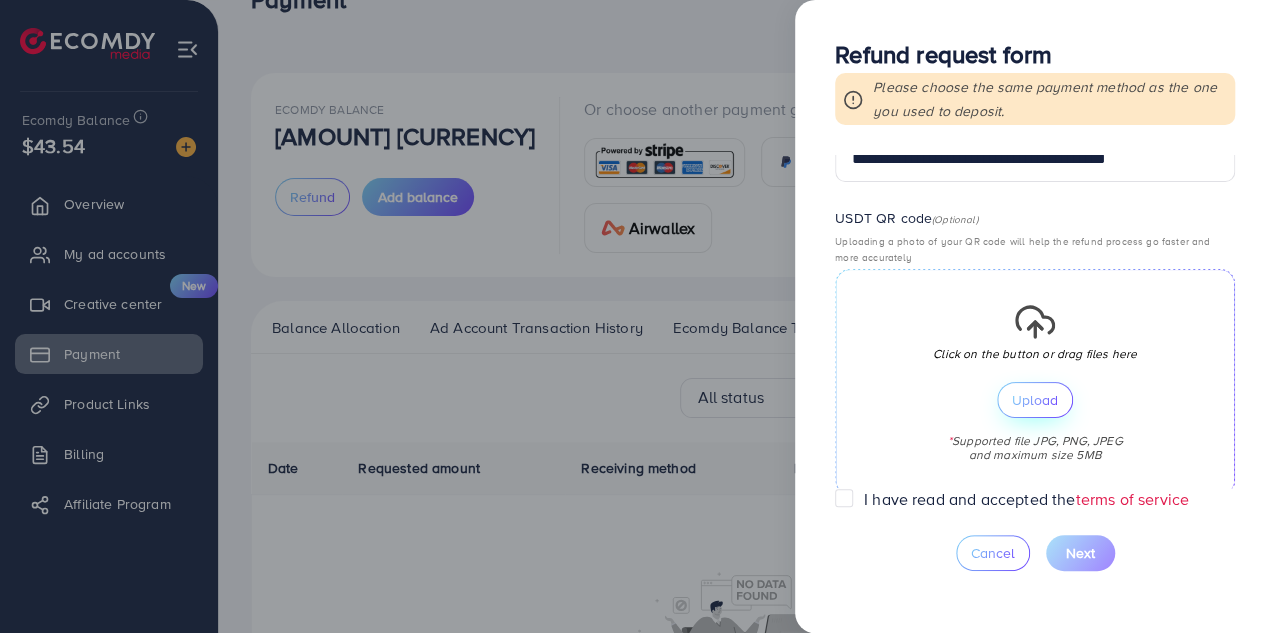 click on "Upload" at bounding box center (1035, 400) 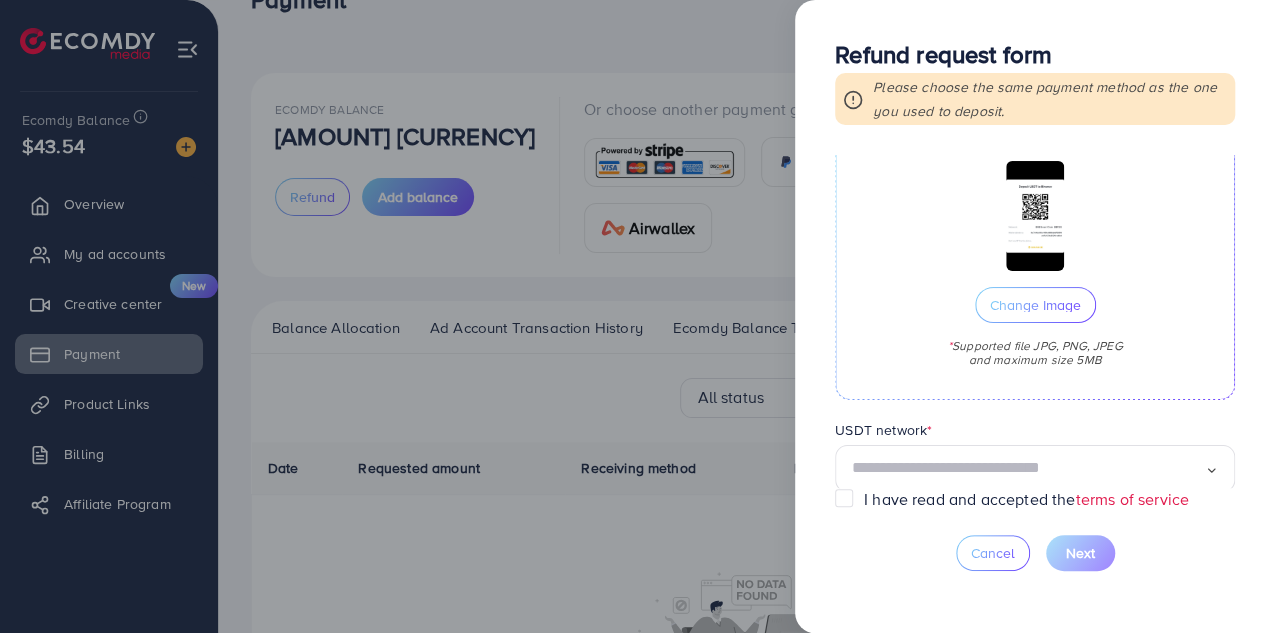 scroll, scrollTop: 729, scrollLeft: 0, axis: vertical 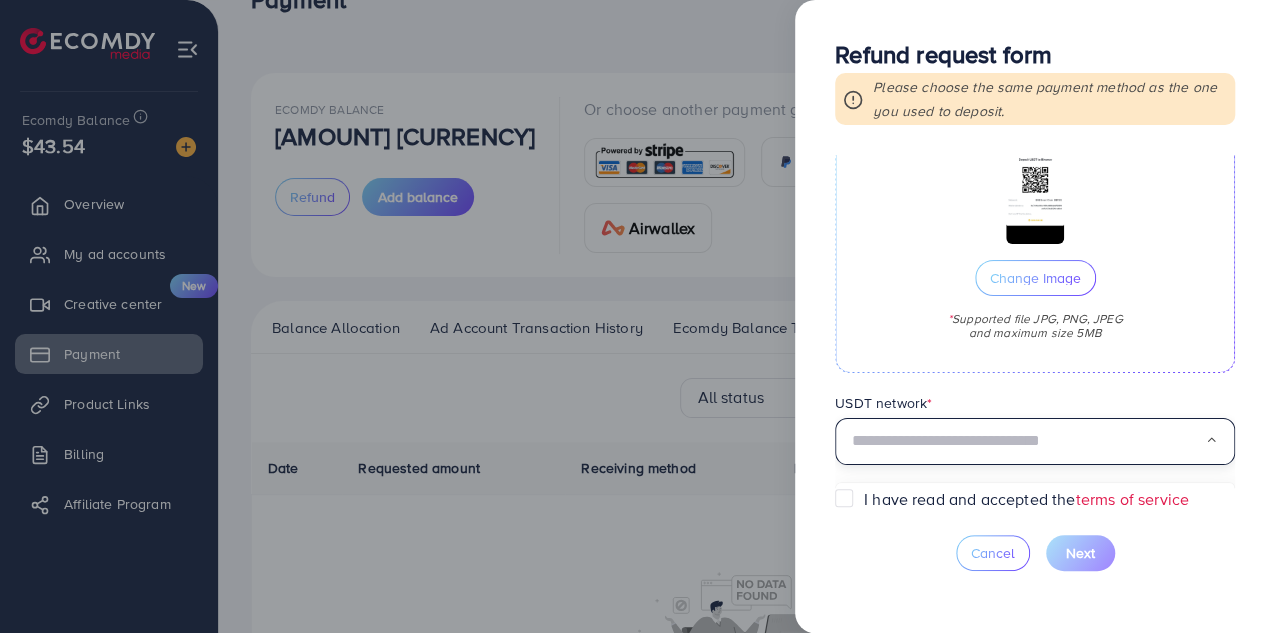 click at bounding box center [1028, 441] 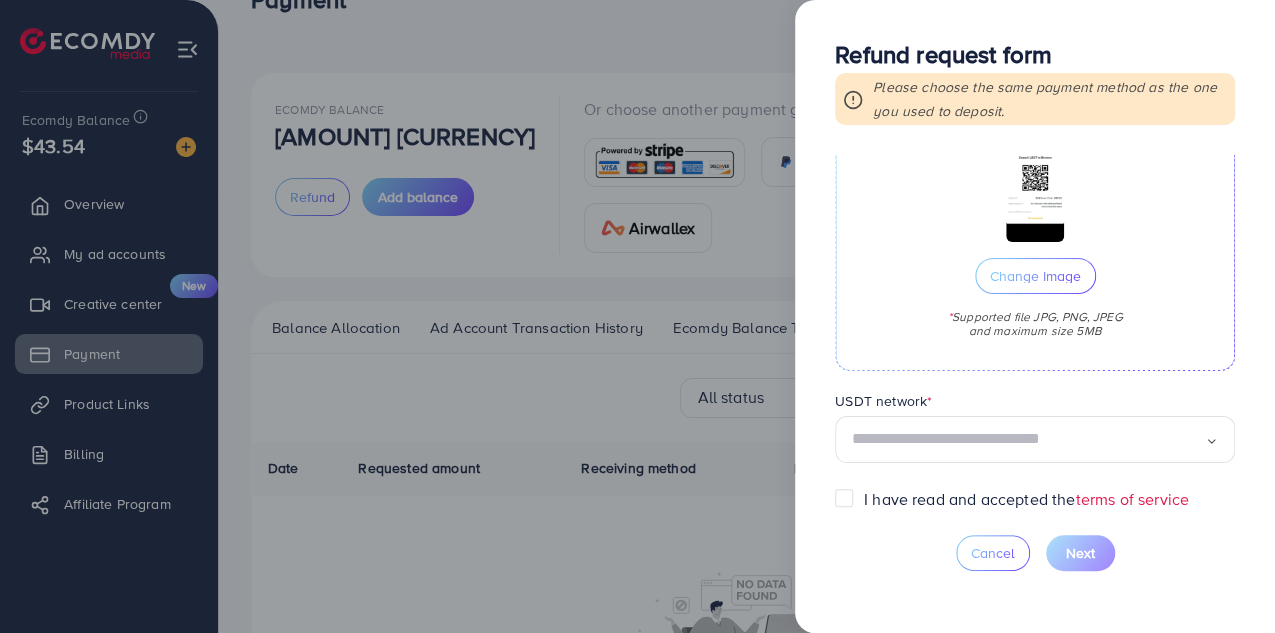 scroll, scrollTop: 729, scrollLeft: 0, axis: vertical 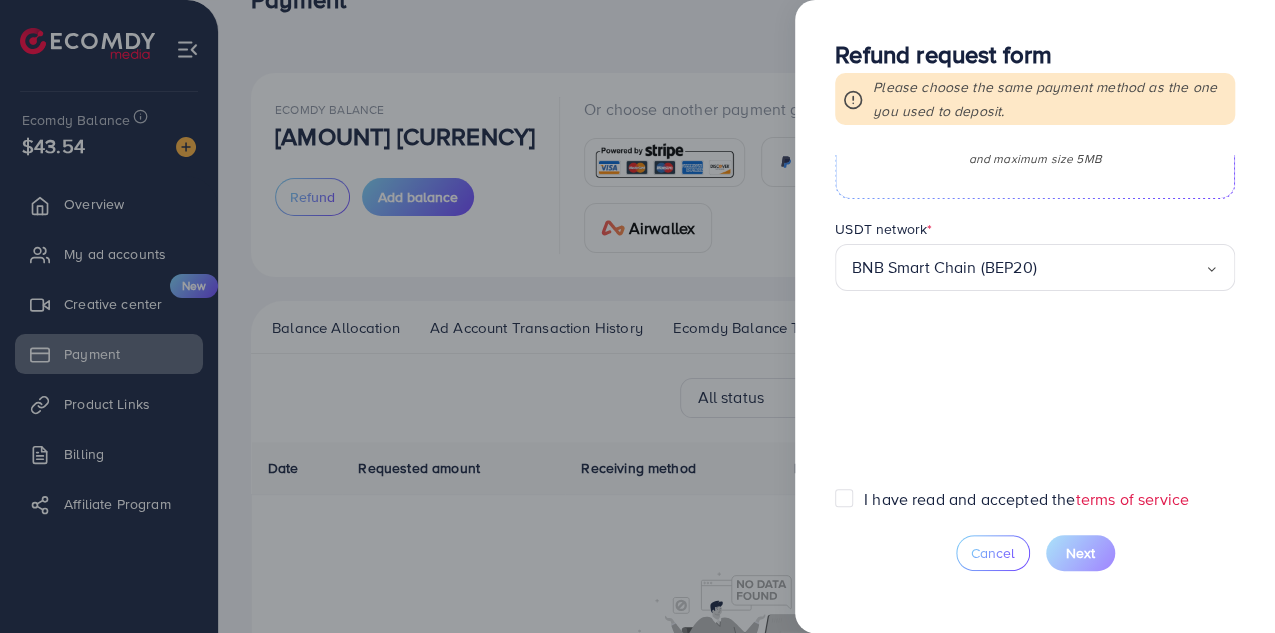 click on "**********" at bounding box center (1035, 321) 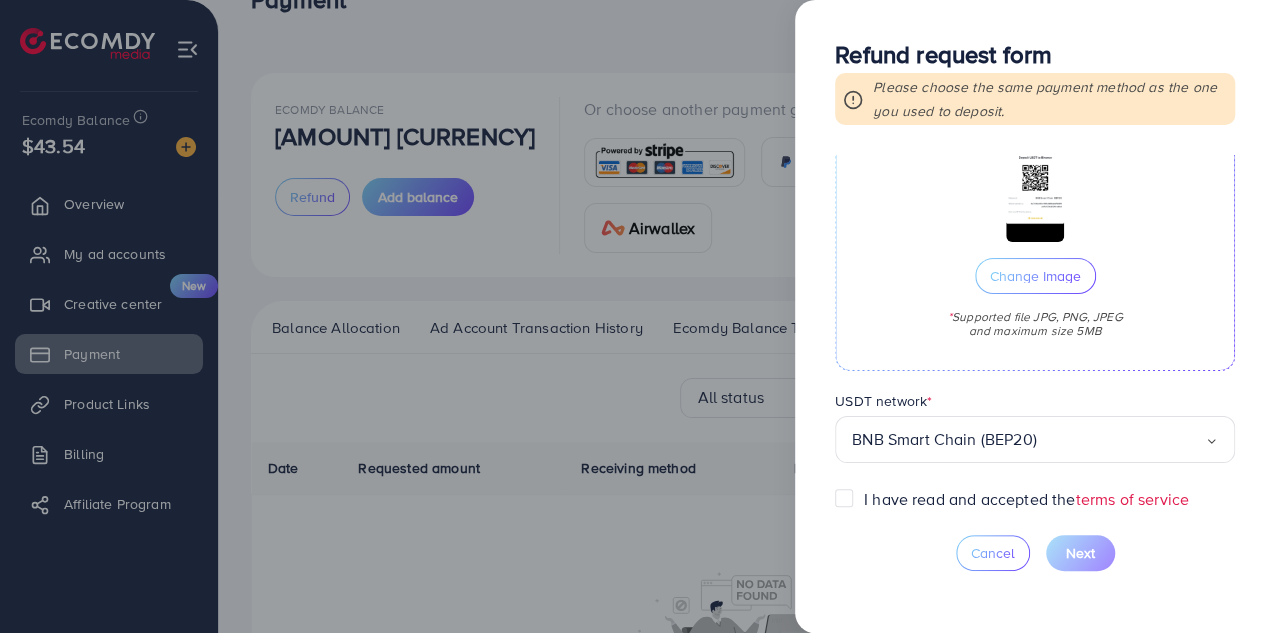 scroll, scrollTop: 729, scrollLeft: 0, axis: vertical 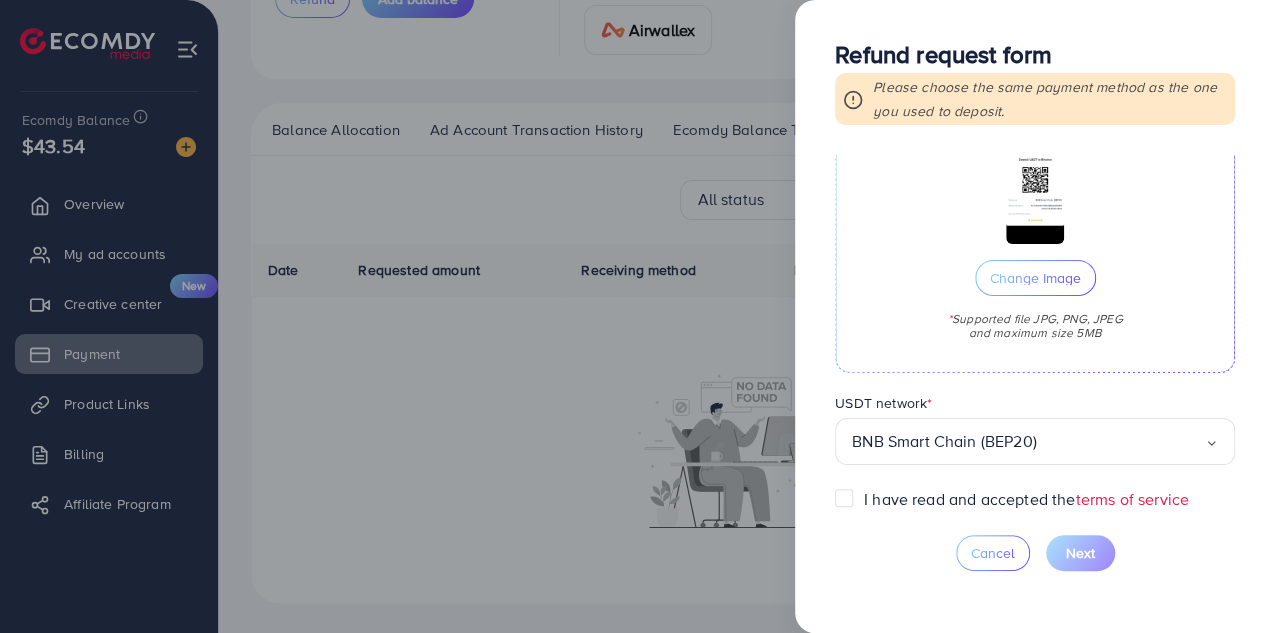 click on "I have read and accepted the  terms of service" at bounding box center [1026, 499] 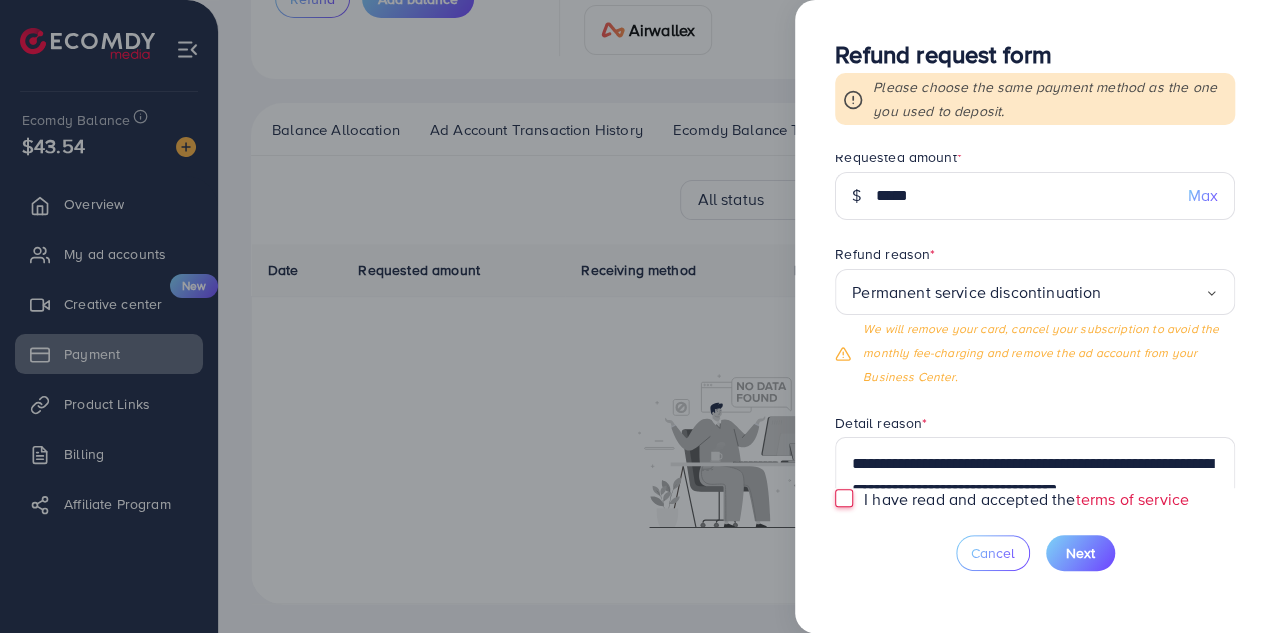 scroll, scrollTop: 0, scrollLeft: 0, axis: both 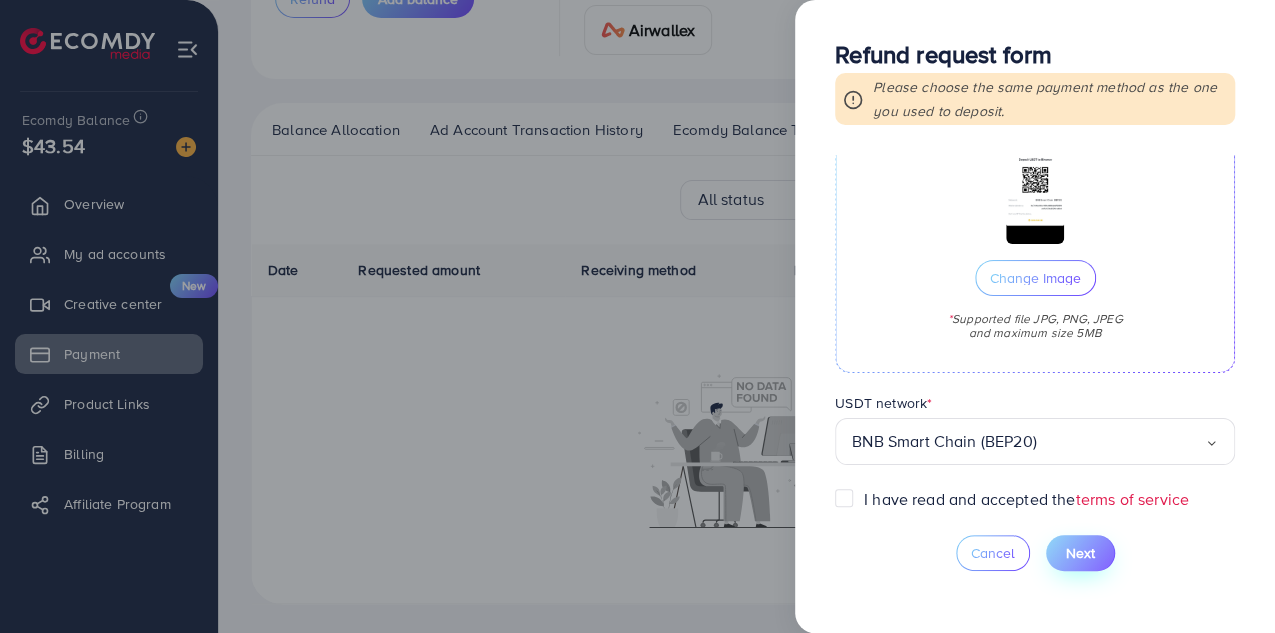 click on "Next" at bounding box center [1080, 553] 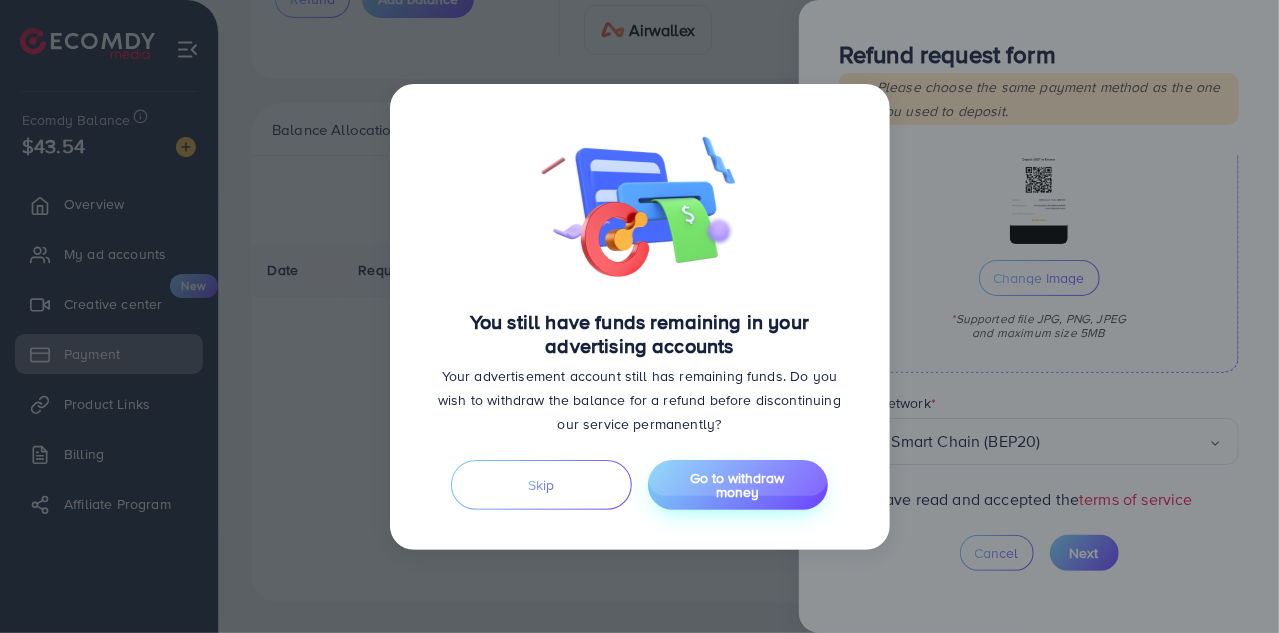 click on "Go to withdraw money" at bounding box center (738, 485) 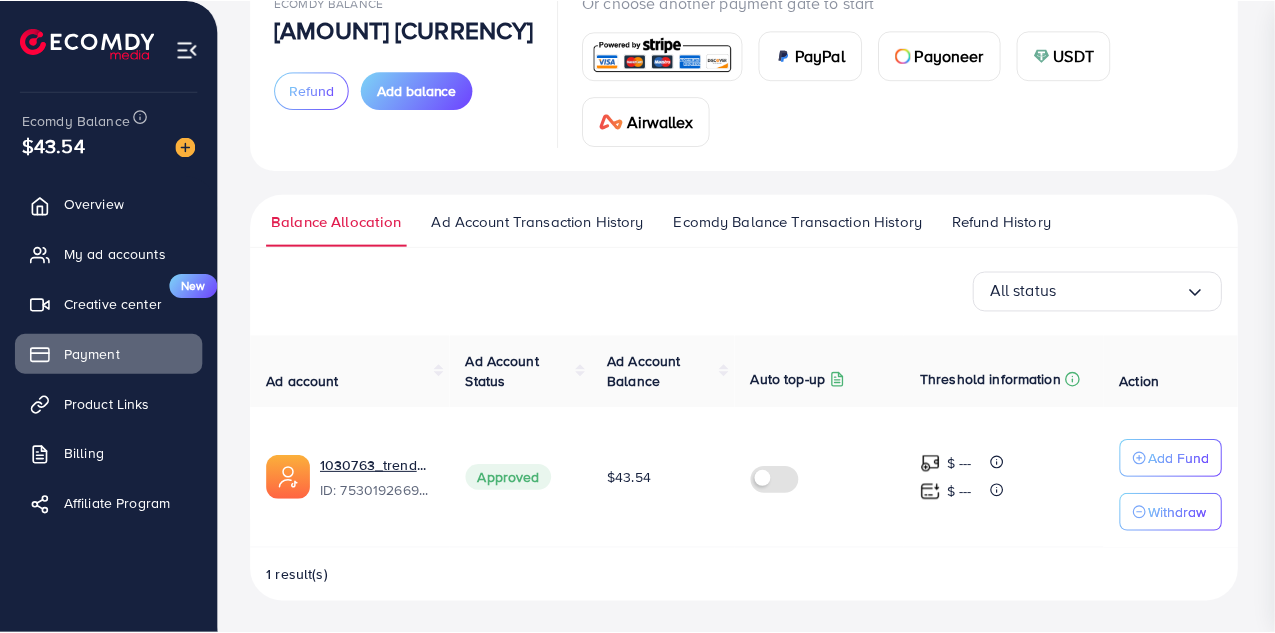 scroll, scrollTop: 0, scrollLeft: 0, axis: both 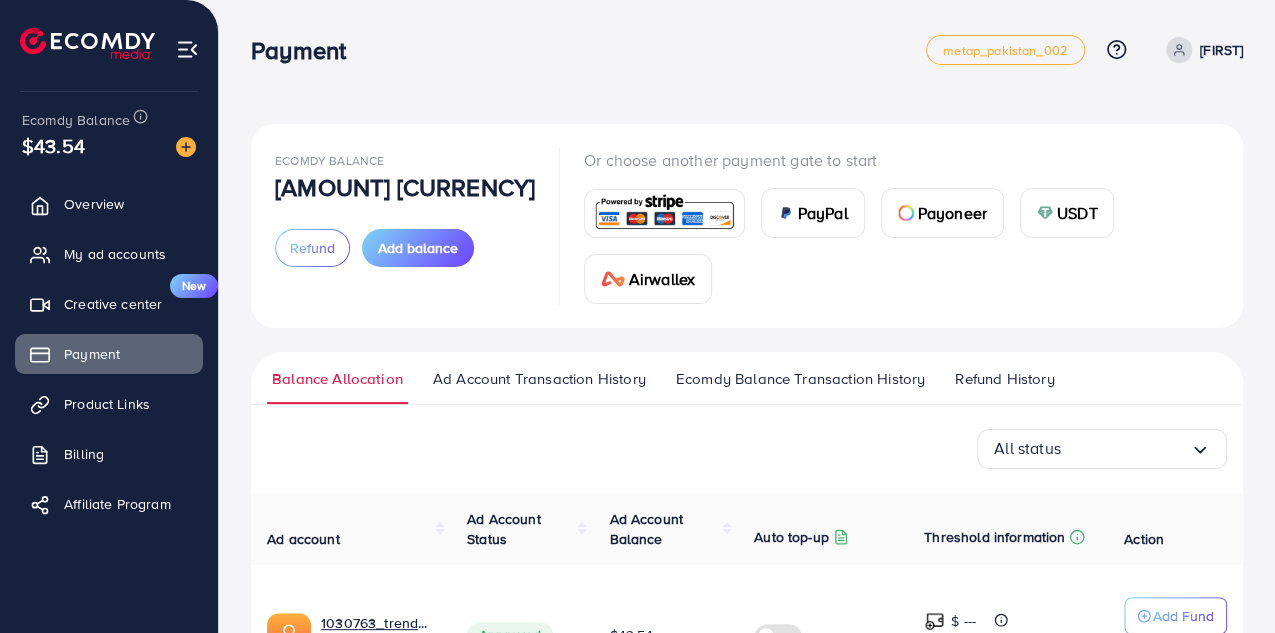 click on "Refund History" at bounding box center [1004, 379] 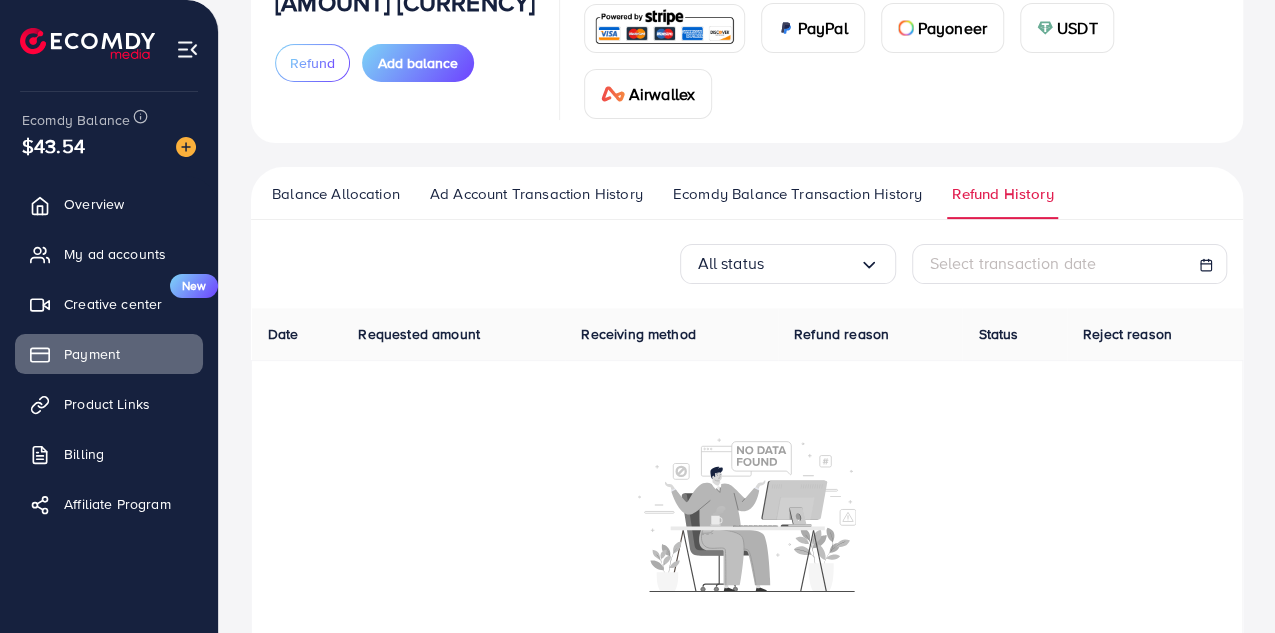 scroll, scrollTop: 186, scrollLeft: 0, axis: vertical 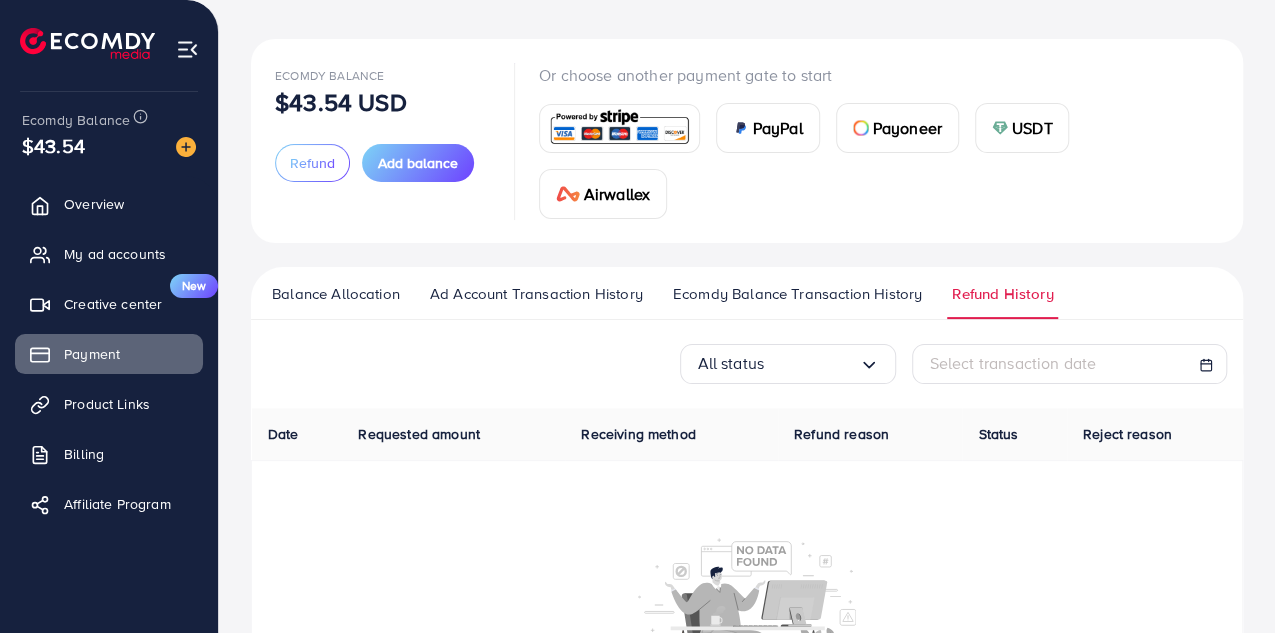 click on "Ecomdy Balance Transaction History" at bounding box center (797, 294) 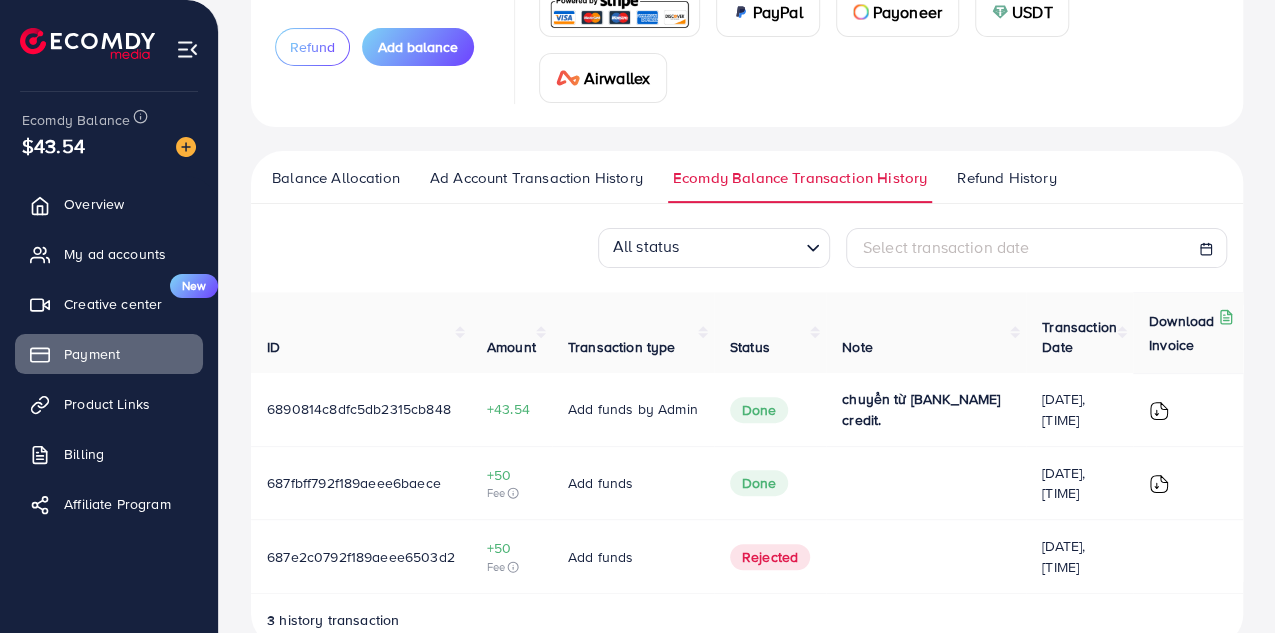 scroll, scrollTop: 199, scrollLeft: 0, axis: vertical 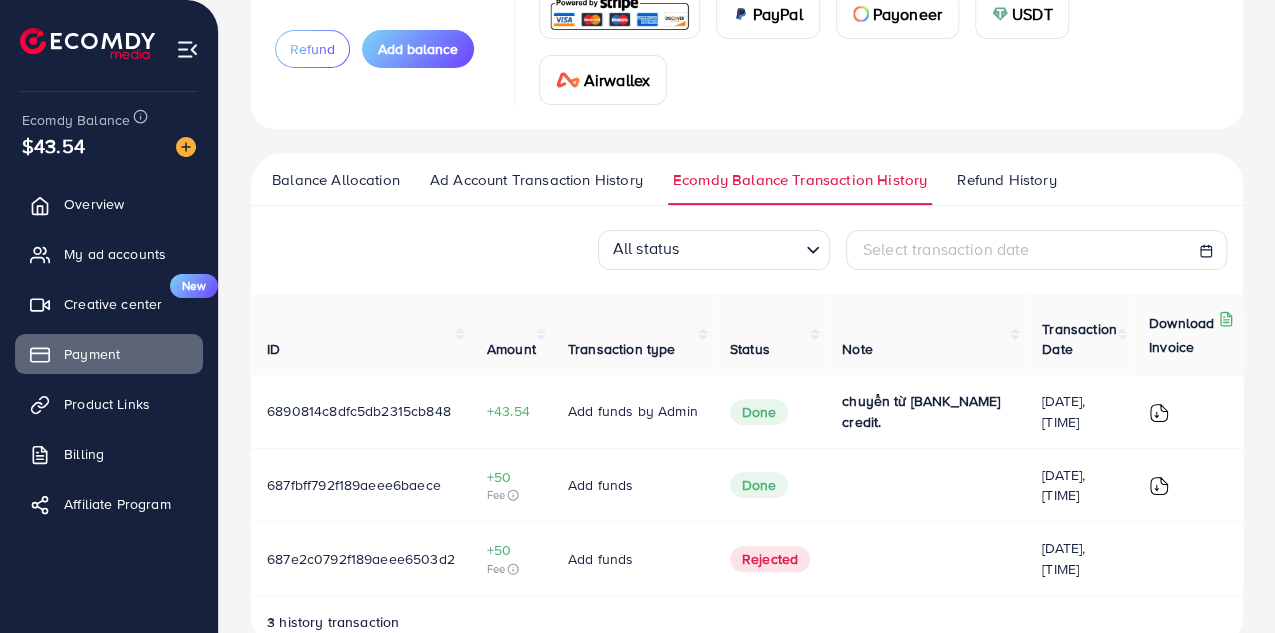 click on "Ad Account Transaction History" at bounding box center [536, 180] 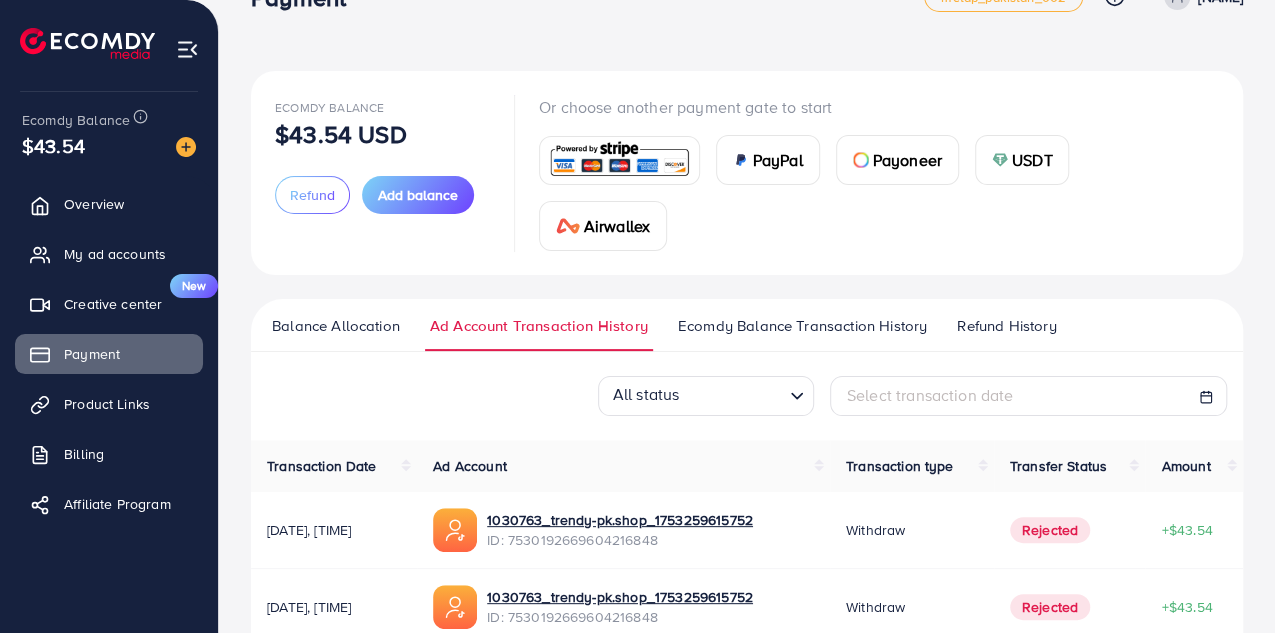 scroll, scrollTop: 0, scrollLeft: 0, axis: both 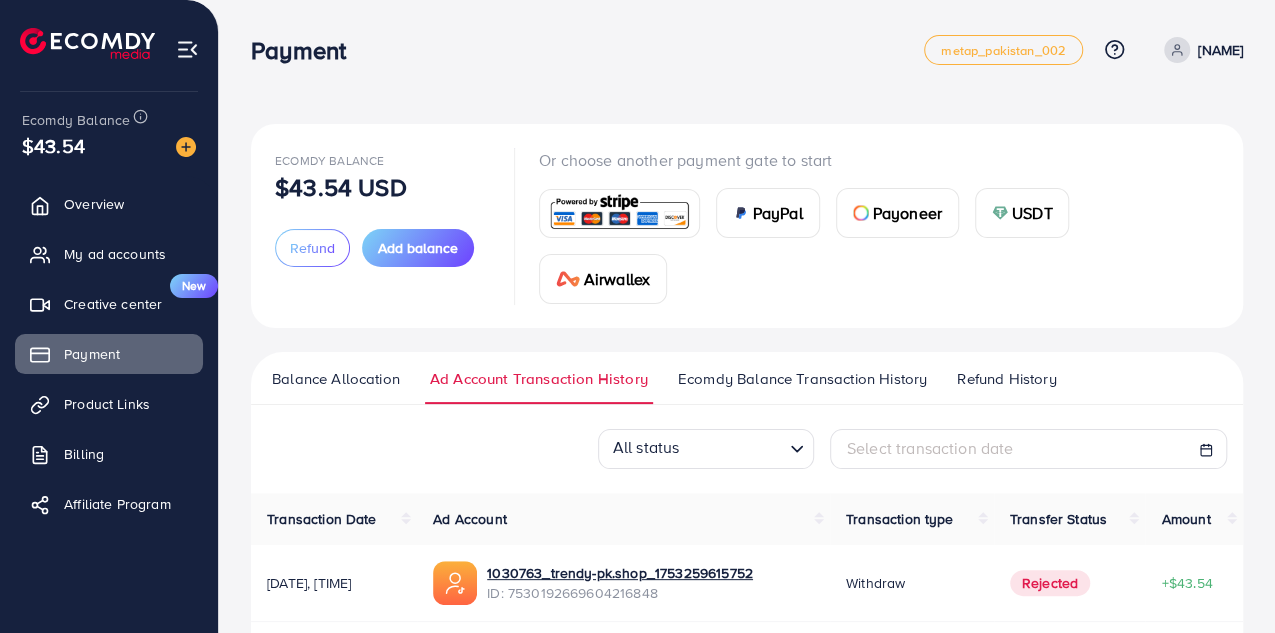 click on "Balance Allocation" at bounding box center (336, 379) 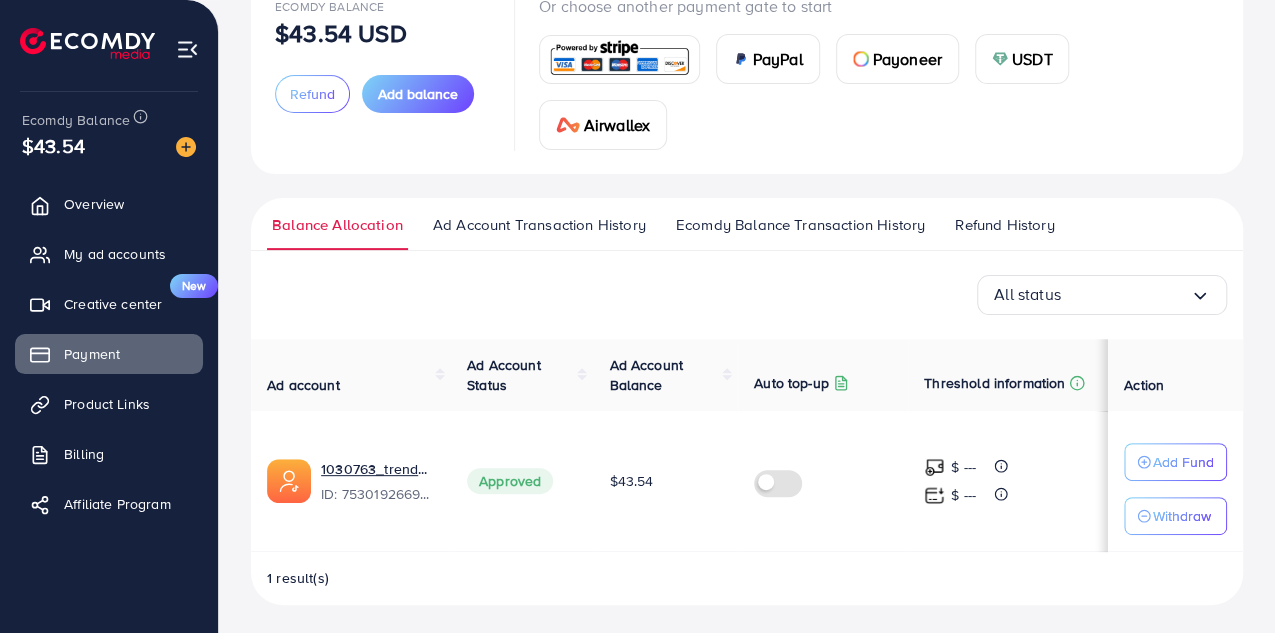 scroll, scrollTop: 0, scrollLeft: 0, axis: both 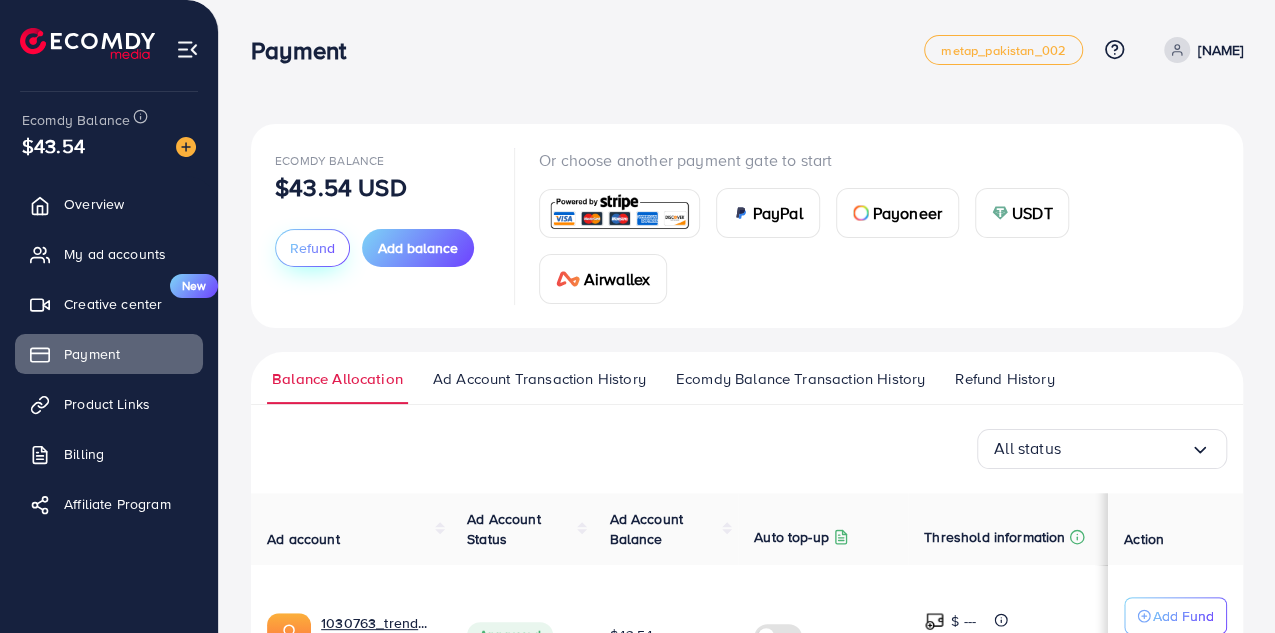 click on "Refund" at bounding box center (312, 248) 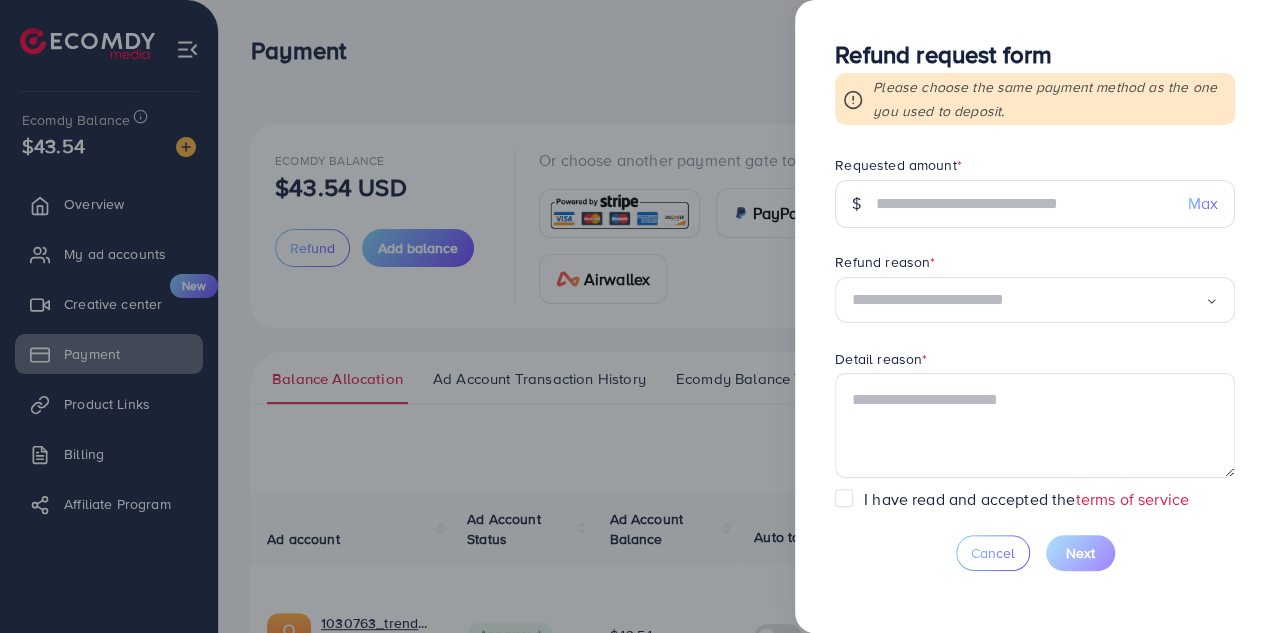 scroll, scrollTop: 110, scrollLeft: 0, axis: vertical 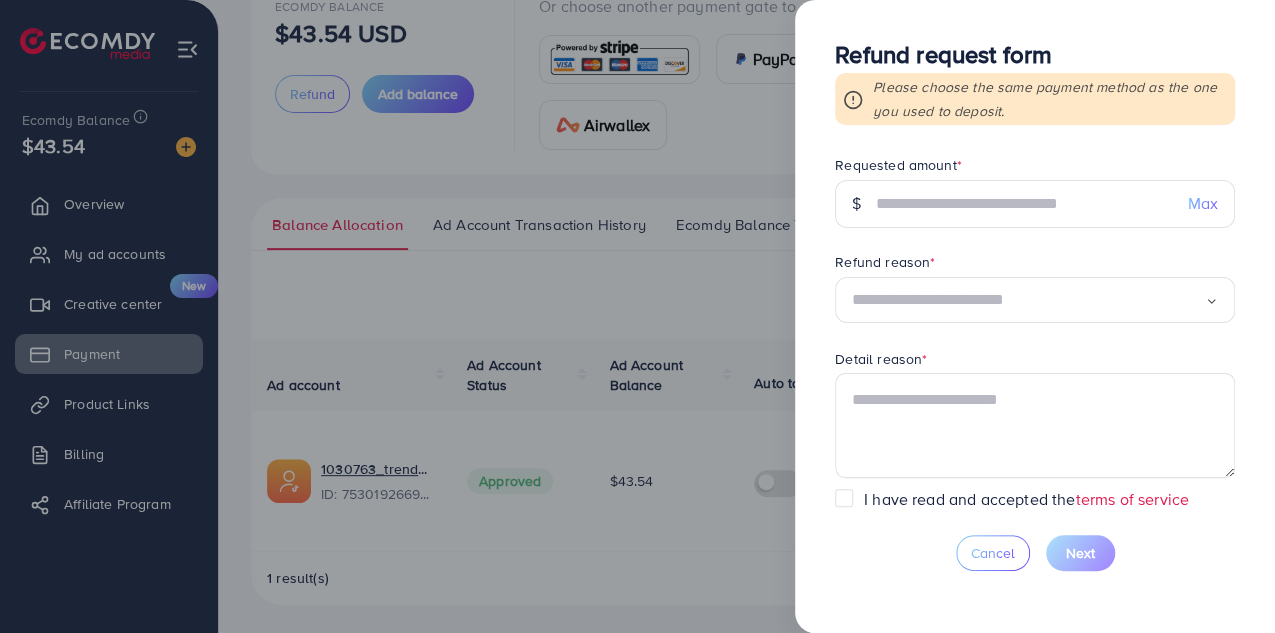 click at bounding box center (637, 316) 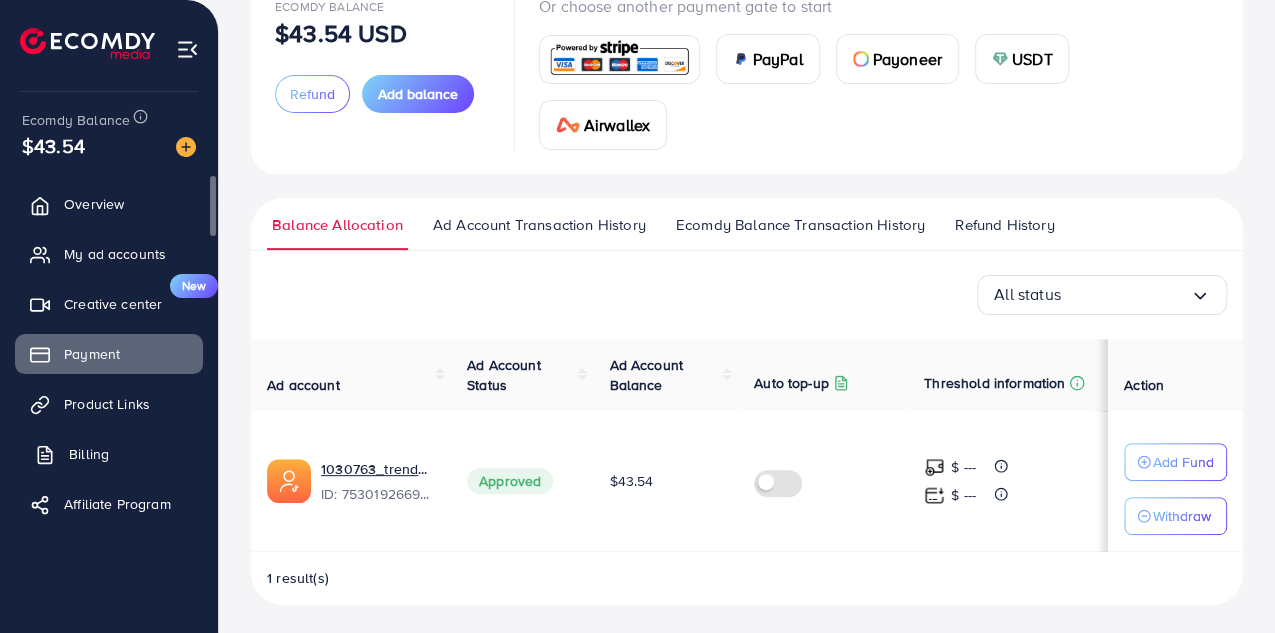 click on "Billing" at bounding box center (109, 454) 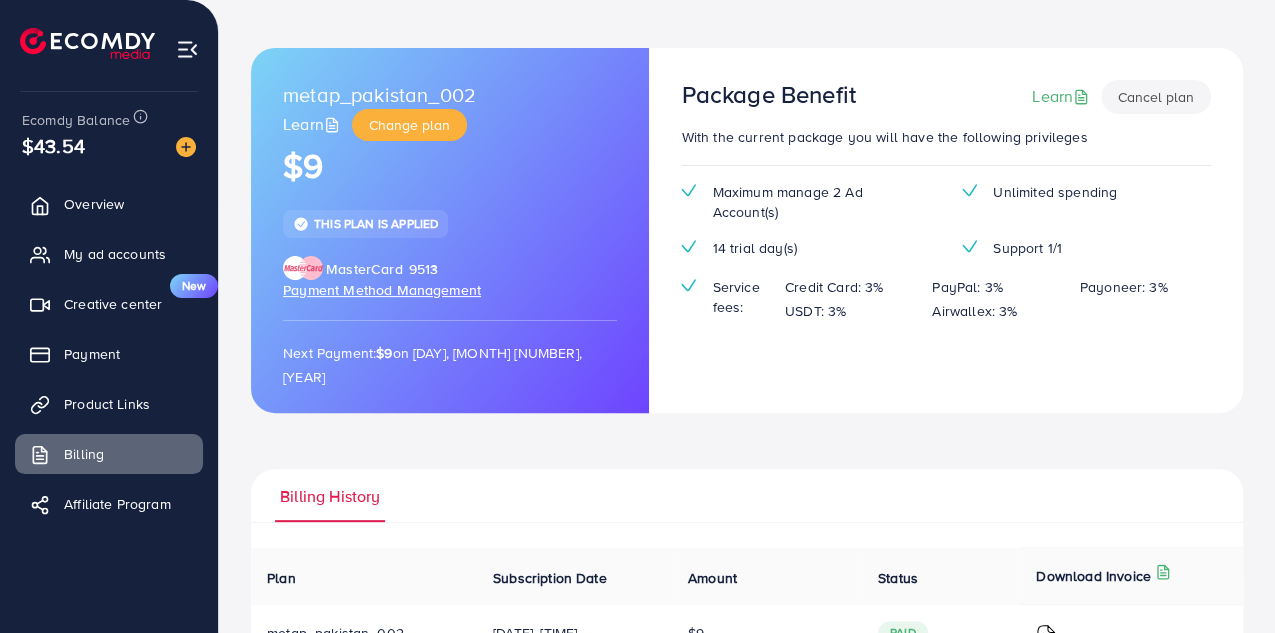 scroll, scrollTop: 182, scrollLeft: 0, axis: vertical 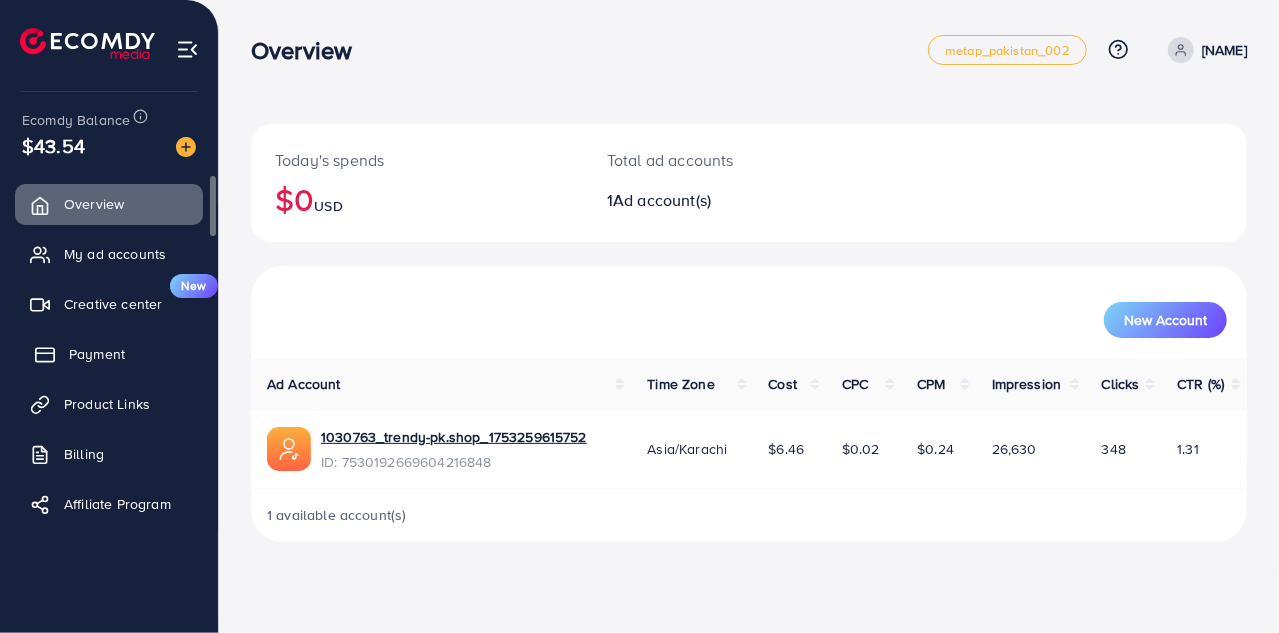 click on "Payment" at bounding box center (97, 354) 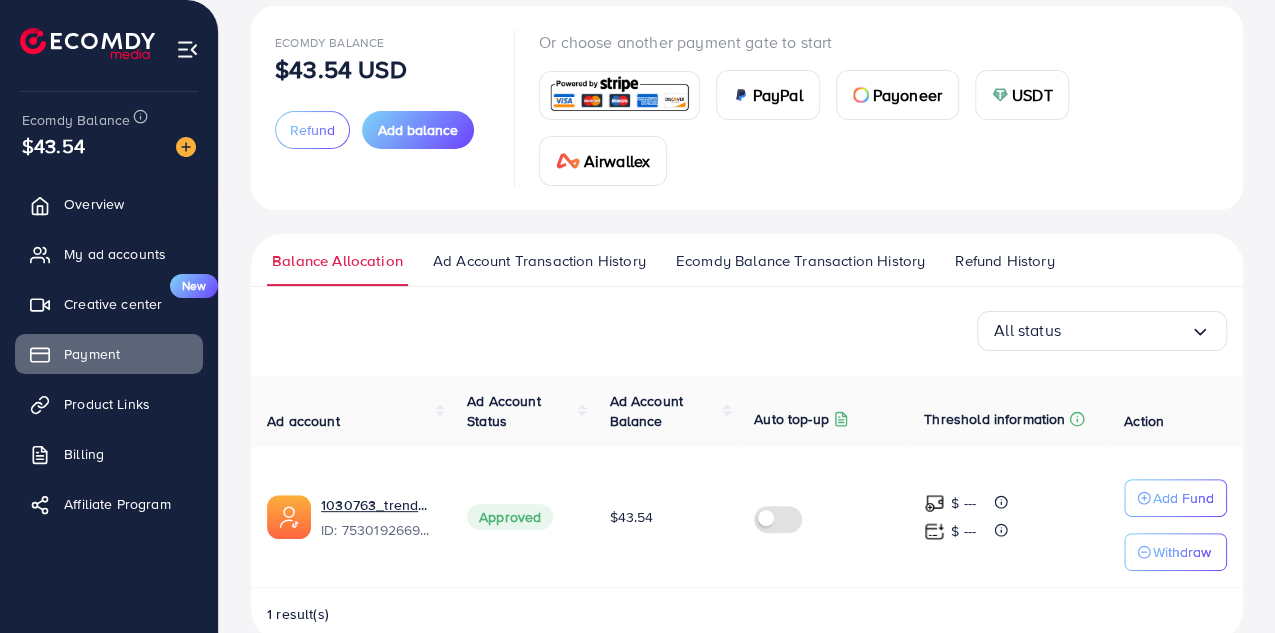 scroll, scrollTop: 120, scrollLeft: 0, axis: vertical 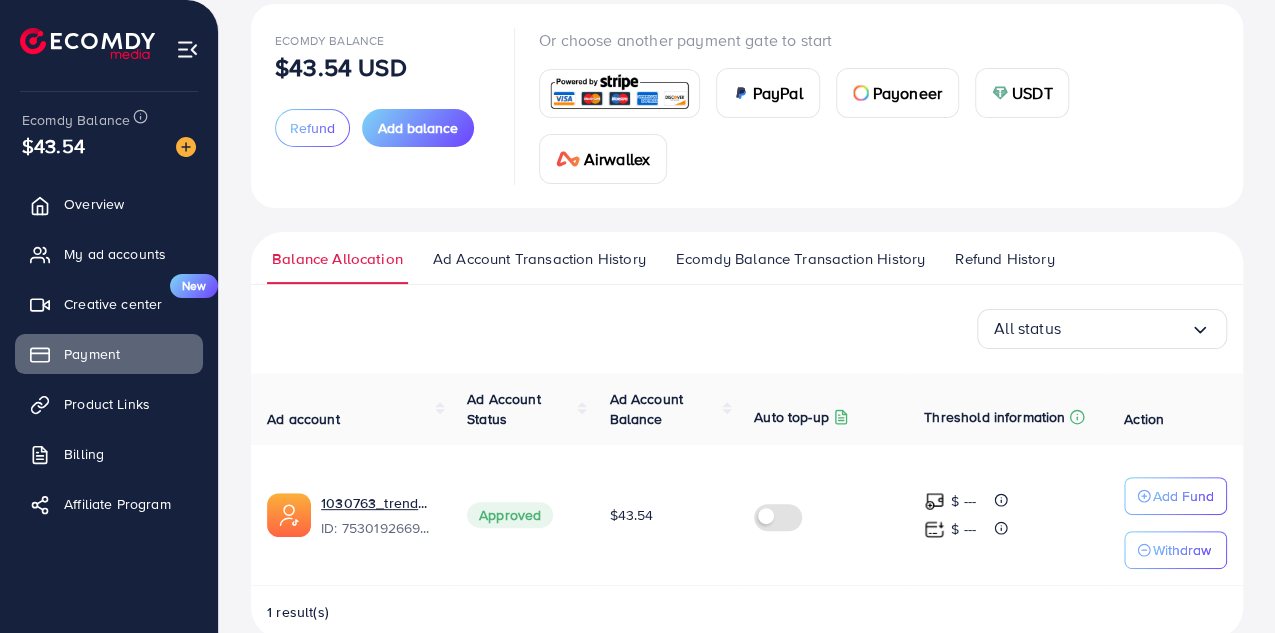 click on "Ad Account Transaction History" at bounding box center [539, 259] 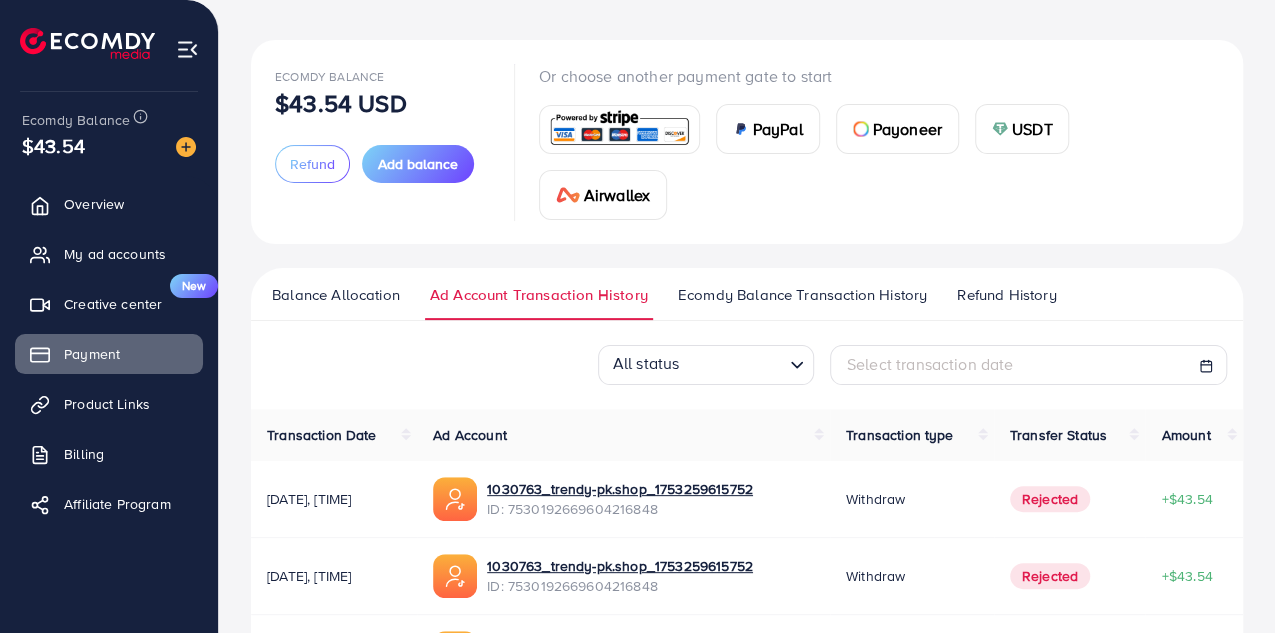 scroll, scrollTop: 103, scrollLeft: 0, axis: vertical 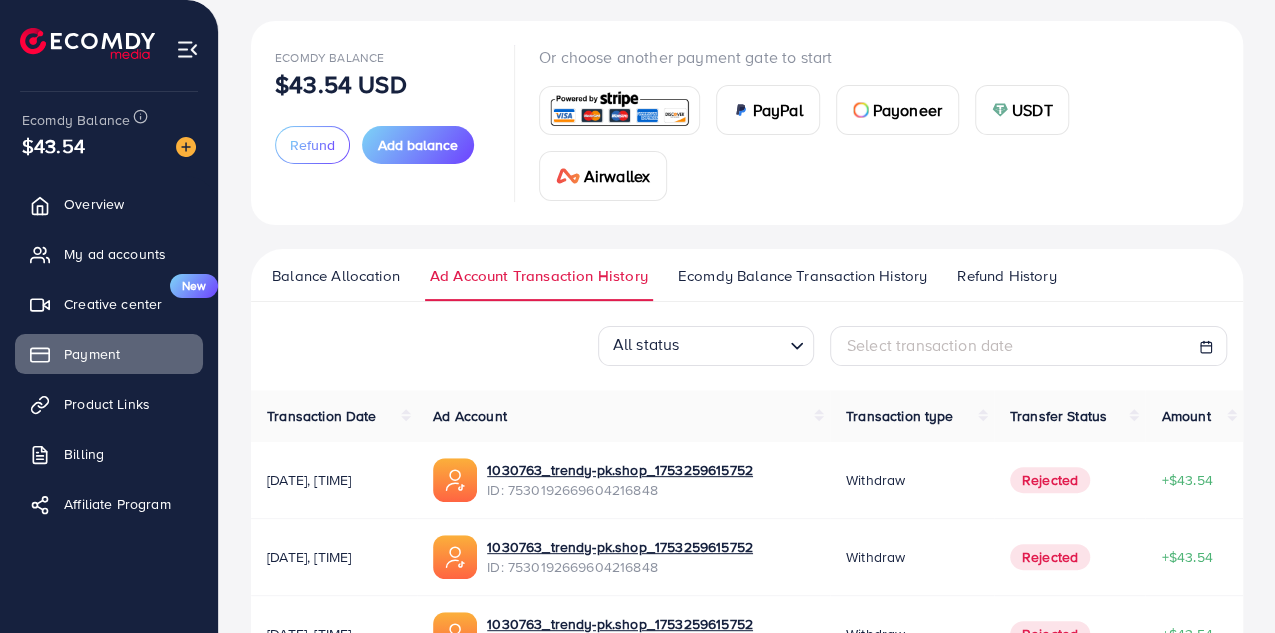 click on "Ecomdy Balance Transaction History" at bounding box center (802, 276) 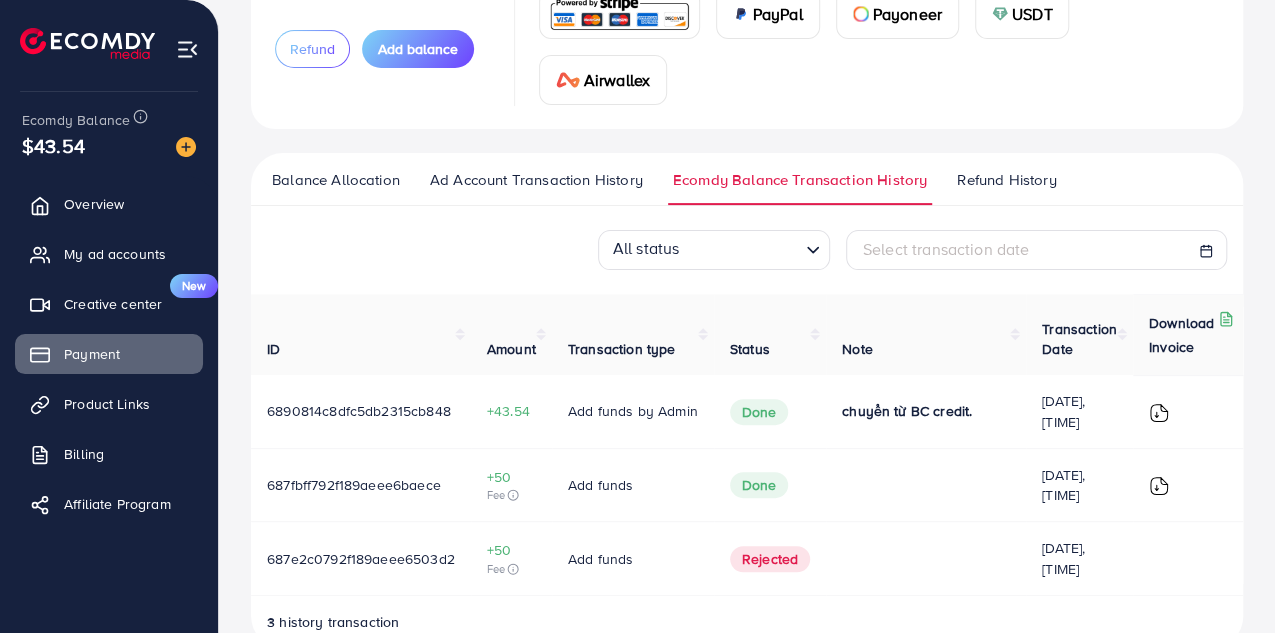 scroll, scrollTop: 193, scrollLeft: 0, axis: vertical 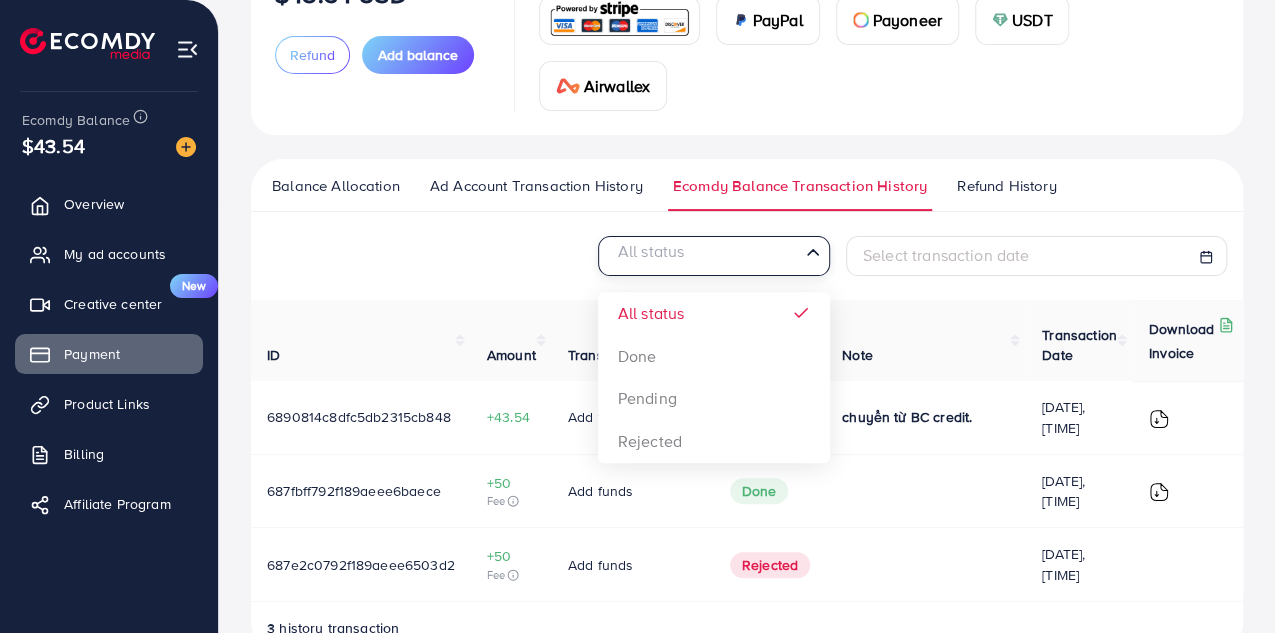 click at bounding box center (702, 256) 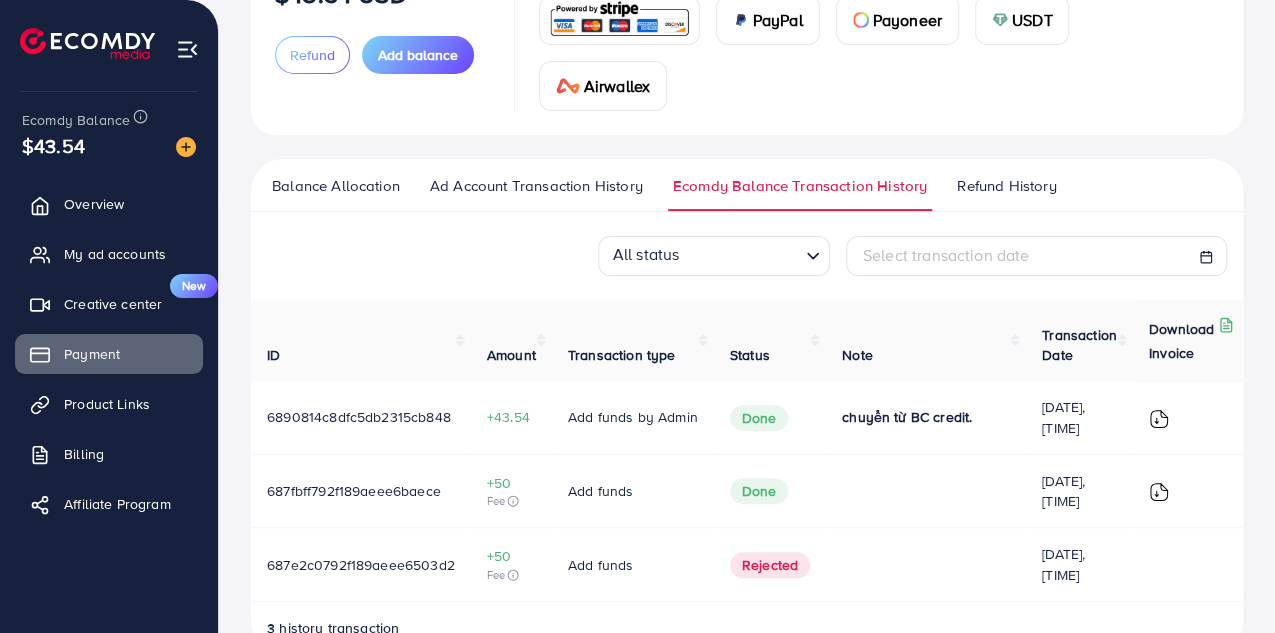 click on "Select transaction date" at bounding box center [946, 255] 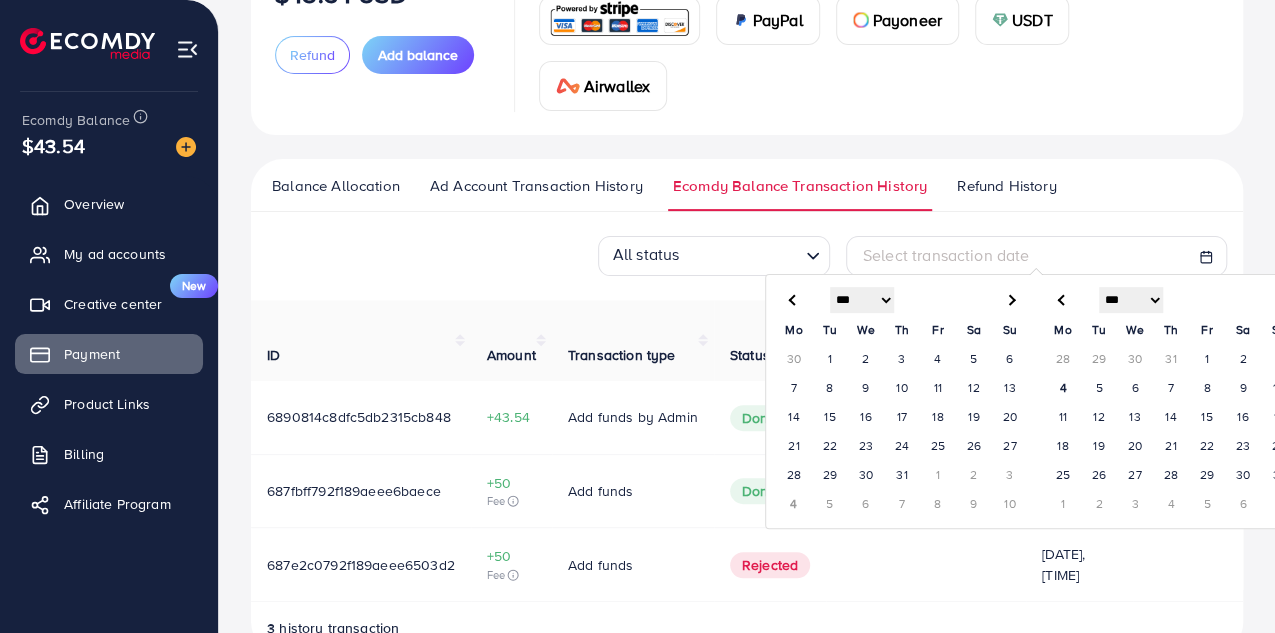 click on "Refund History" at bounding box center (1006, 186) 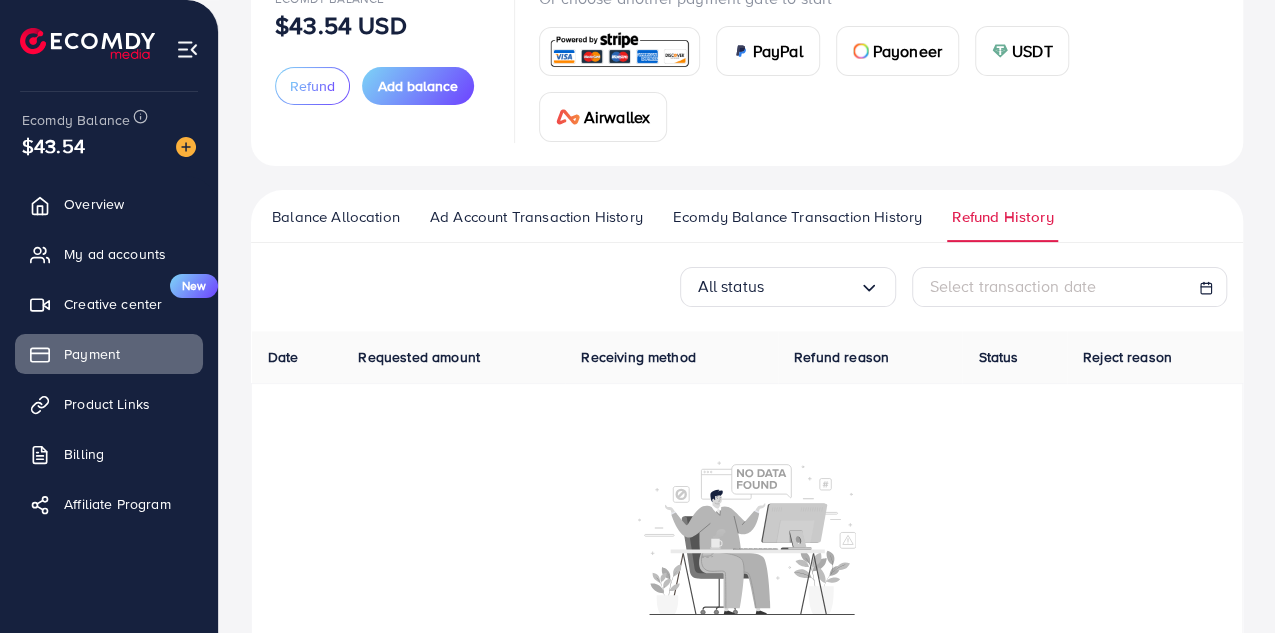 scroll, scrollTop: 164, scrollLeft: 0, axis: vertical 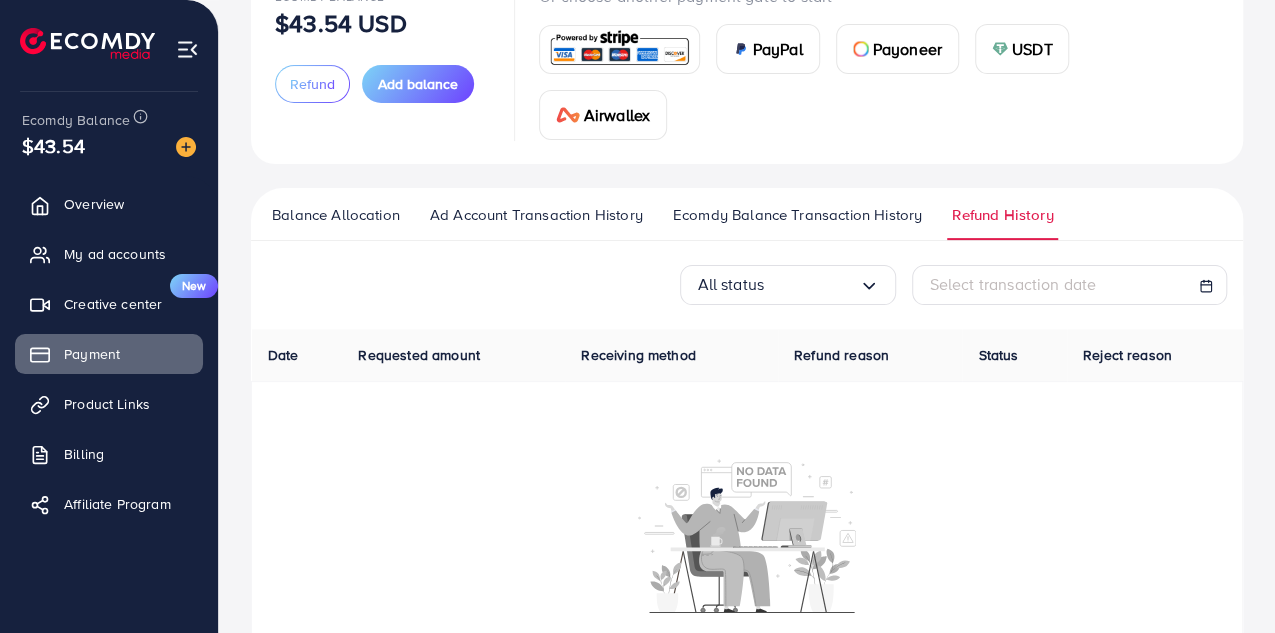 click on "Select transaction date" at bounding box center [1069, 284] 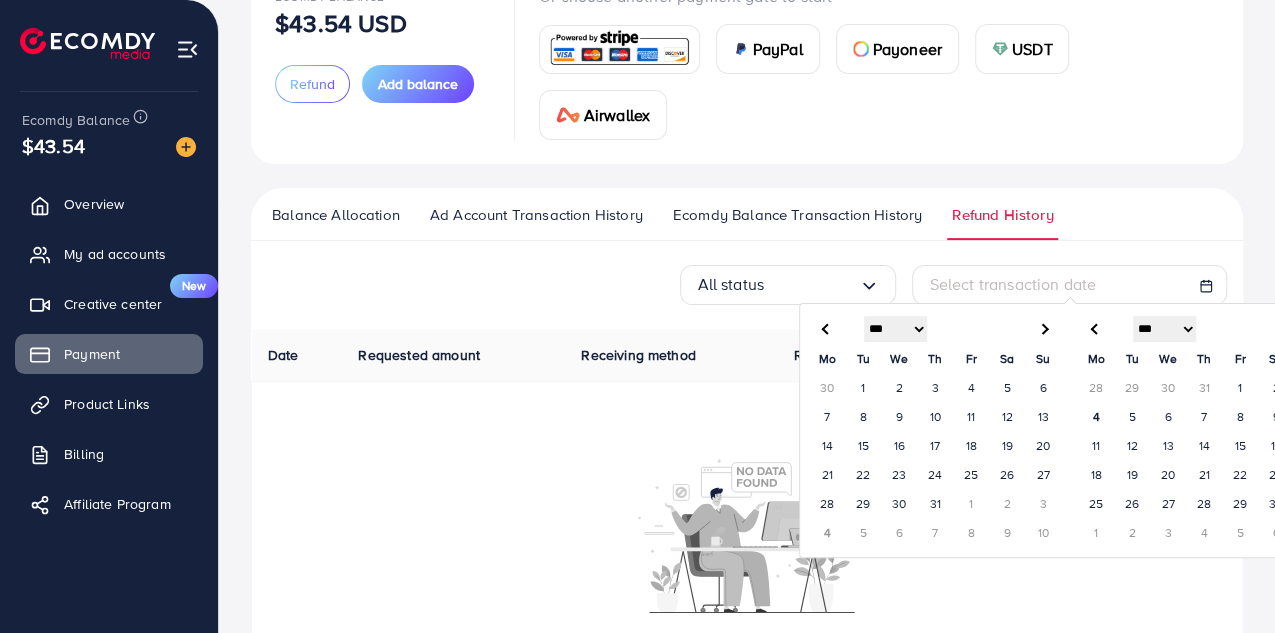 click on "Select transaction date" at bounding box center (1069, 284) 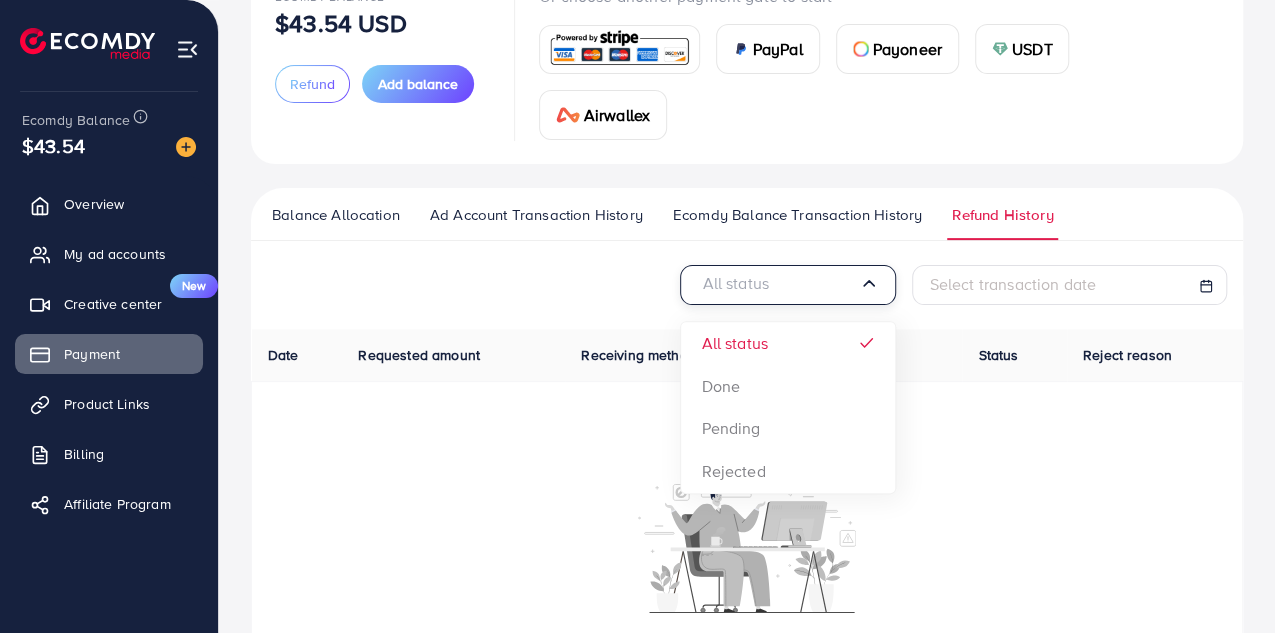 click at bounding box center (778, 284) 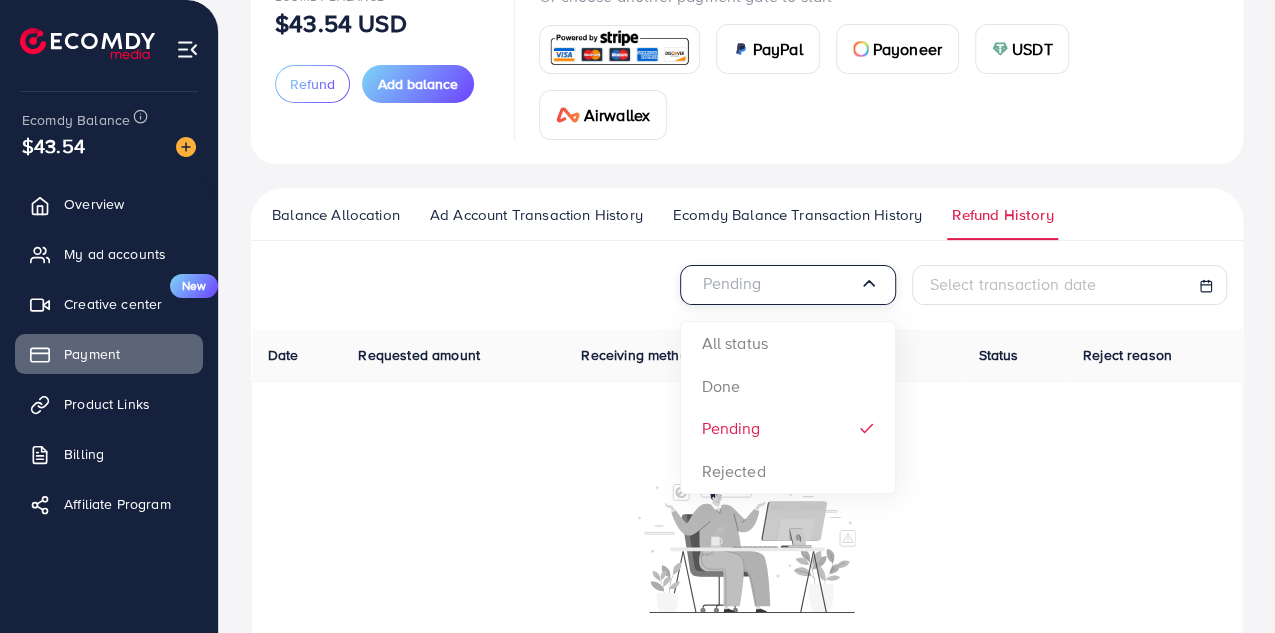 click at bounding box center (778, 284) 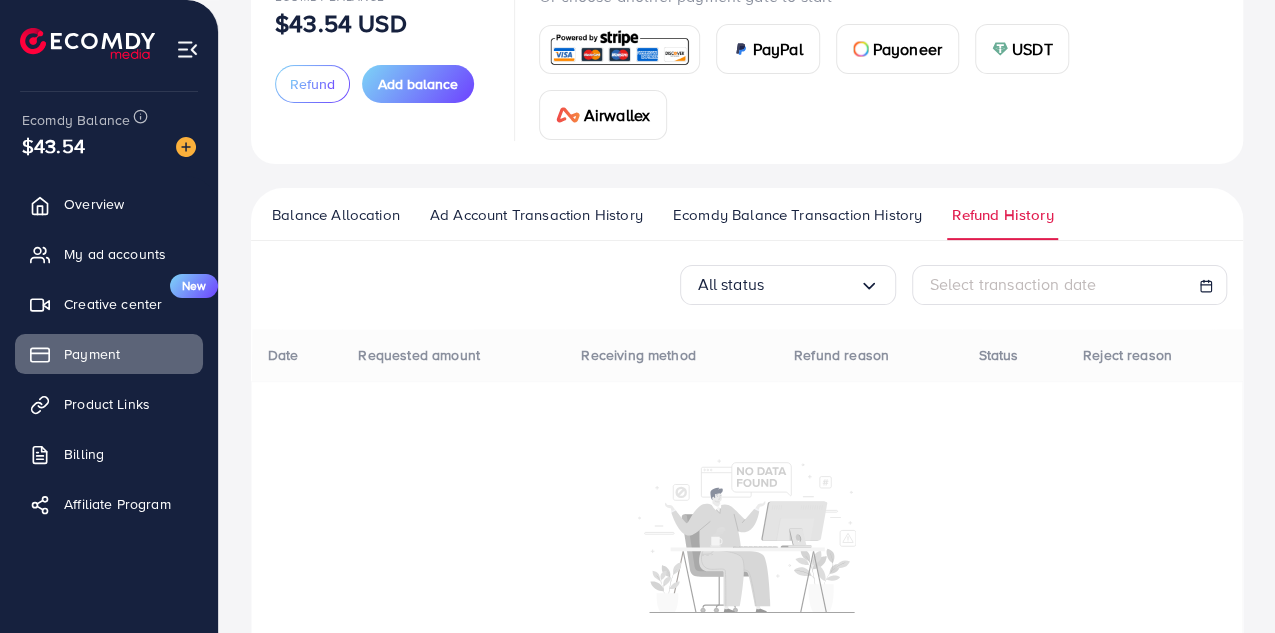 click on "All status
Loading...
All status
Done
Pending
Rejected
Select transaction date               Date Requested amount Receiving method Refund reason Status Reject reason" at bounding box center [747, 477] 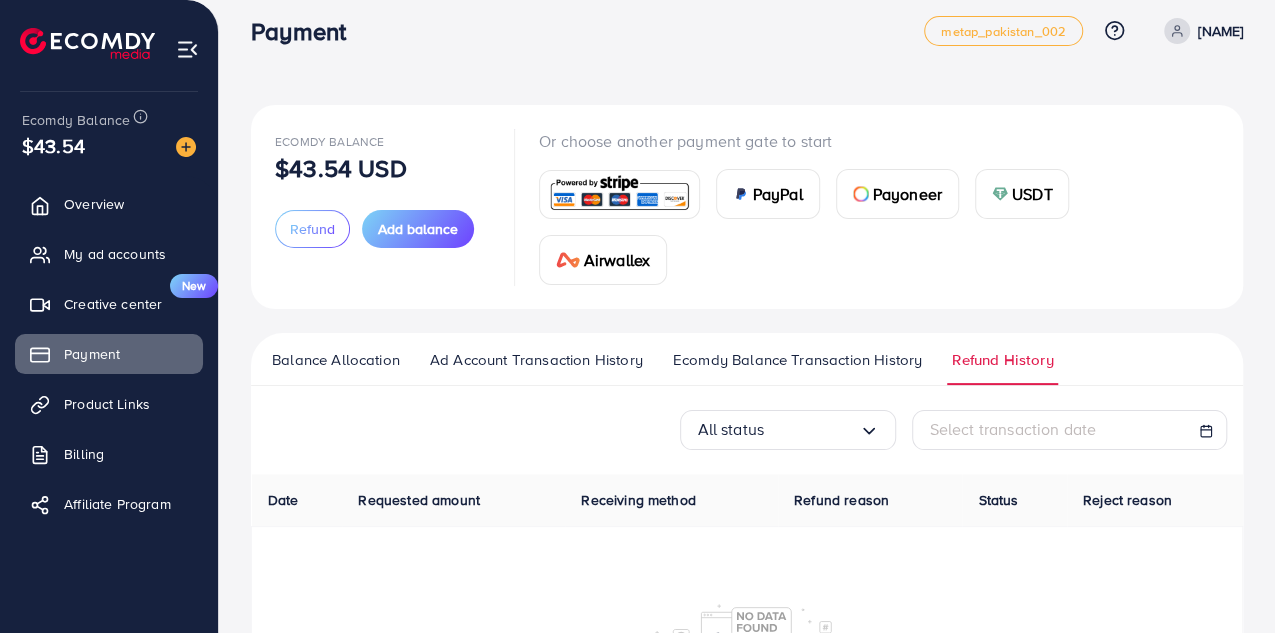 scroll, scrollTop: 0, scrollLeft: 0, axis: both 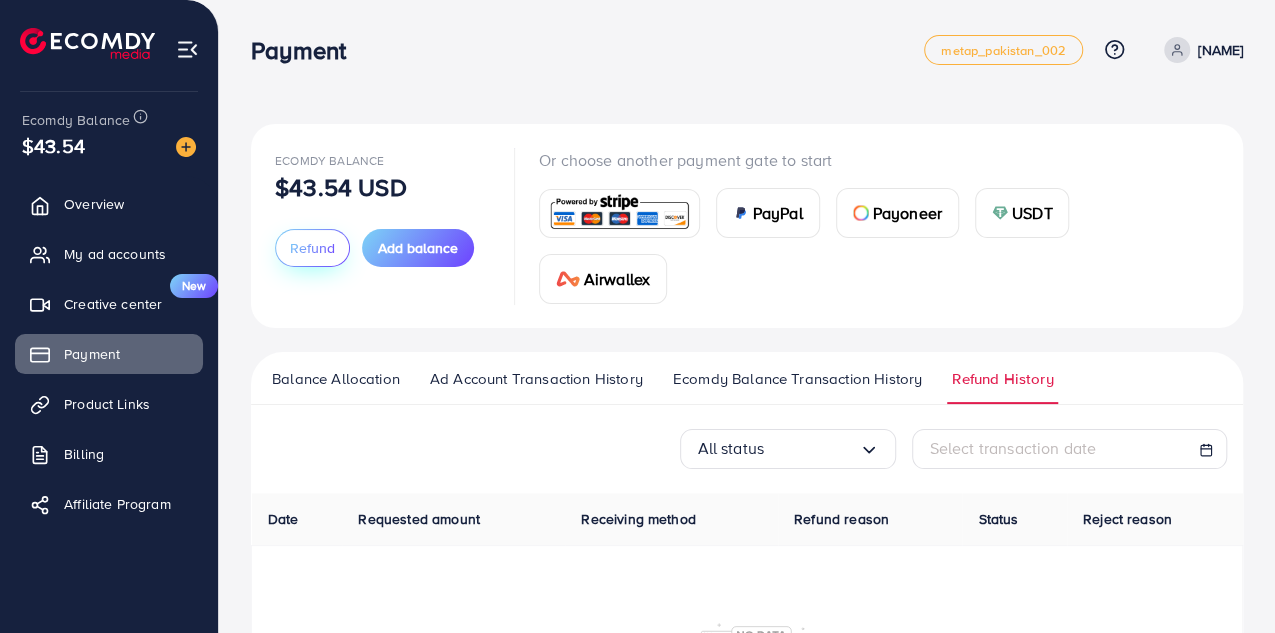 click on "Refund" at bounding box center [312, 248] 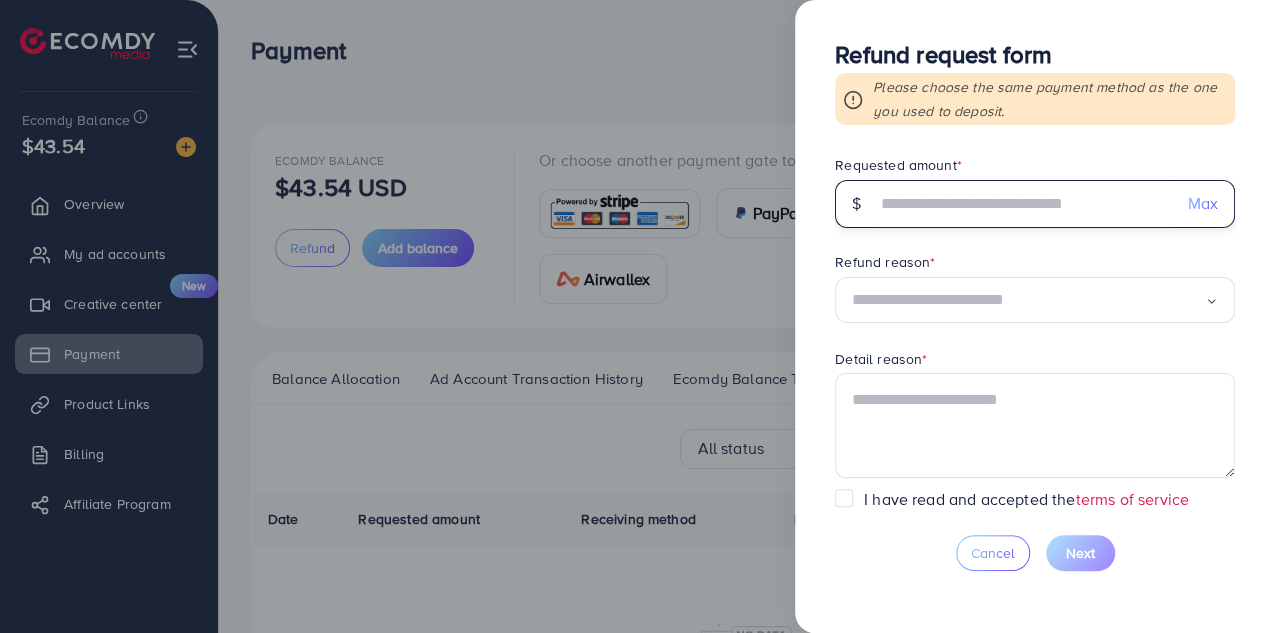 click at bounding box center (1024, 204) 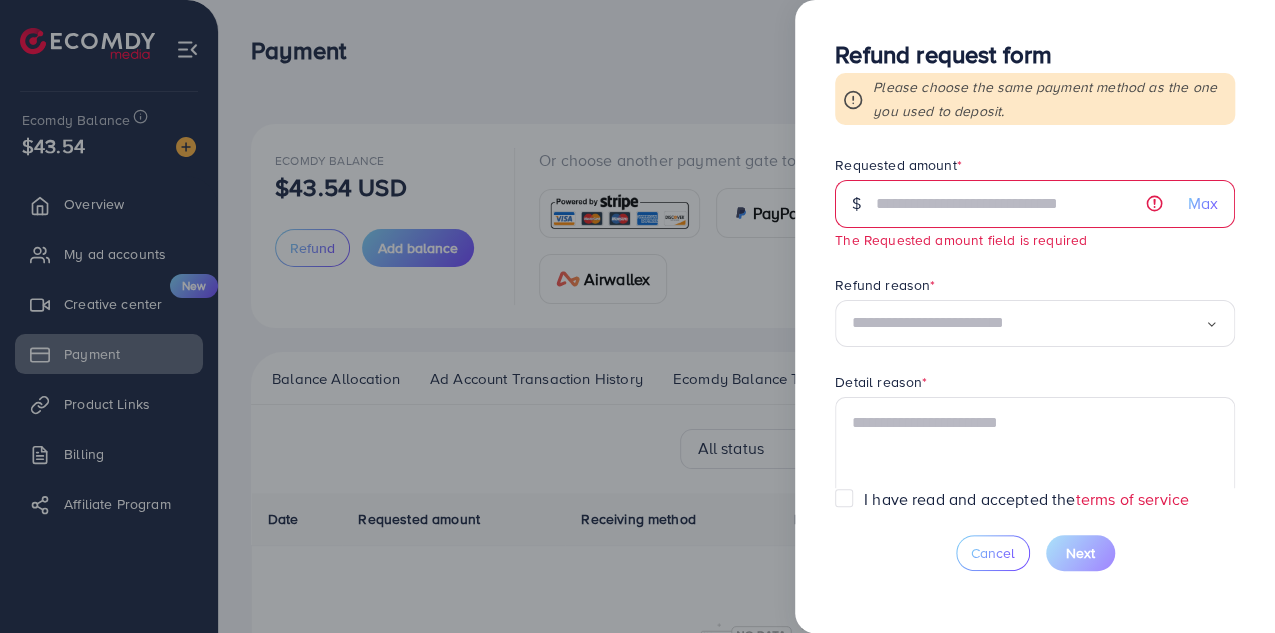 click on "Max" at bounding box center (1203, 203) 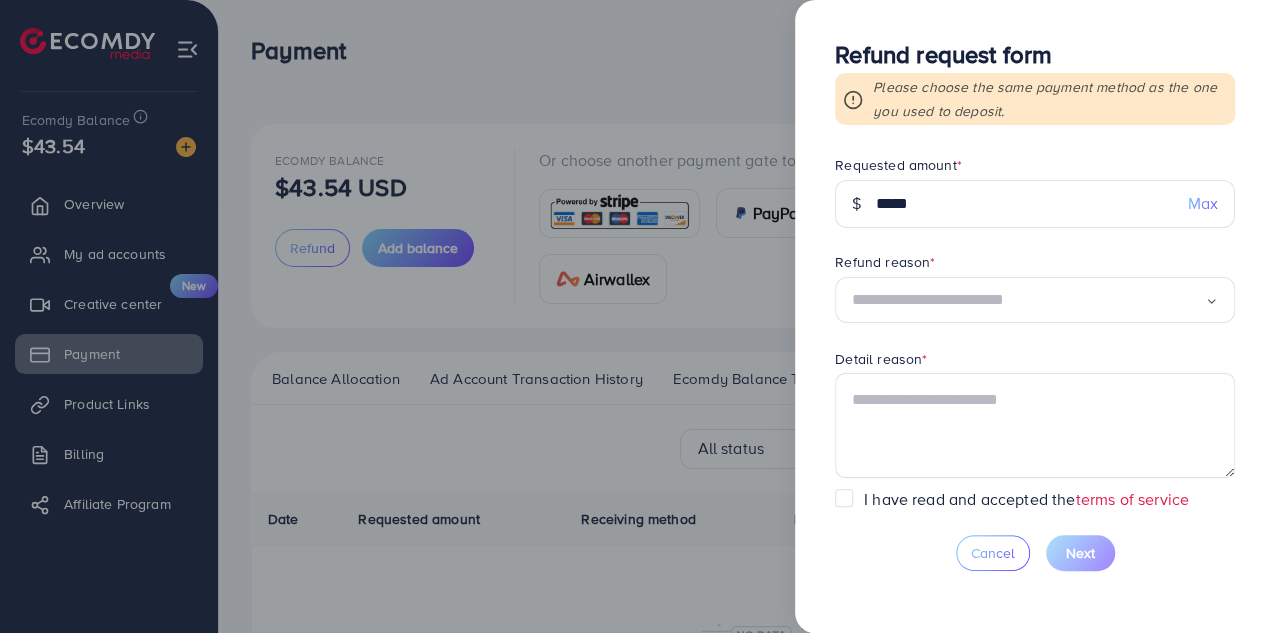 click at bounding box center (1028, 300) 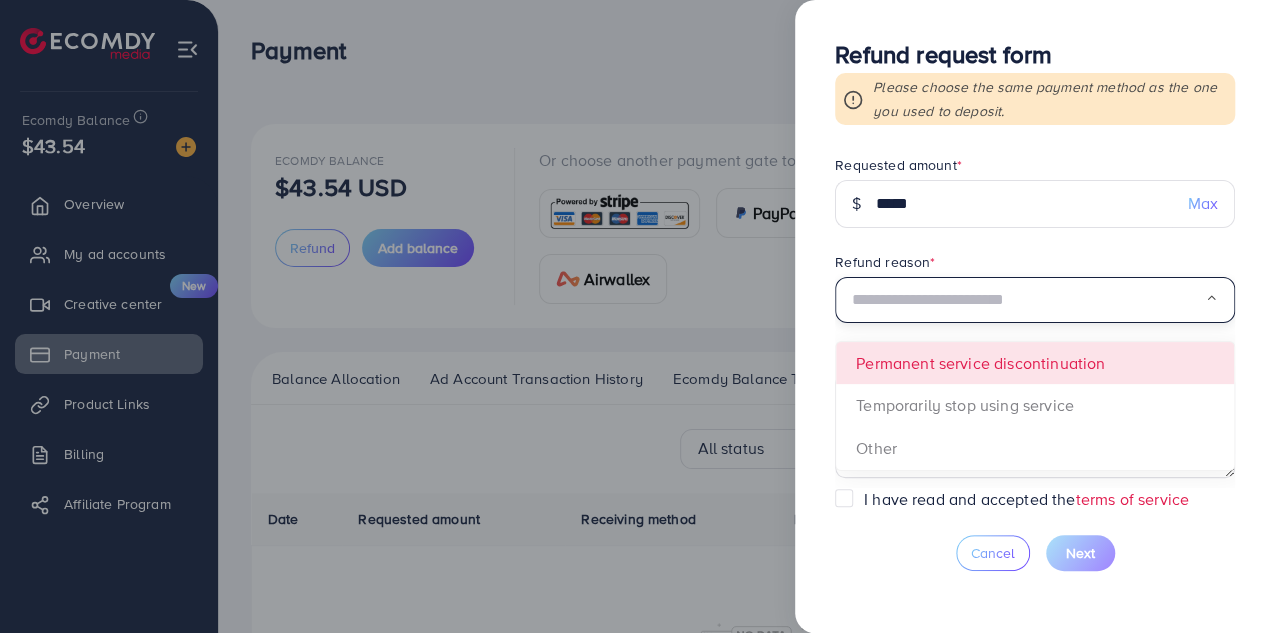 click on "Loading...
Permanent service discontinuation
Temporarily stop using service
Other" at bounding box center [1035, 301] 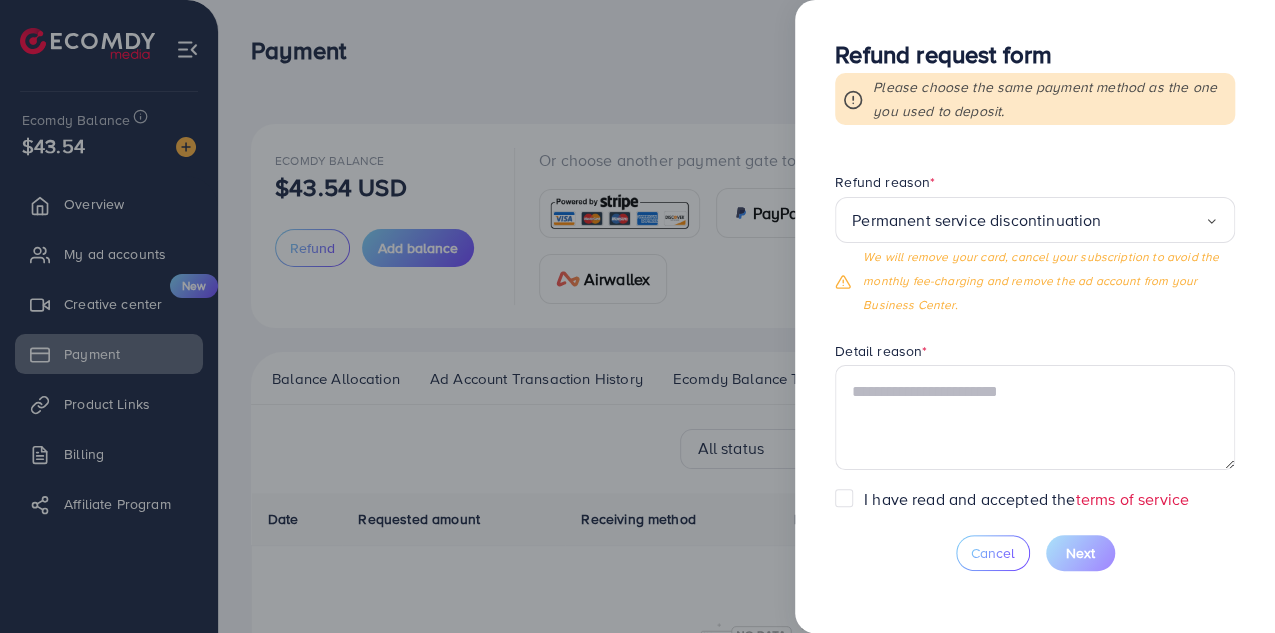 scroll, scrollTop: 82, scrollLeft: 0, axis: vertical 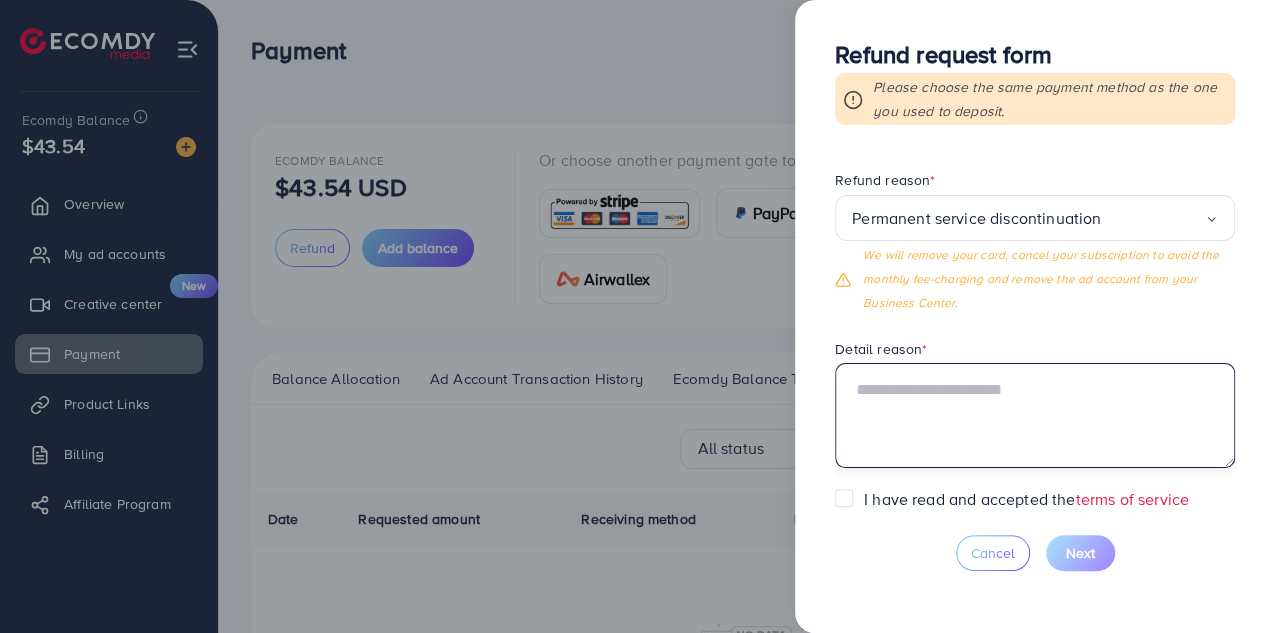 click at bounding box center (1035, 415) 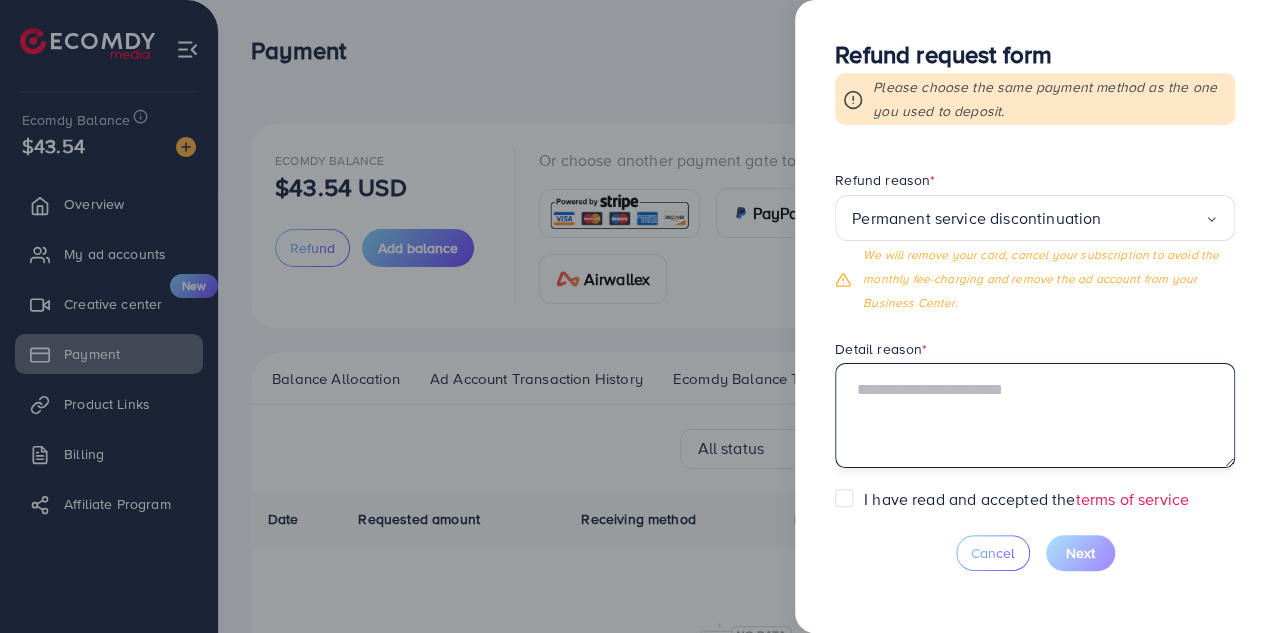 paste on "**********" 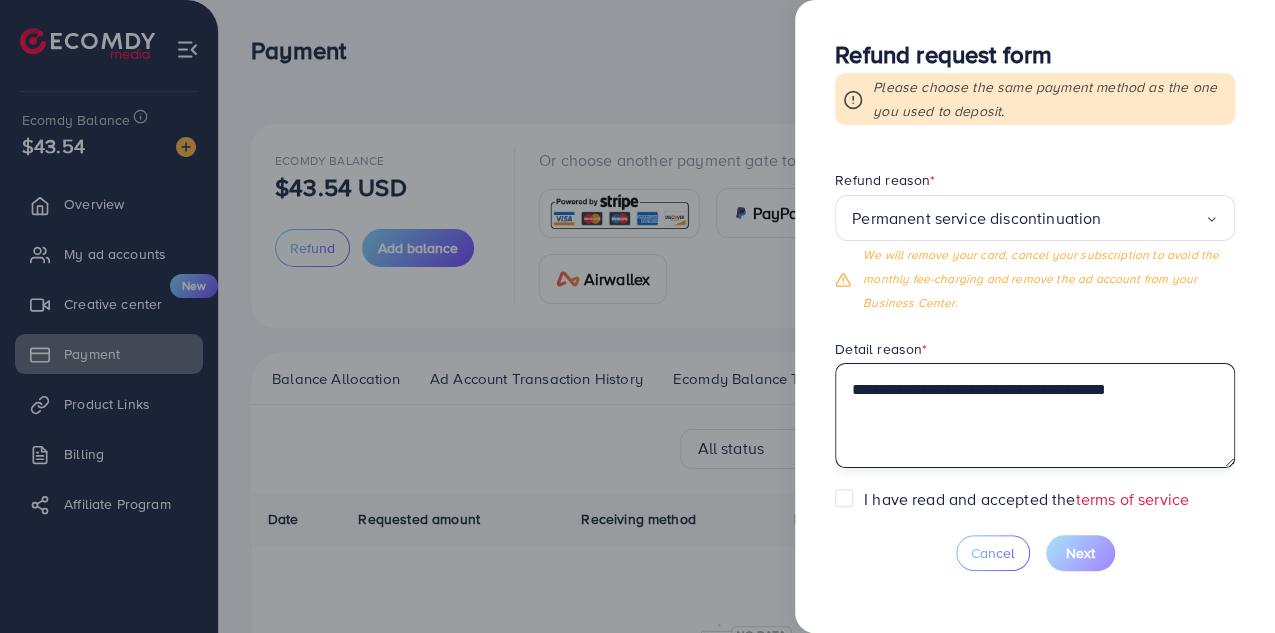 click on "**********" at bounding box center [1035, 415] 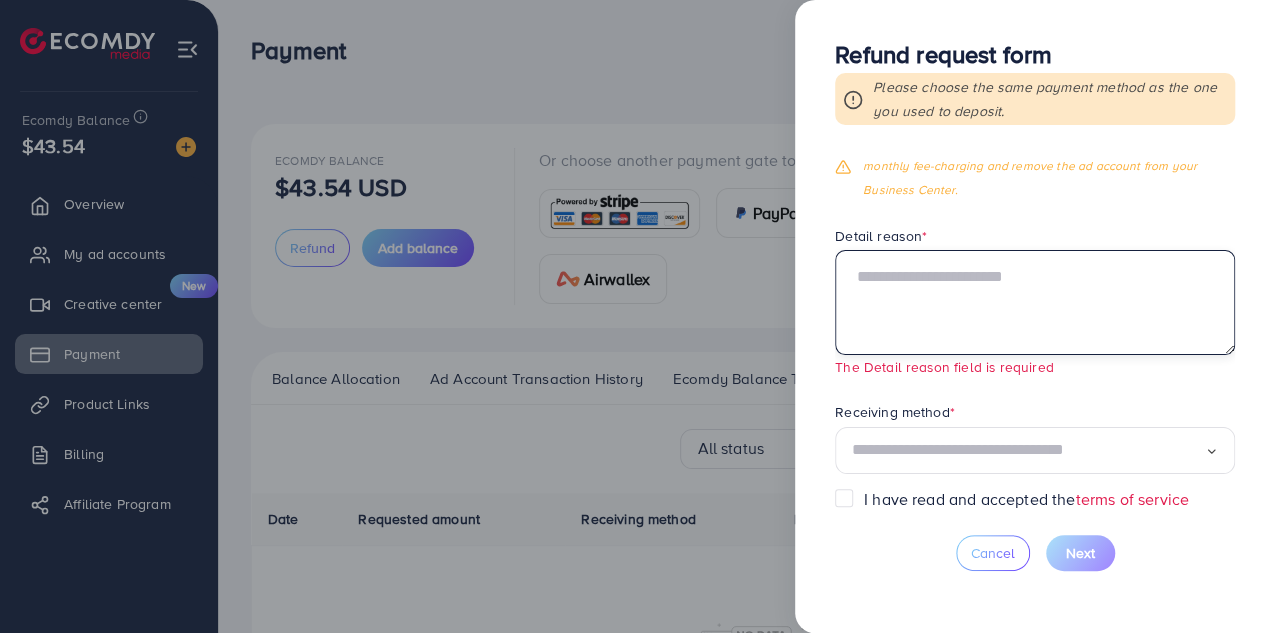 scroll, scrollTop: 204, scrollLeft: 0, axis: vertical 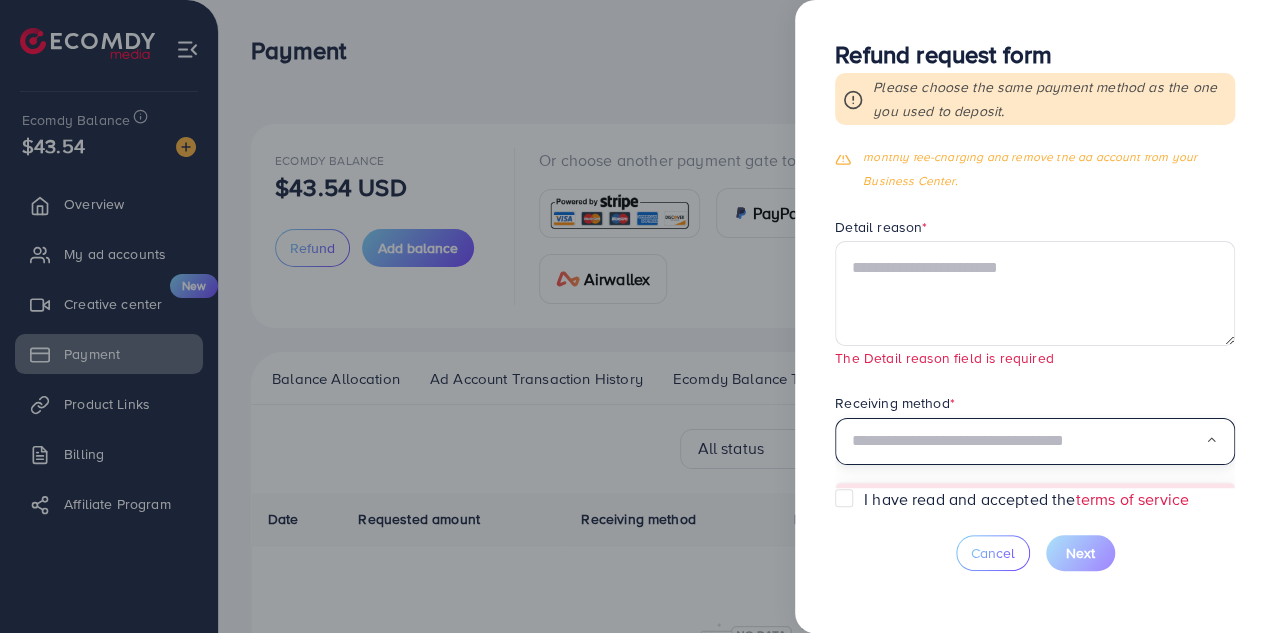 click at bounding box center (1028, 441) 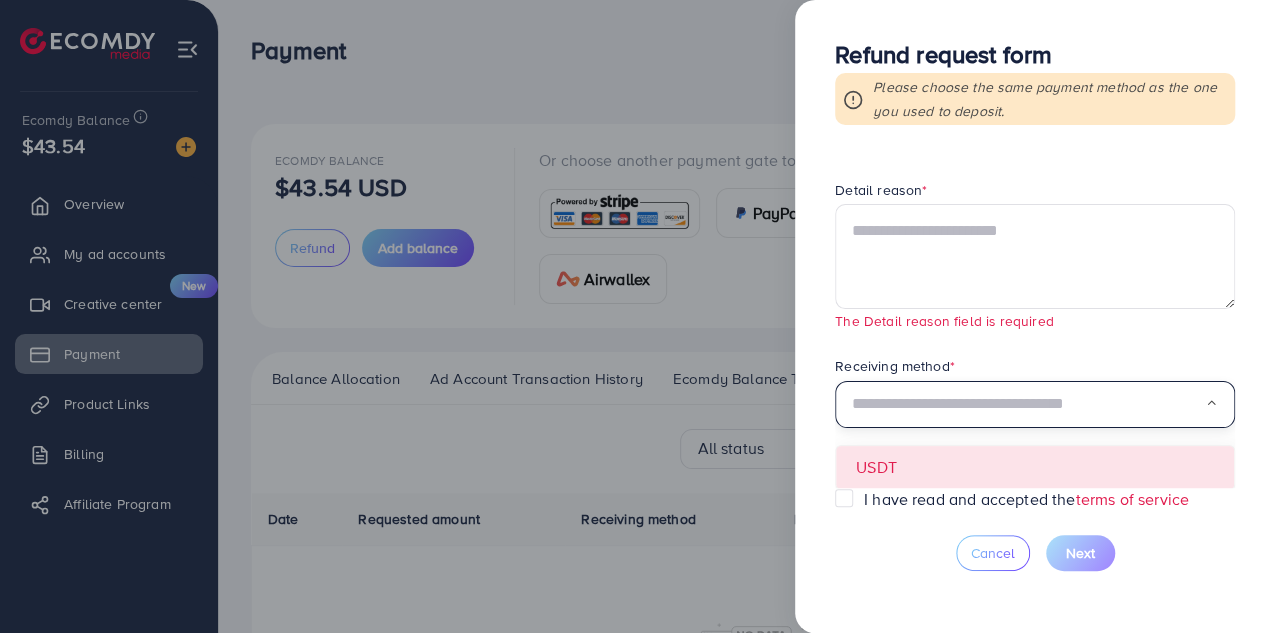 click on "Requested amount  * $ *****  Max   Refund reason  *
Permanent service discontinuation
Loading...      We will remove your card, cancel your subscription to avoid the monthly fee-charging and remove the ad account from your Business Center.   Detail reason  * The Detail reason field is required  Receiving method  *           Loading...     USDT" at bounding box center (1035, 321) 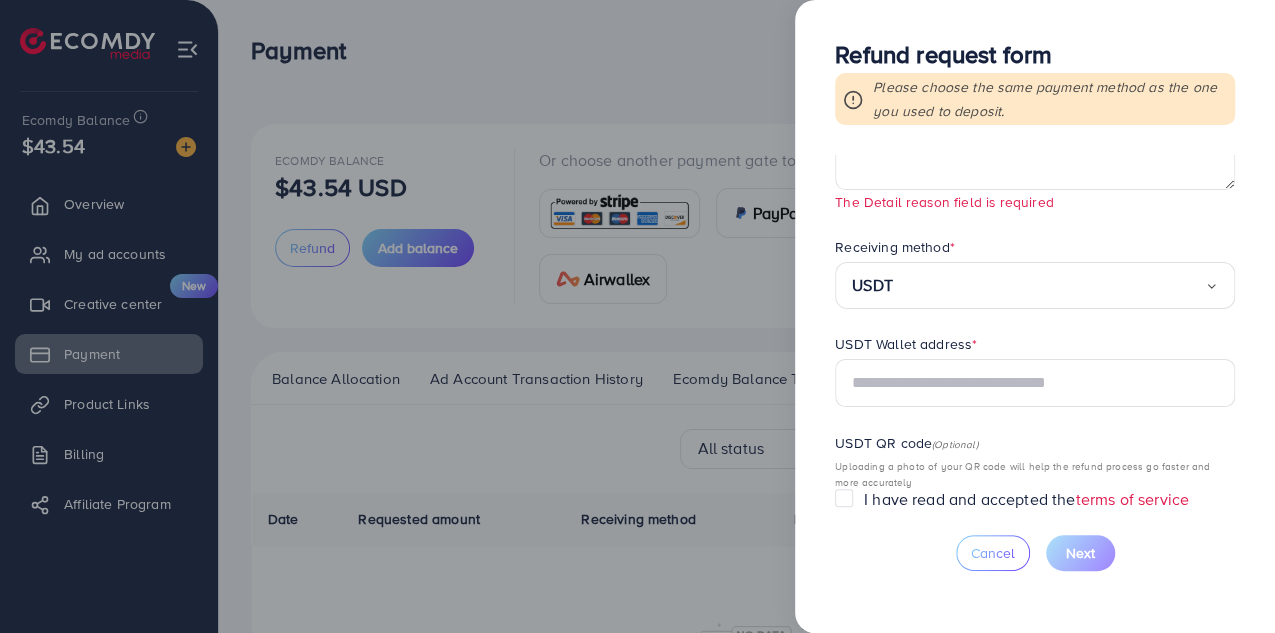scroll, scrollTop: 367, scrollLeft: 0, axis: vertical 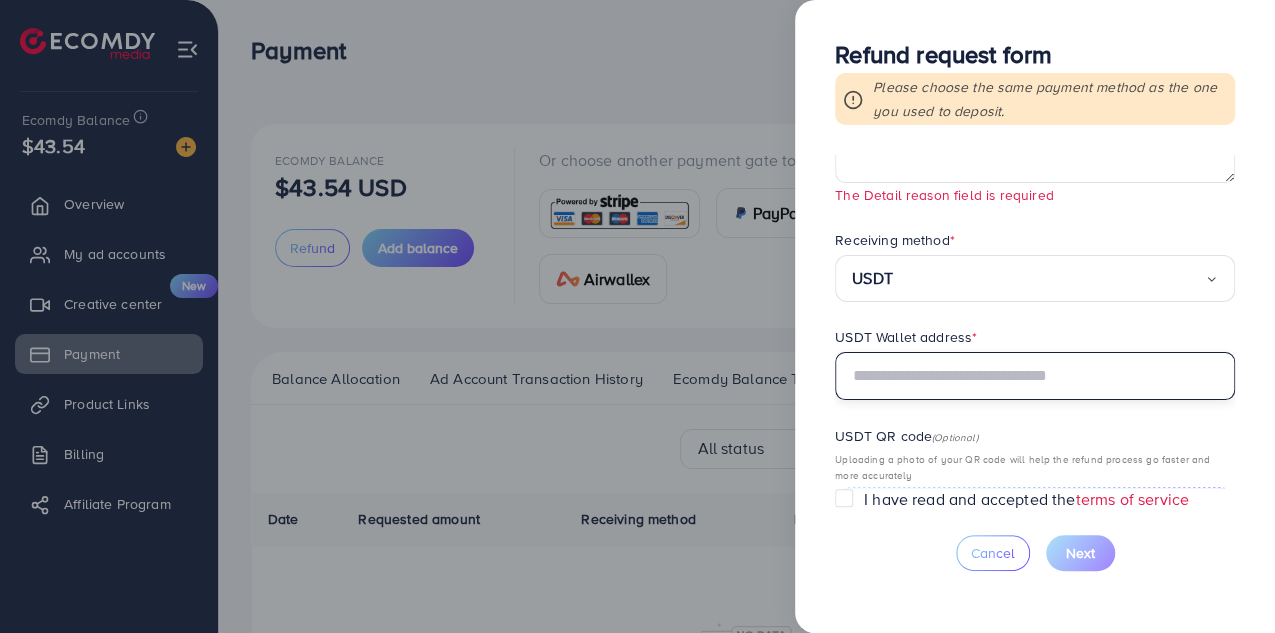 click at bounding box center (1035, 376) 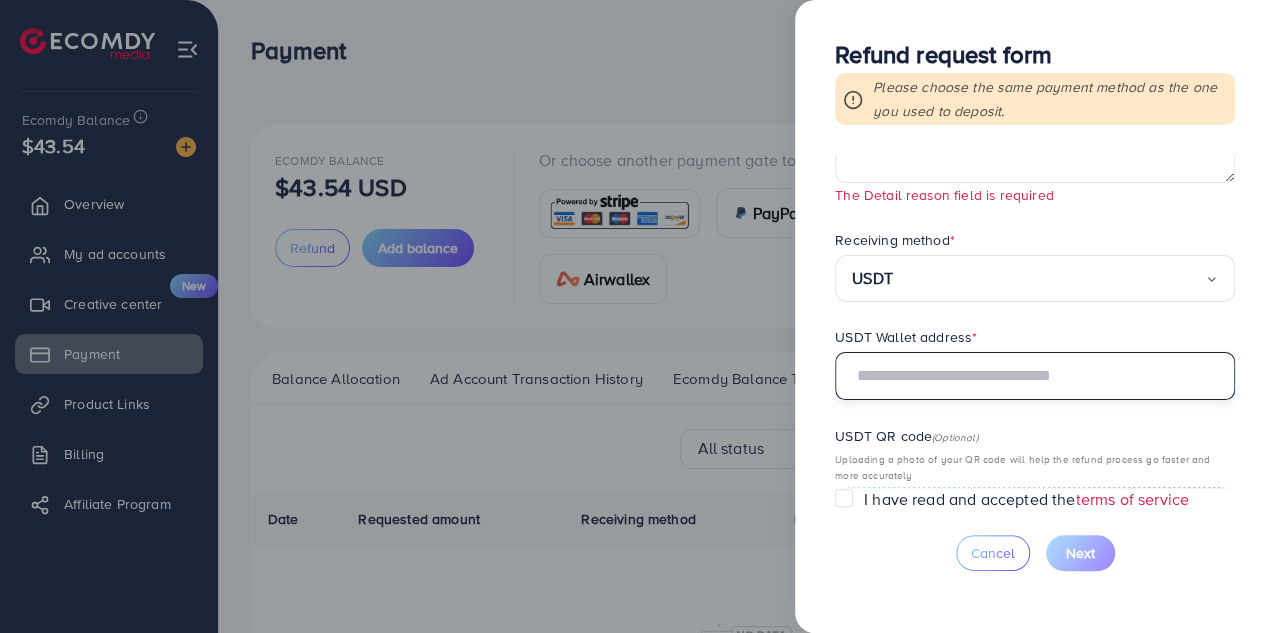 paste on "**********" 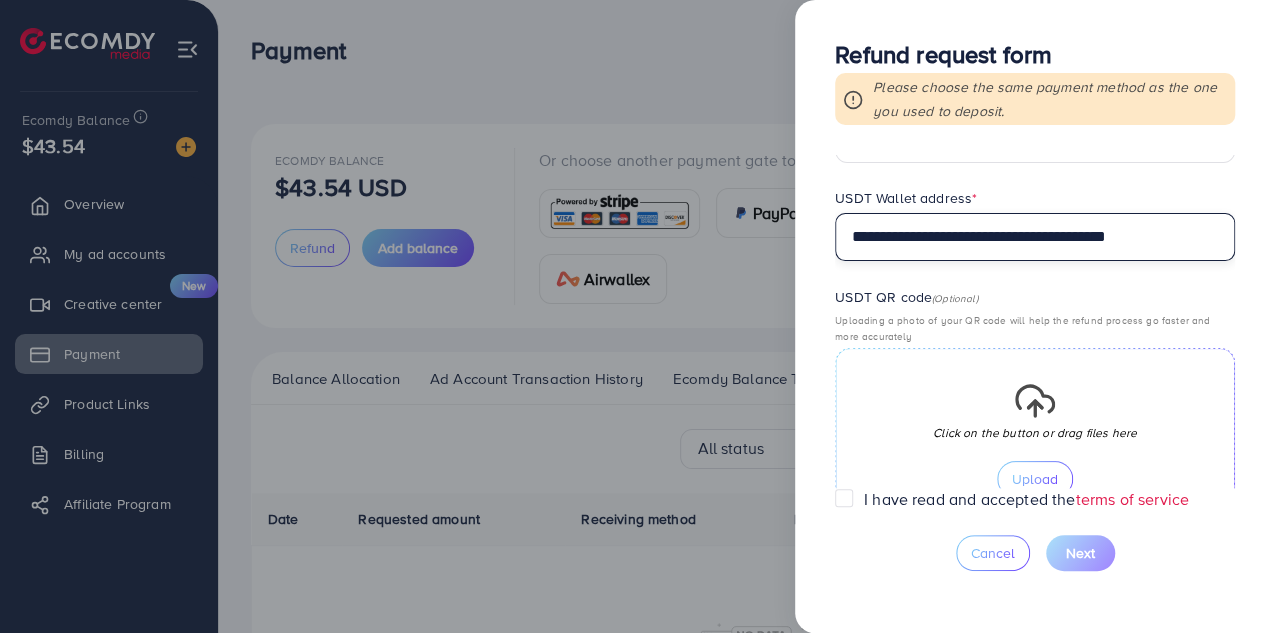 scroll, scrollTop: 519, scrollLeft: 0, axis: vertical 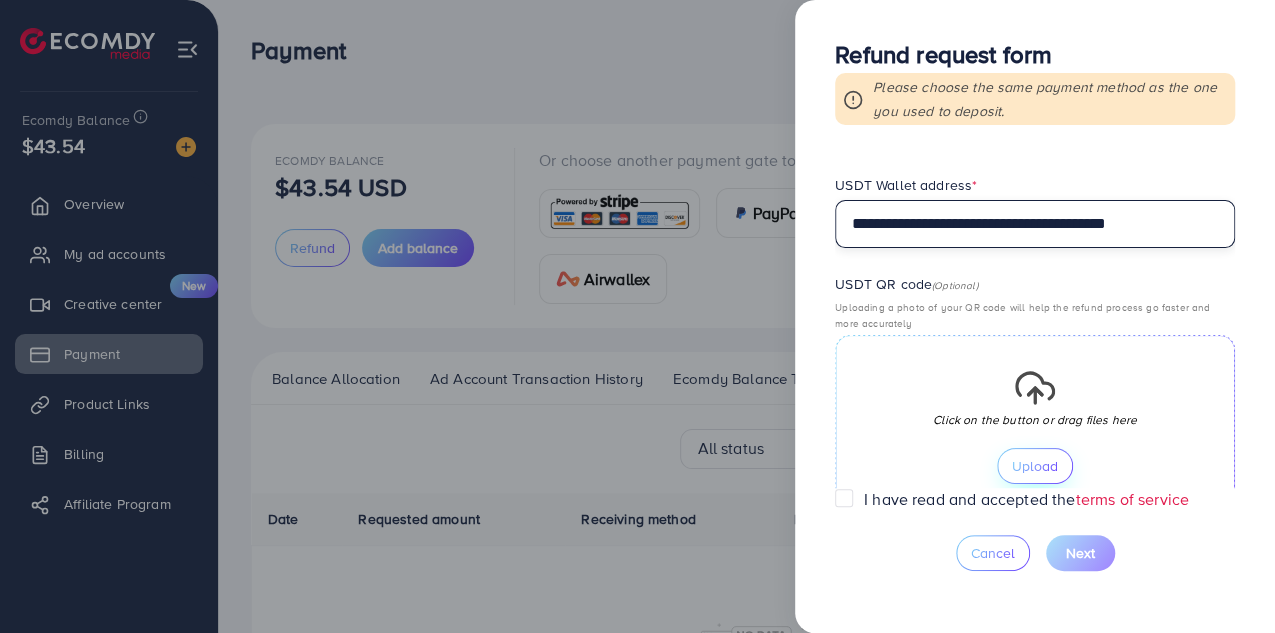 type on "**********" 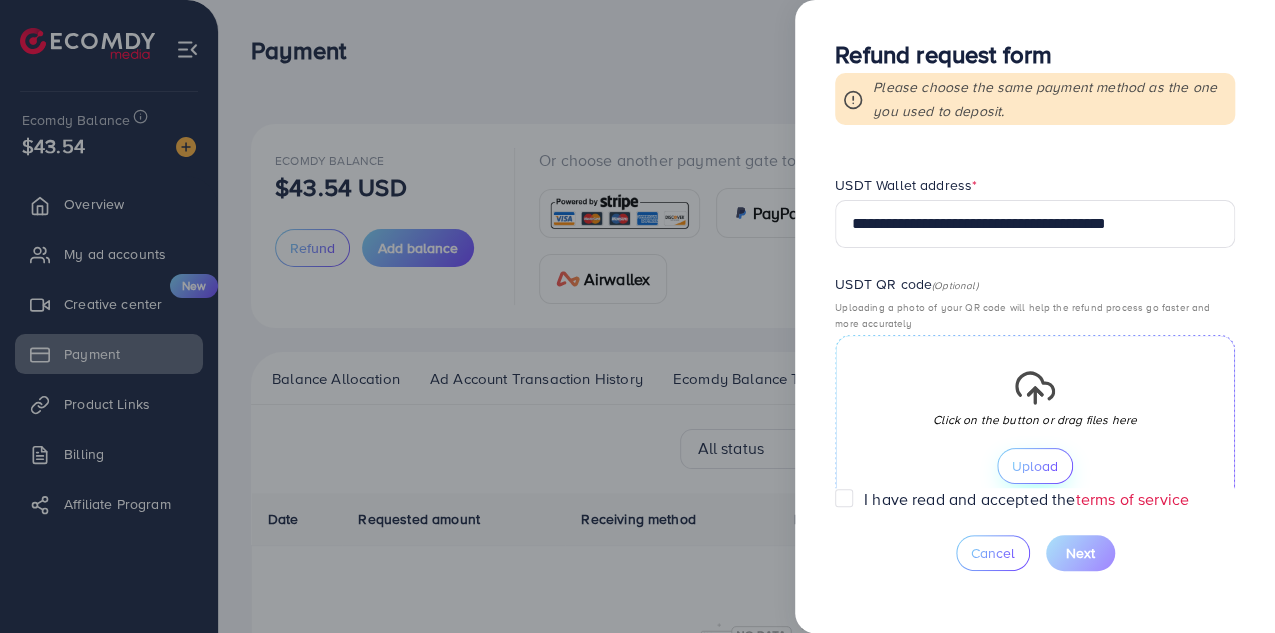 click on "Upload" at bounding box center (1035, 466) 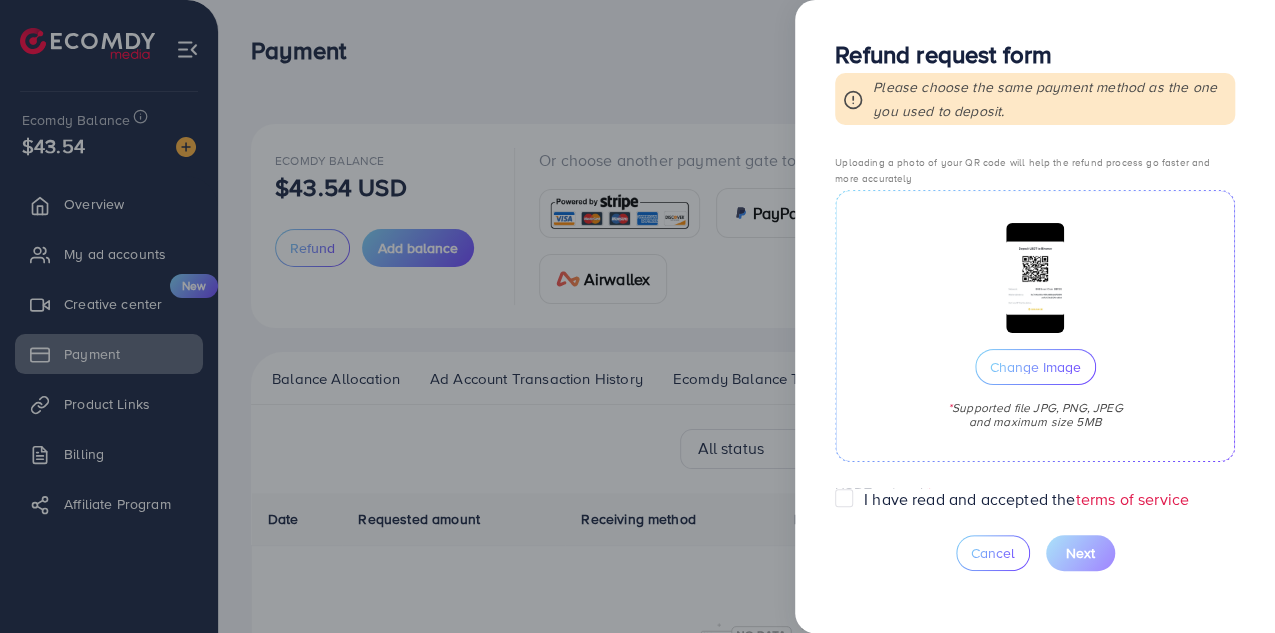 scroll, scrollTop: 752, scrollLeft: 0, axis: vertical 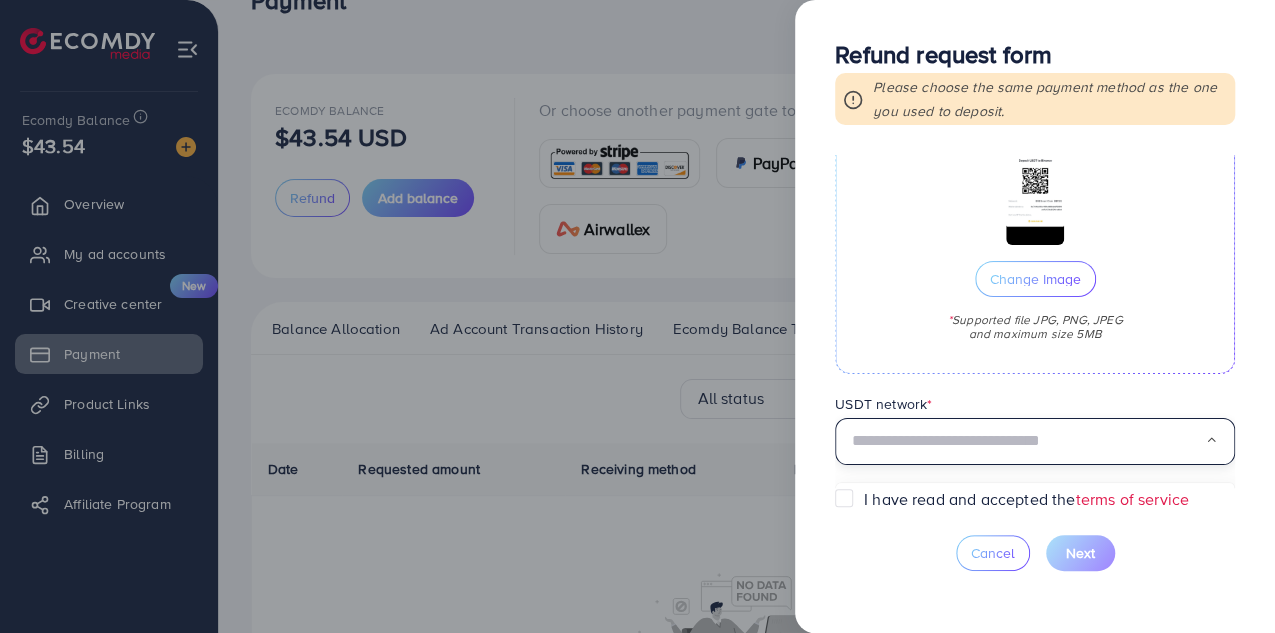 click at bounding box center [1028, 441] 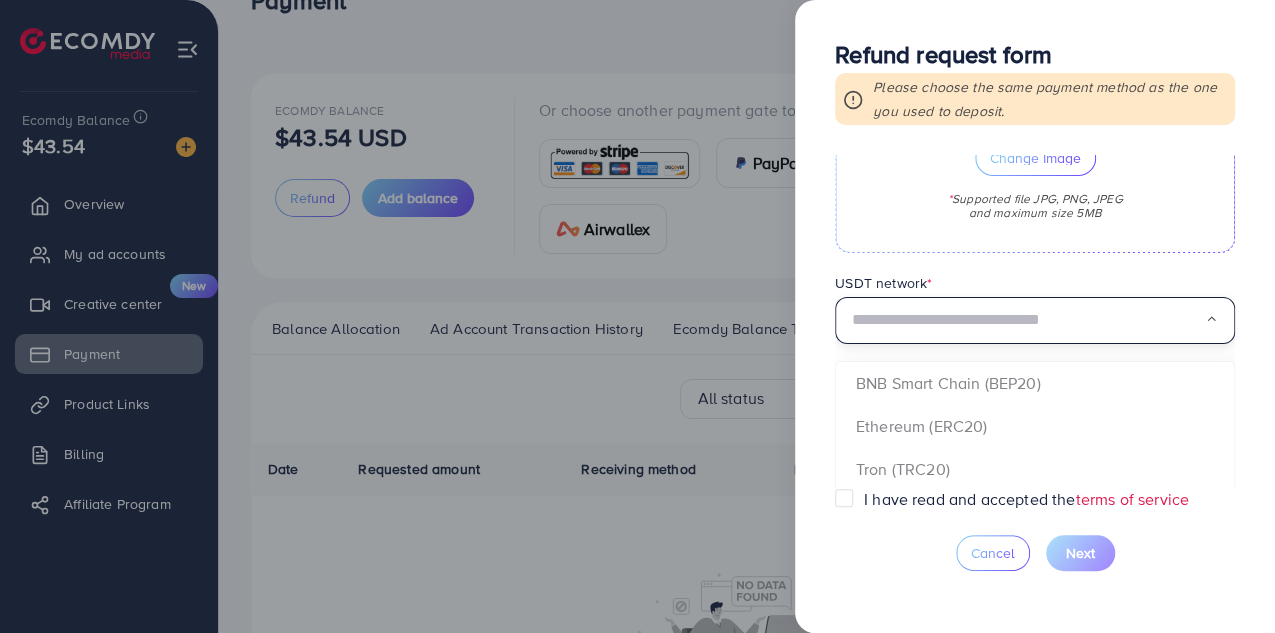 scroll, scrollTop: 876, scrollLeft: 0, axis: vertical 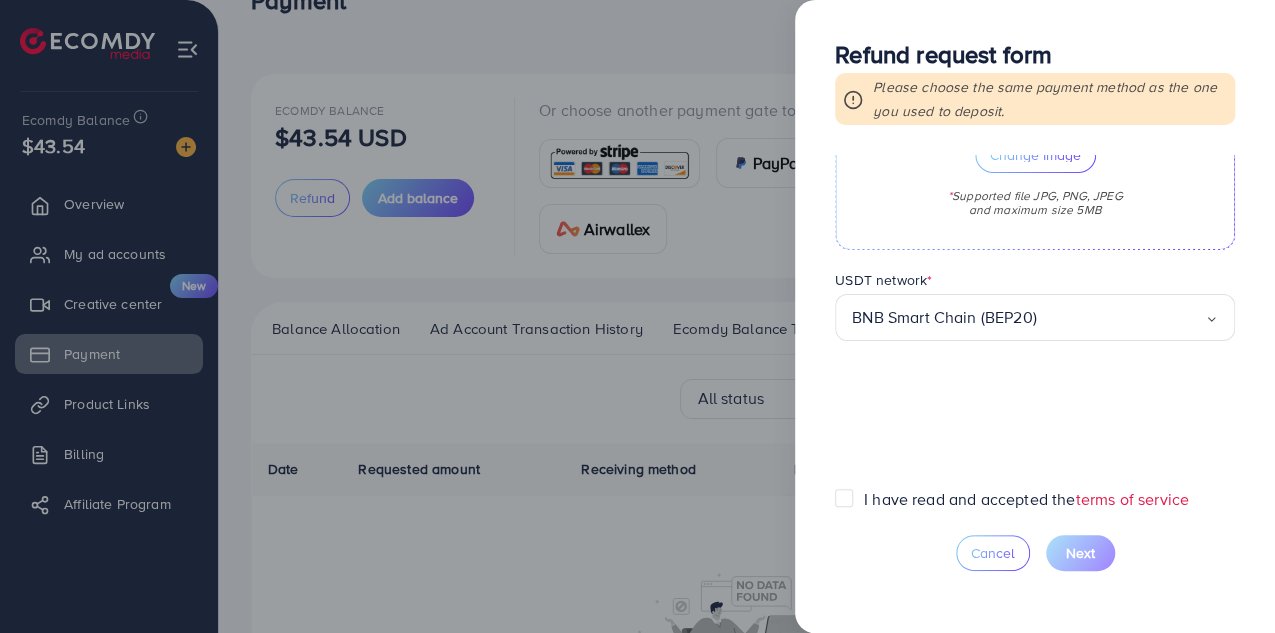 click on "**********" at bounding box center [1035, 321] 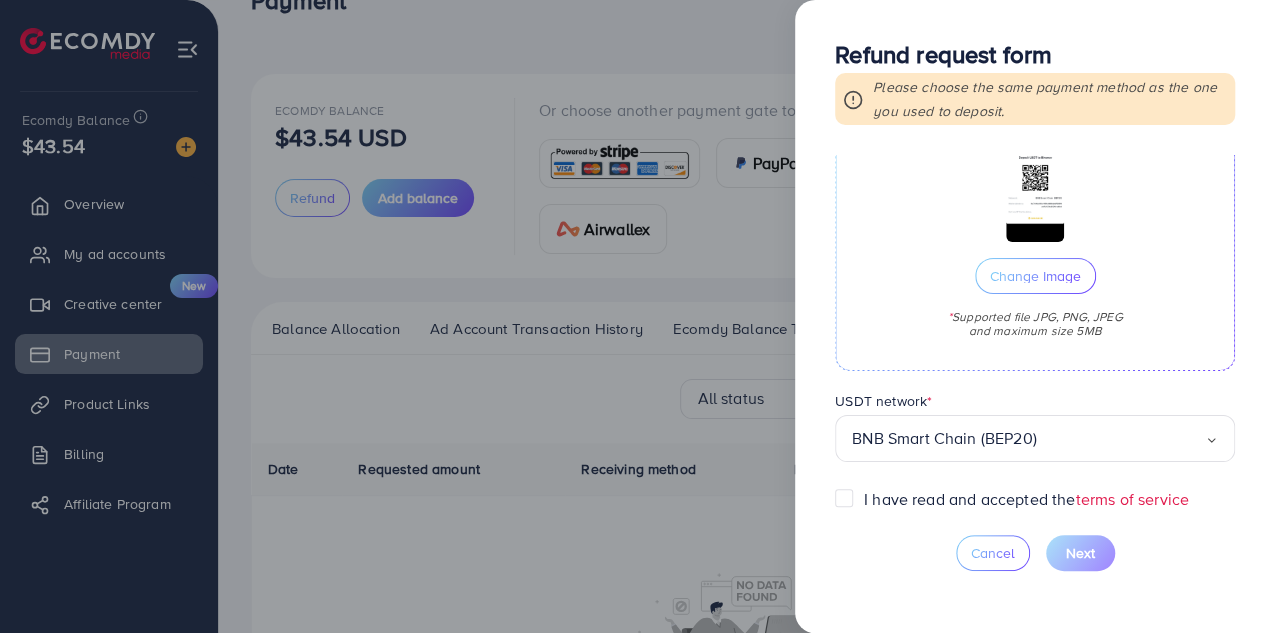 scroll, scrollTop: 752, scrollLeft: 0, axis: vertical 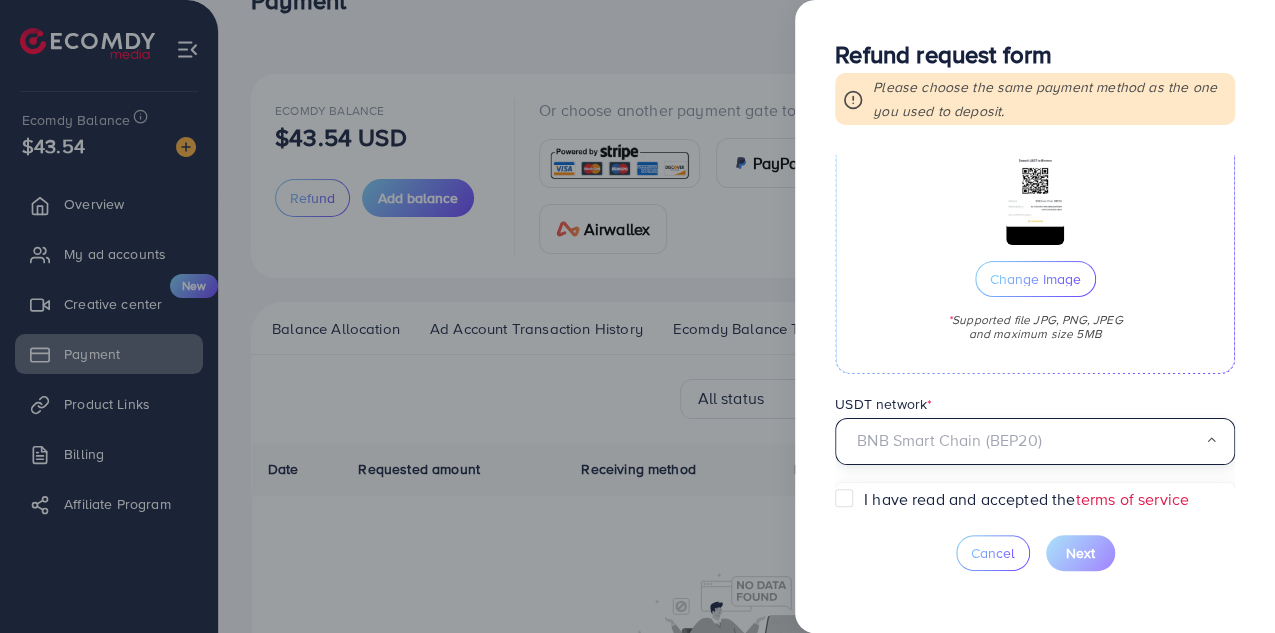 click at bounding box center (1028, 441) 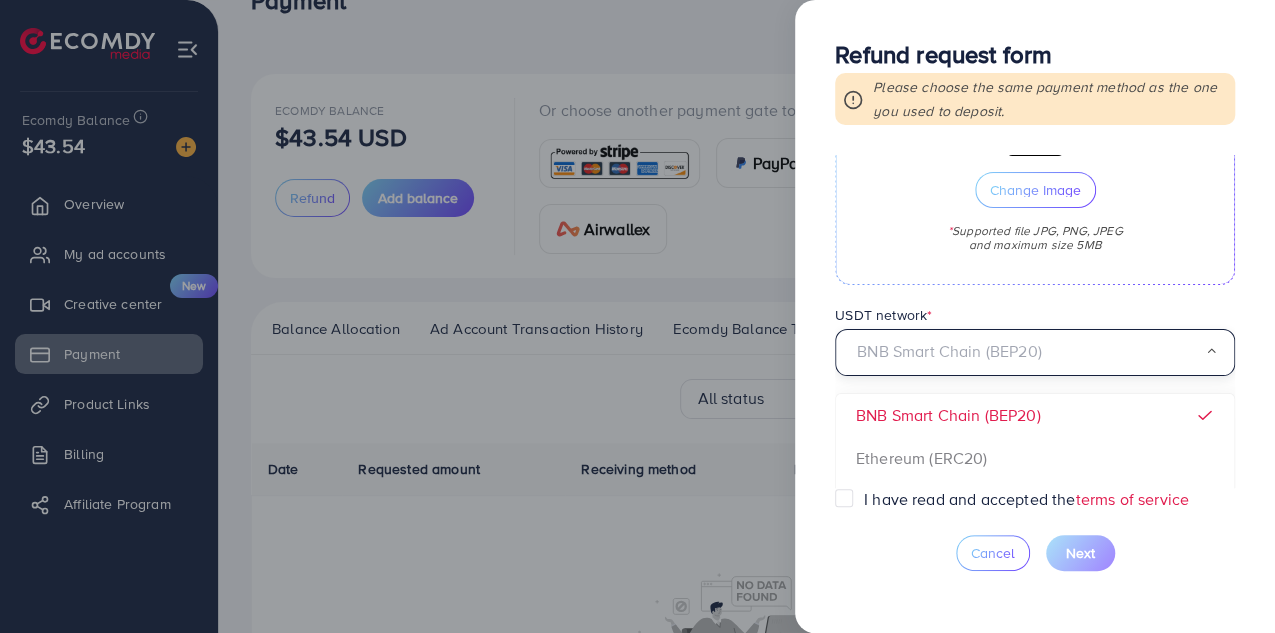 scroll, scrollTop: 865, scrollLeft: 0, axis: vertical 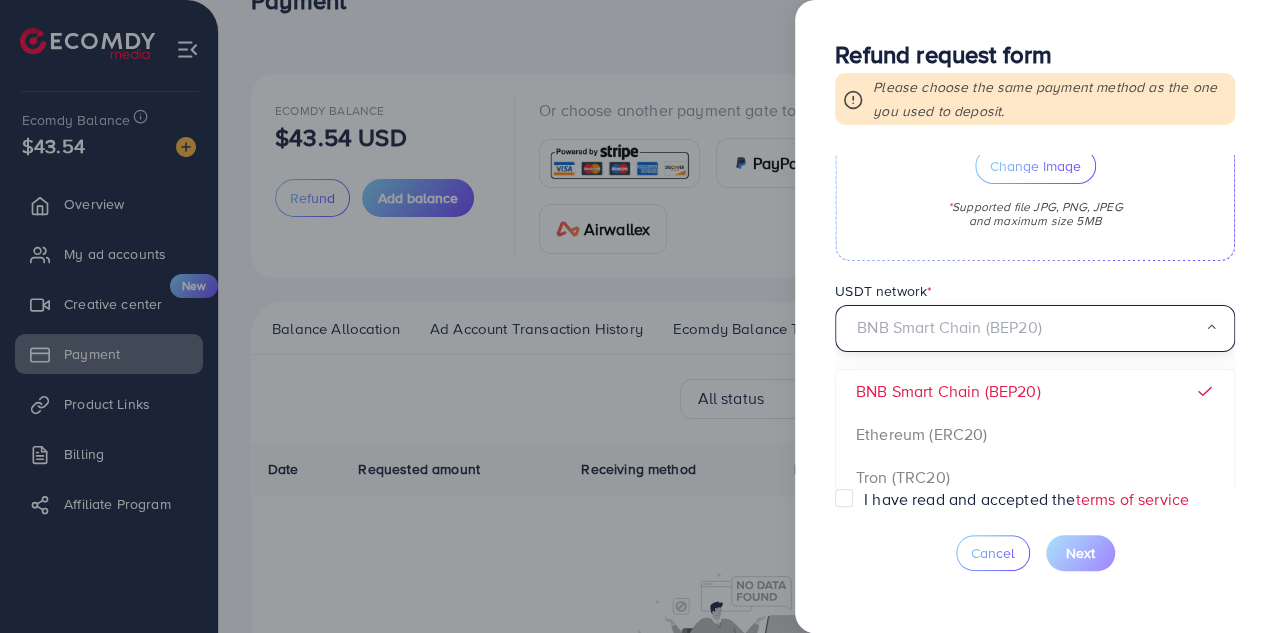 click on "**********" at bounding box center [1035, 321] 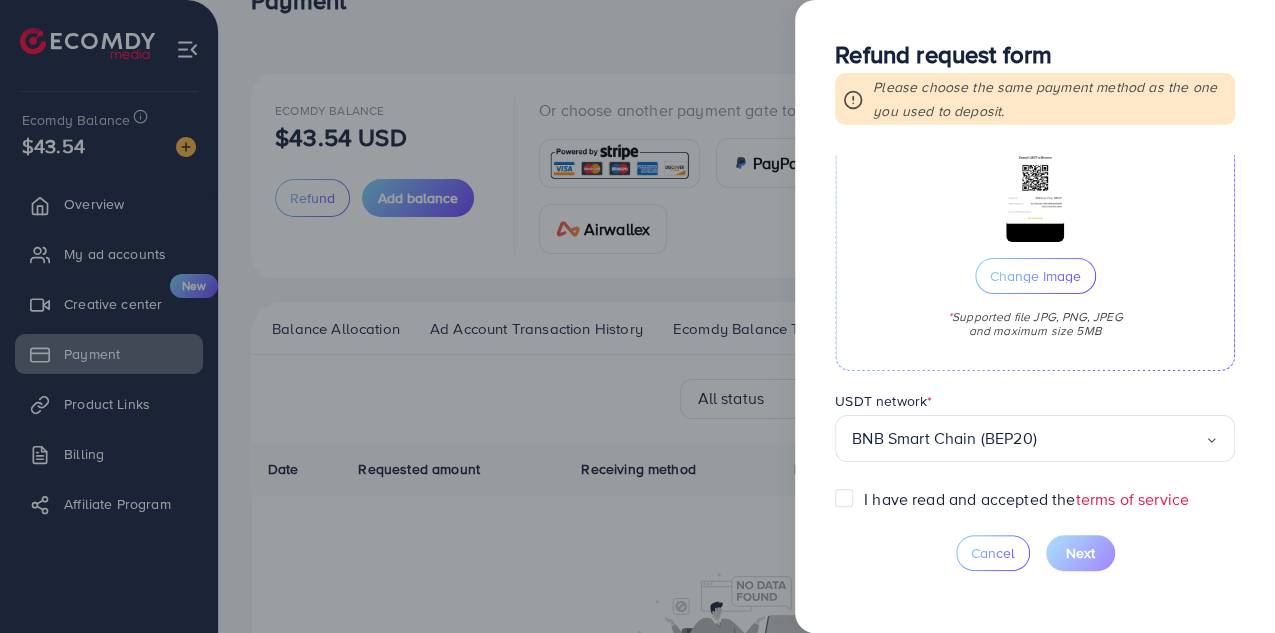scroll, scrollTop: 752, scrollLeft: 0, axis: vertical 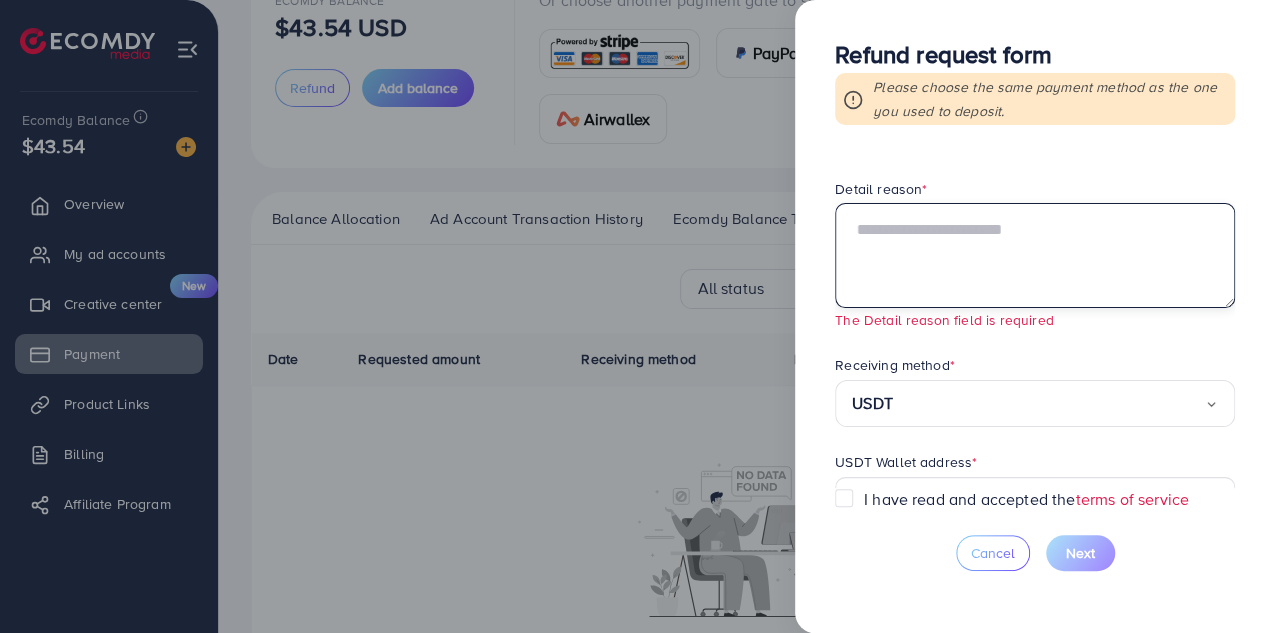 paste on "**********" 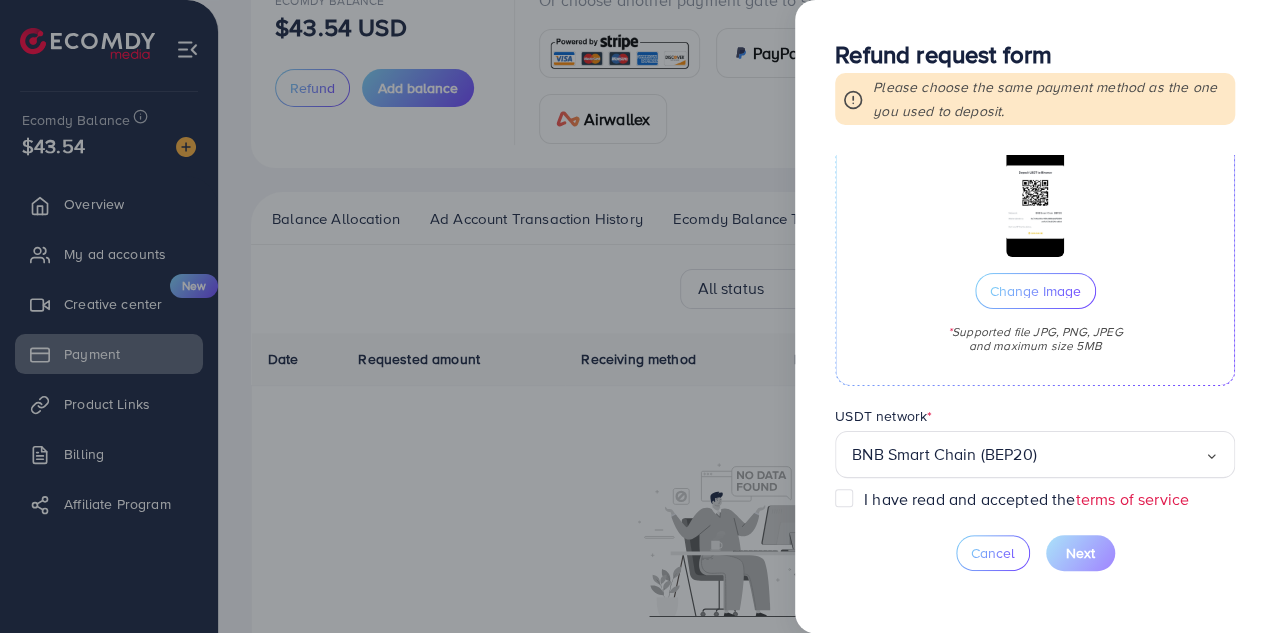scroll, scrollTop: 729, scrollLeft: 0, axis: vertical 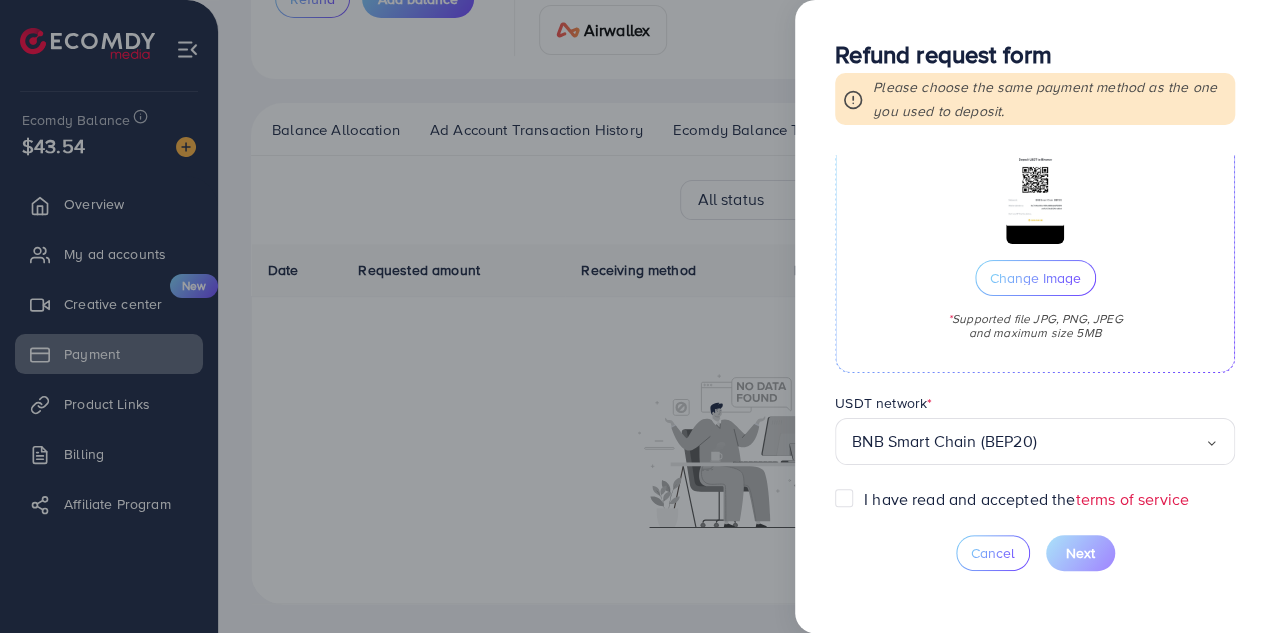 type on "**********" 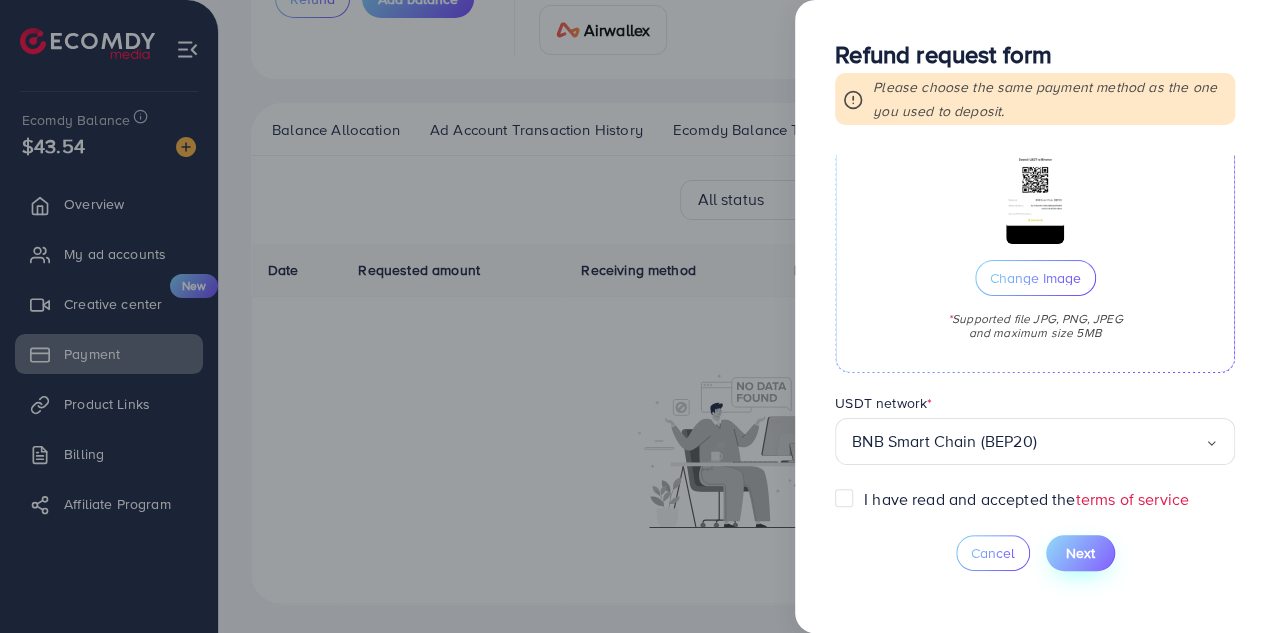 click on "Next" at bounding box center (1080, 553) 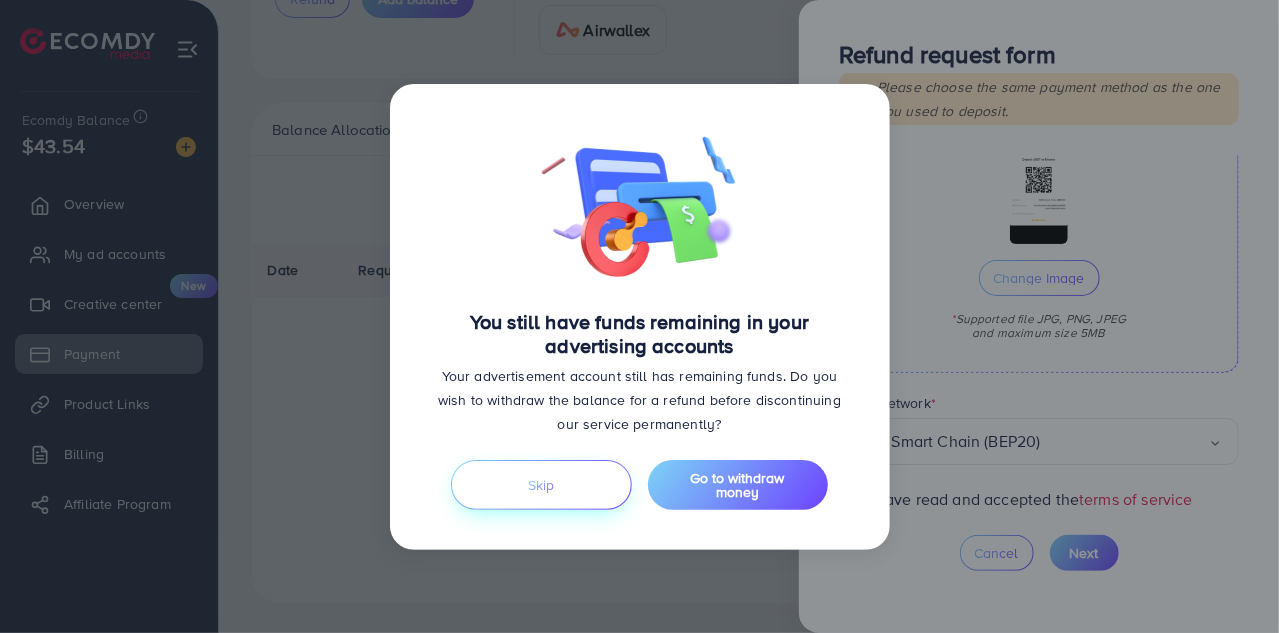 click on "Skip" at bounding box center [541, 485] 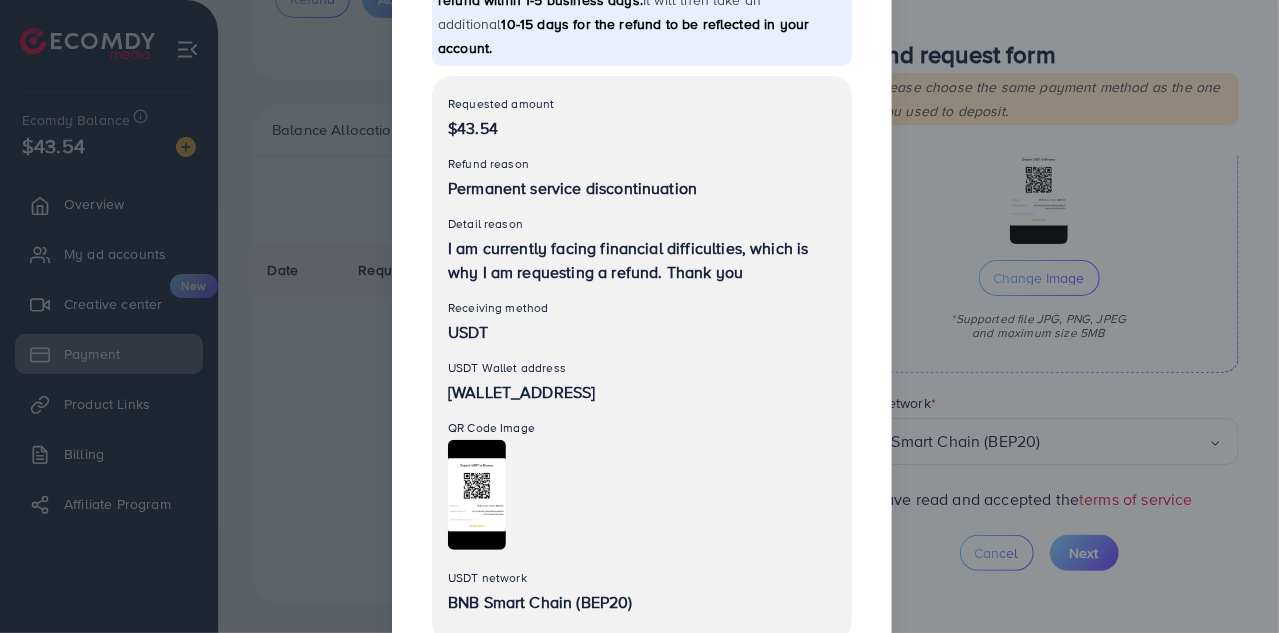 scroll, scrollTop: 279, scrollLeft: 0, axis: vertical 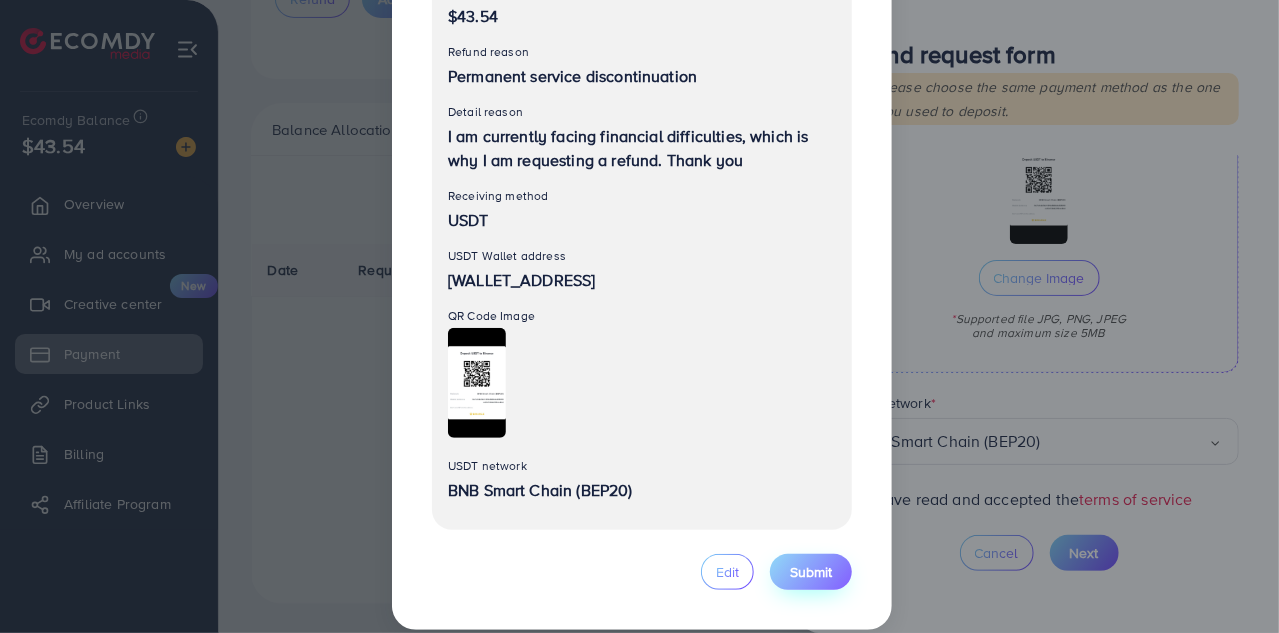 click on "Submit" at bounding box center (811, 572) 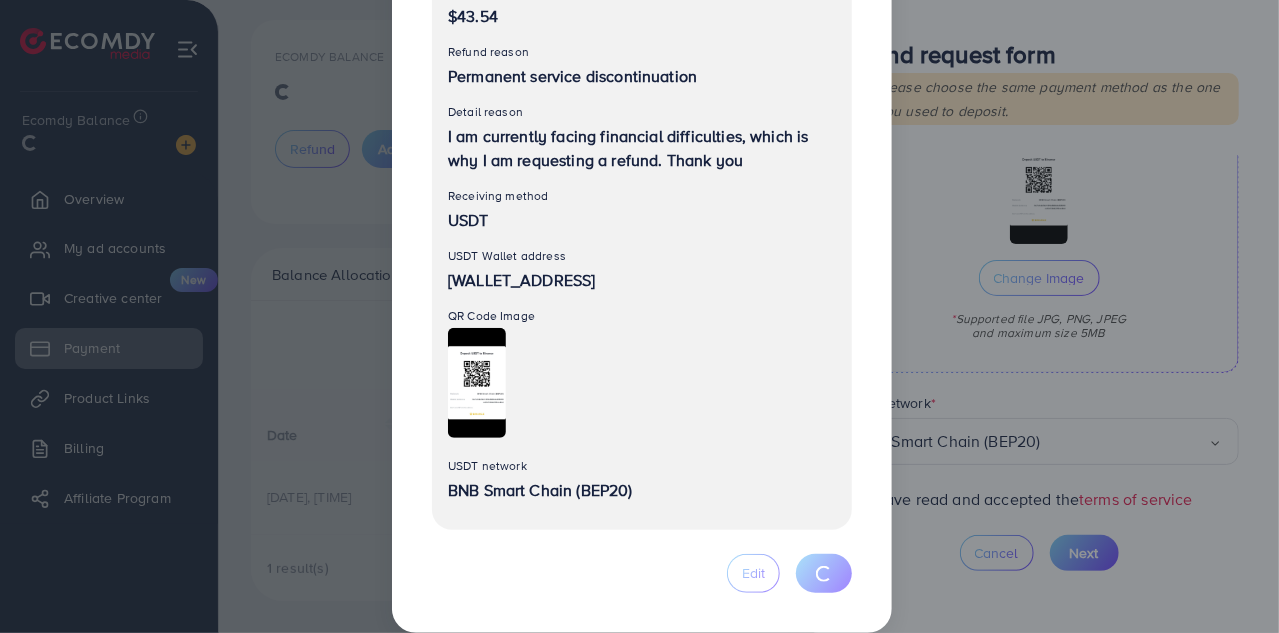 scroll, scrollTop: 106, scrollLeft: 0, axis: vertical 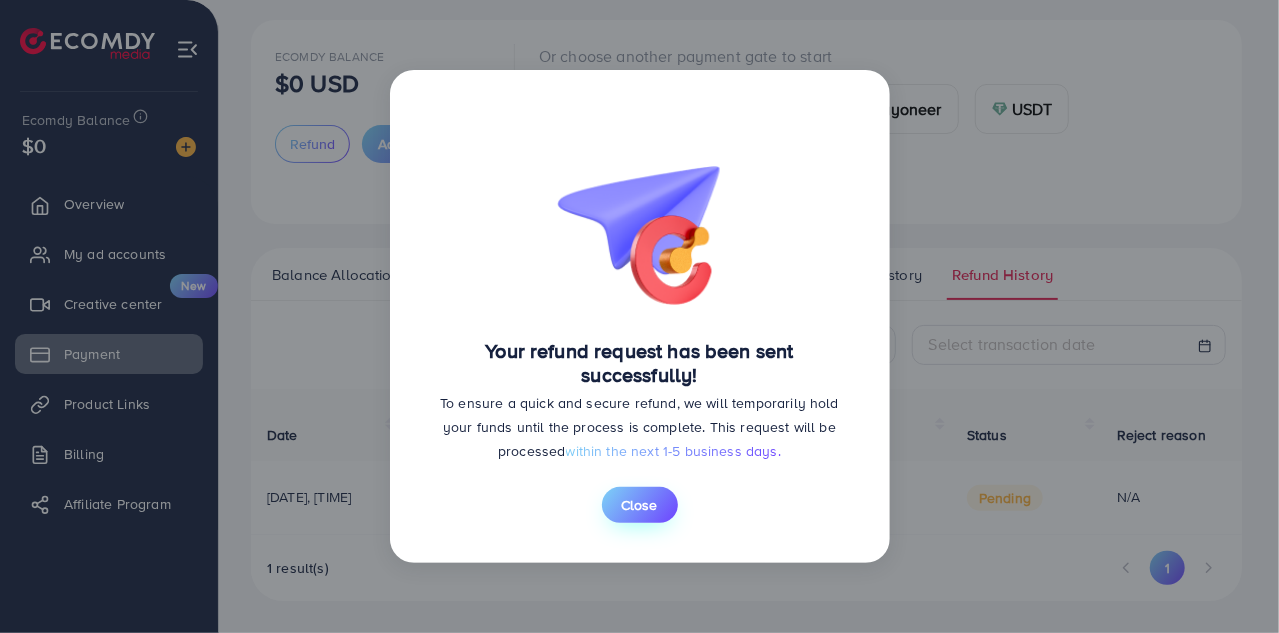 click on "Close" at bounding box center [640, 505] 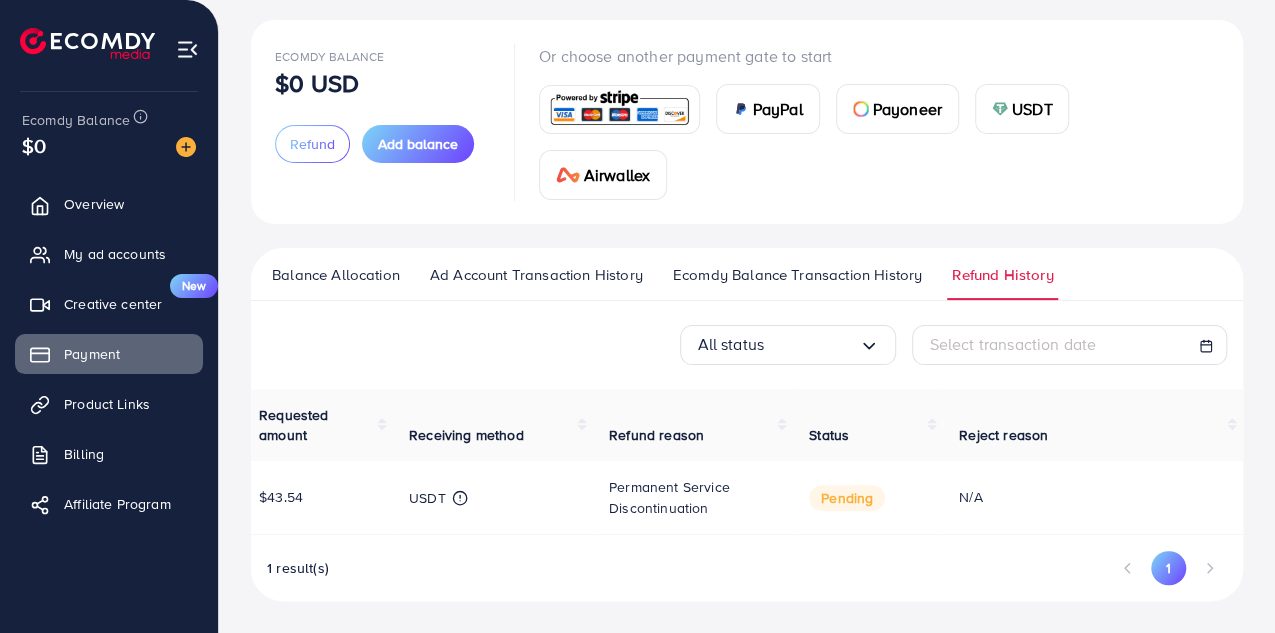 scroll, scrollTop: 0, scrollLeft: 74, axis: horizontal 